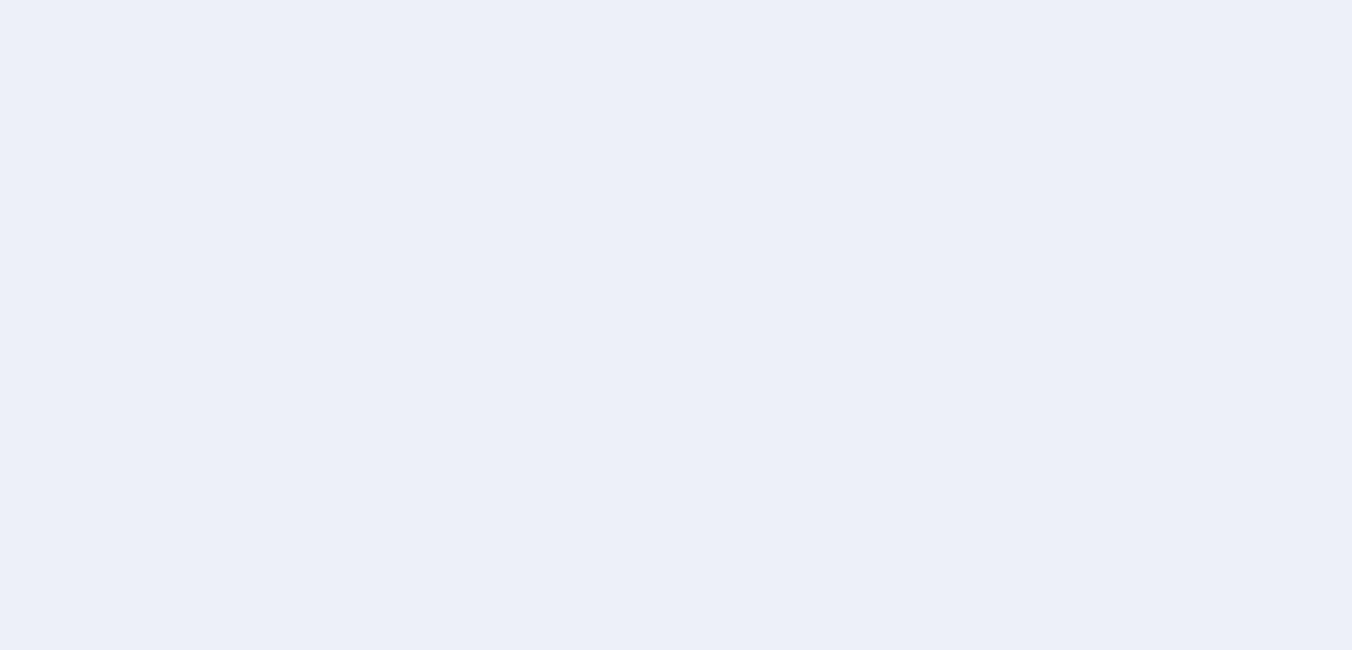 scroll, scrollTop: 0, scrollLeft: 0, axis: both 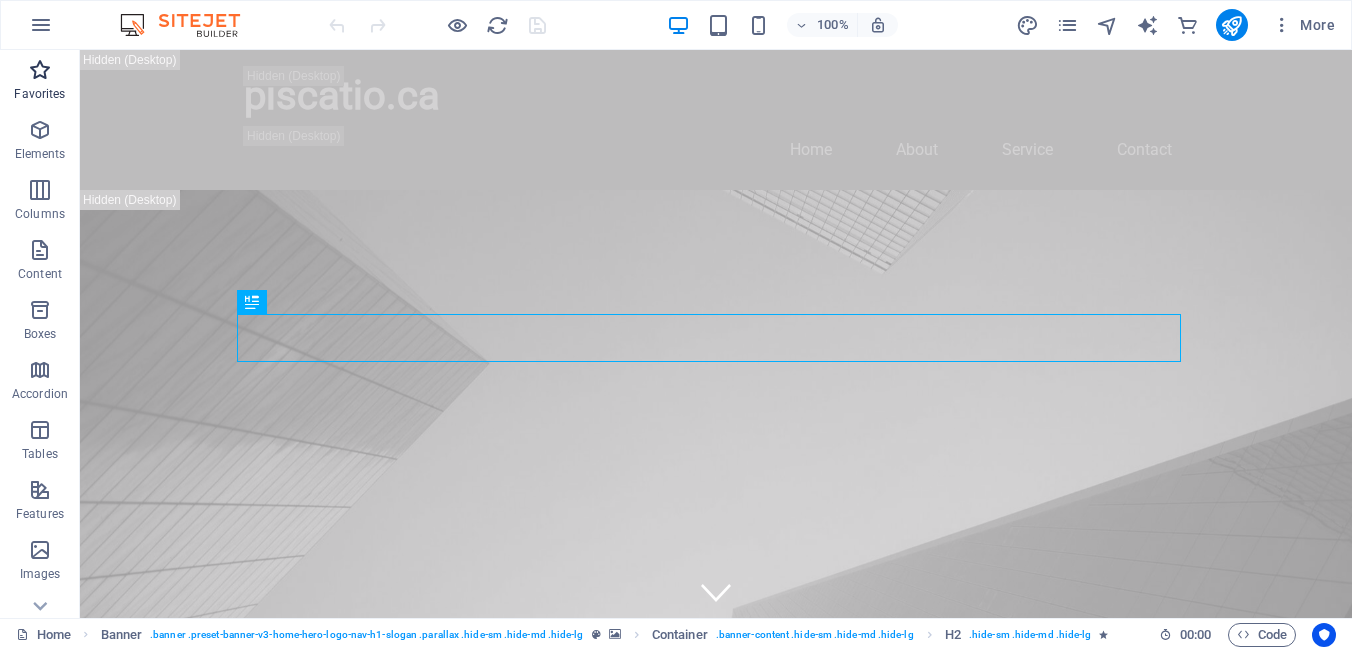 click at bounding box center [40, 70] 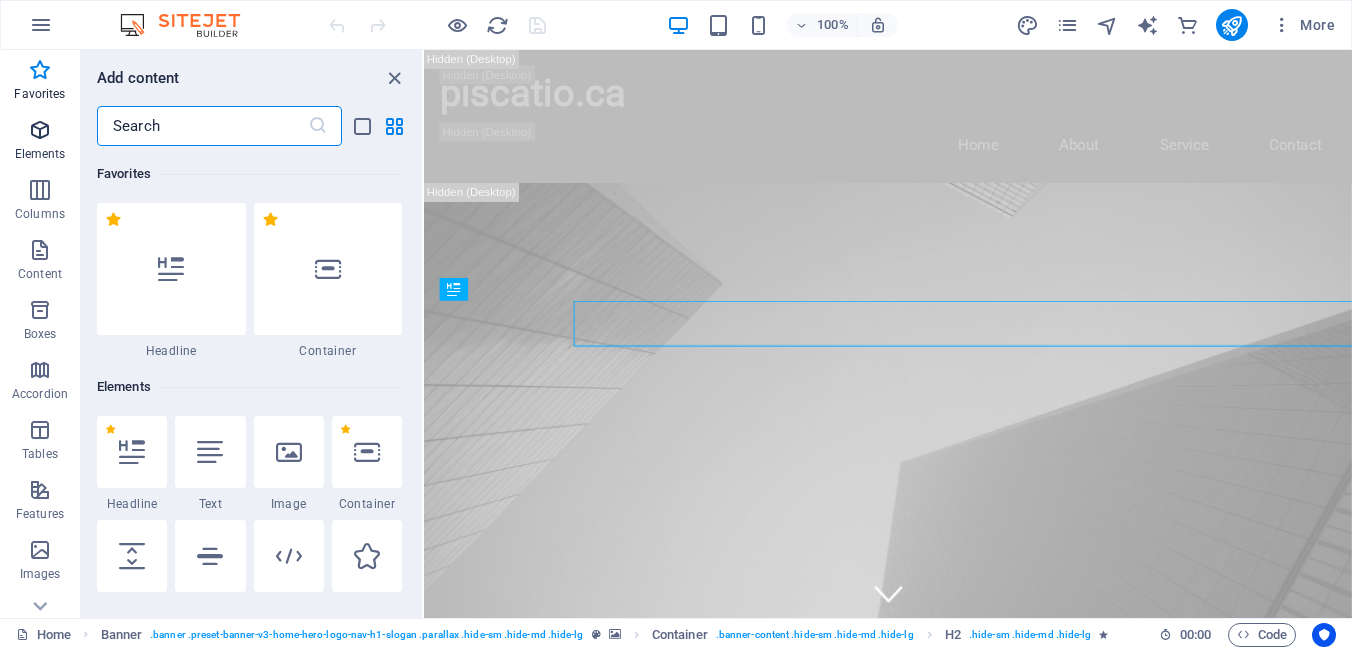 click at bounding box center [40, 130] 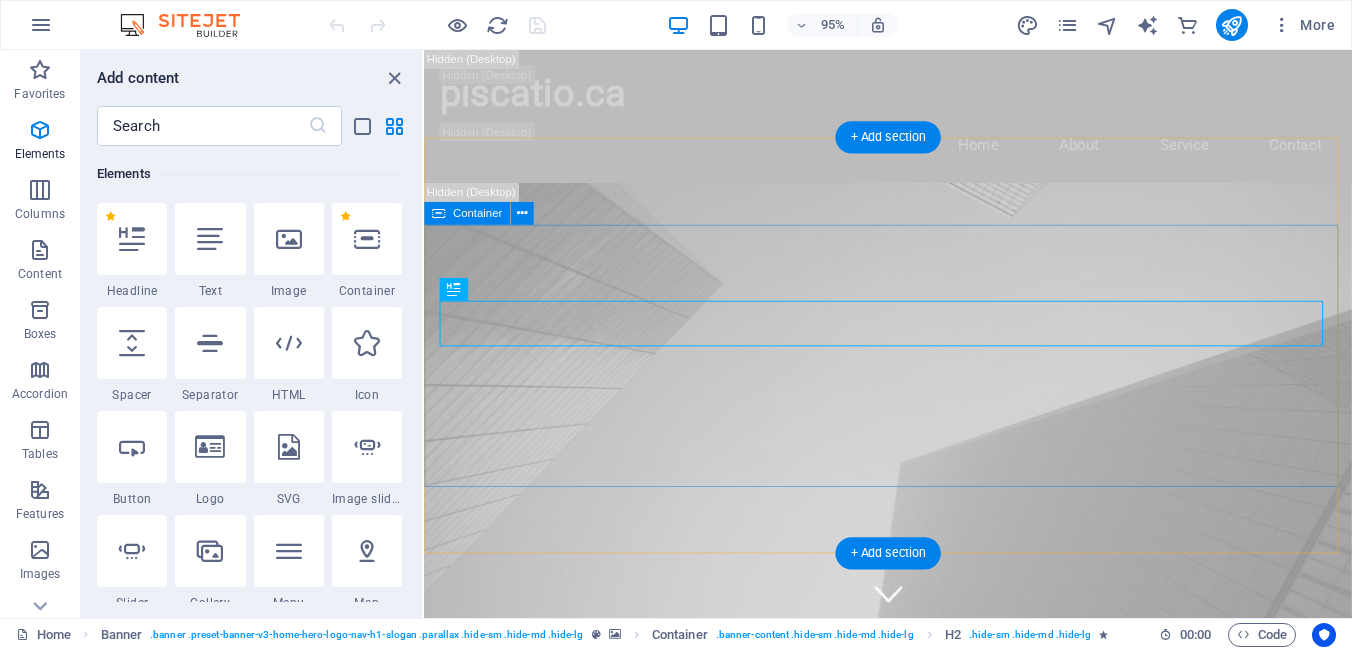 scroll, scrollTop: 213, scrollLeft: 0, axis: vertical 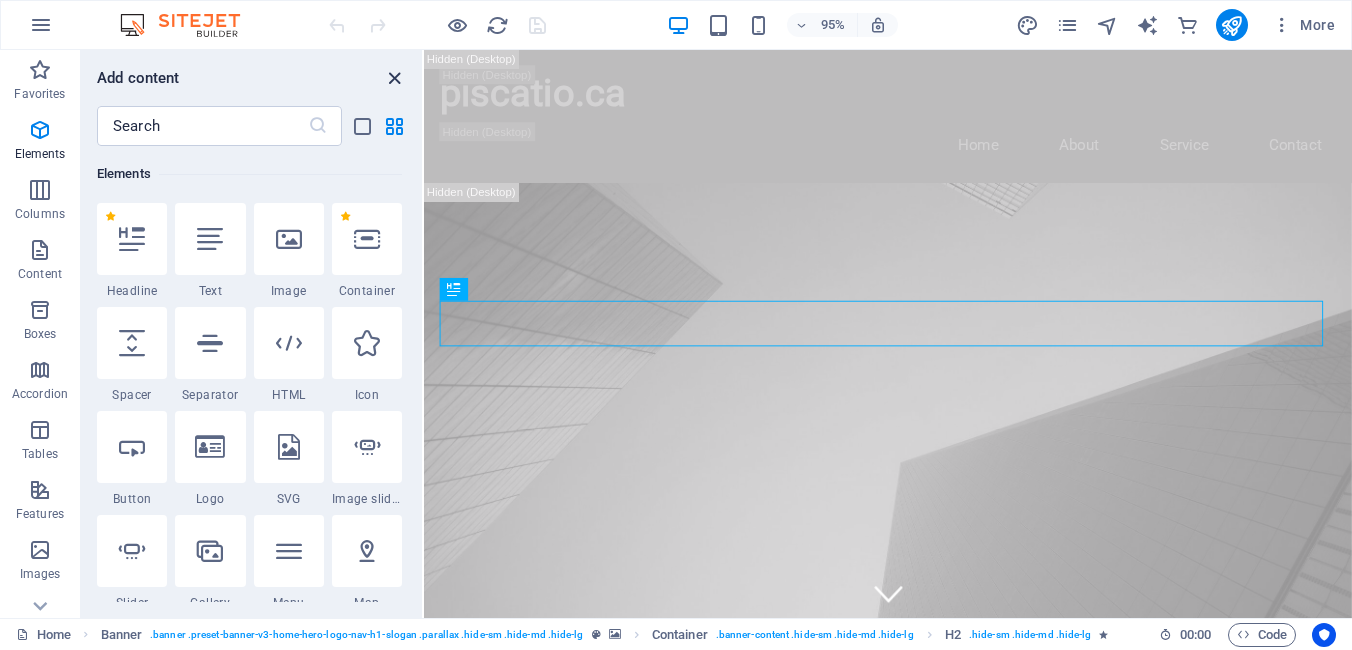 click at bounding box center (394, 78) 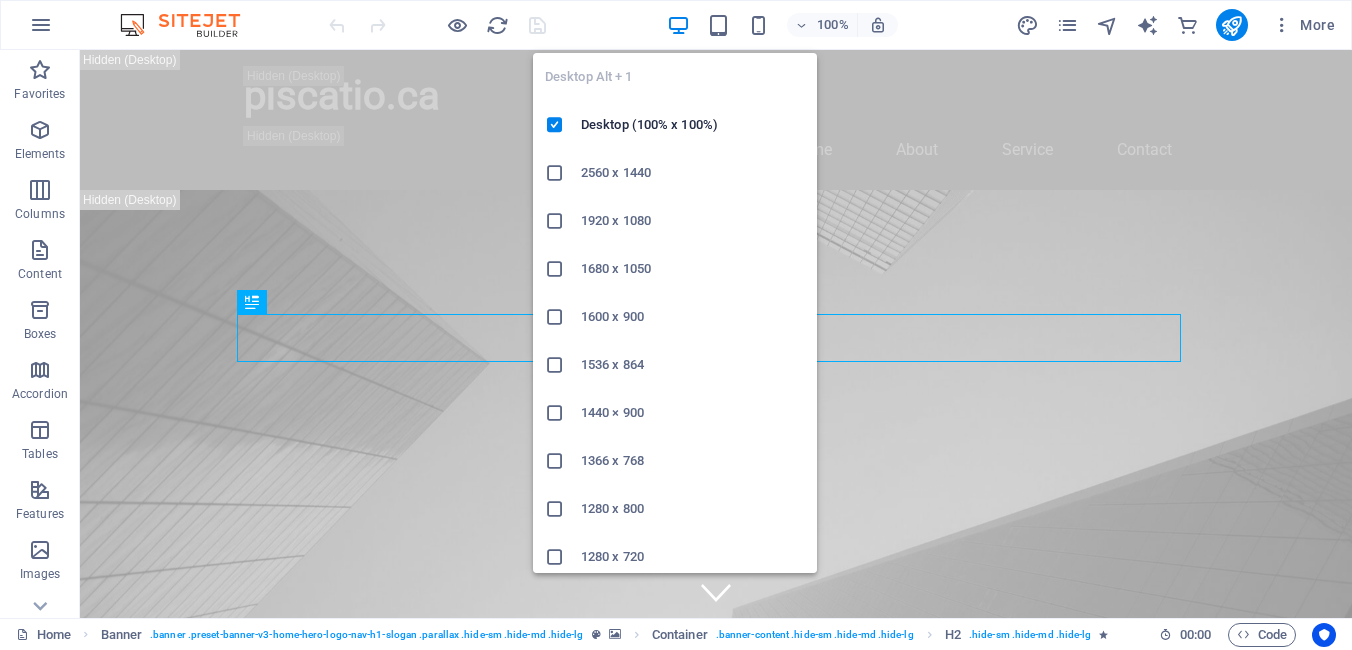click at bounding box center [678, 25] 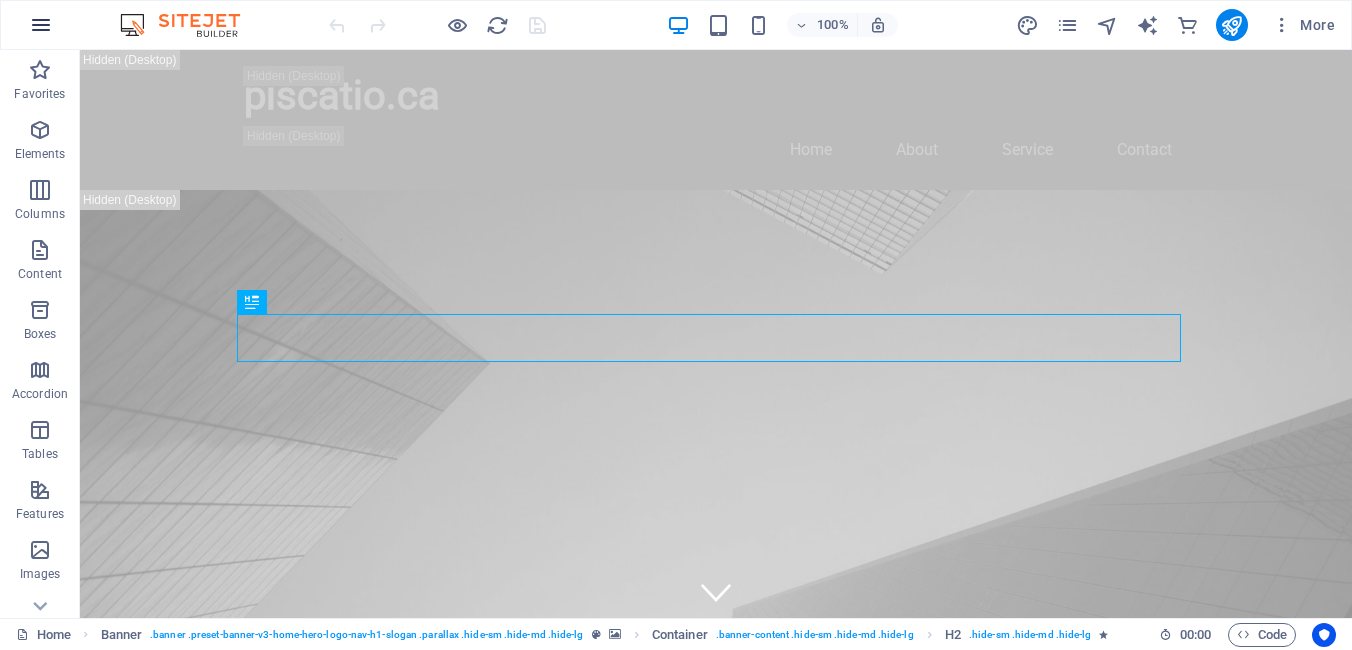 click at bounding box center (41, 25) 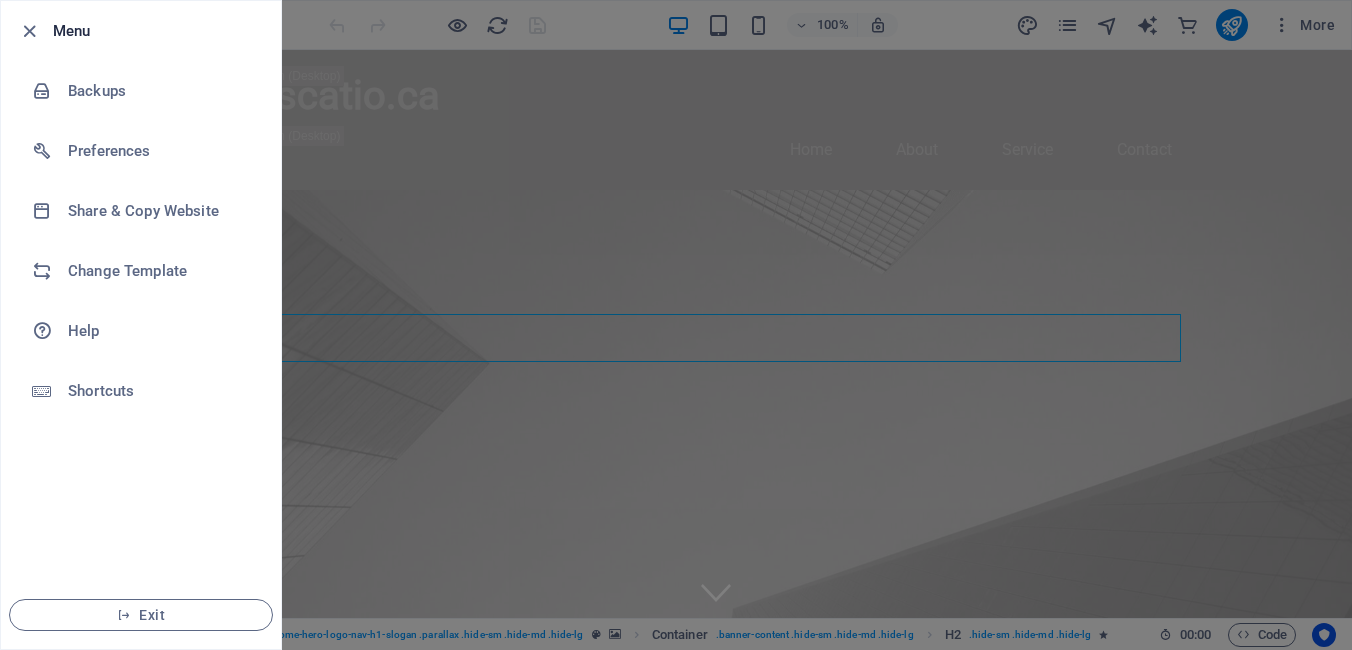 click on "Menu" at bounding box center [159, 31] 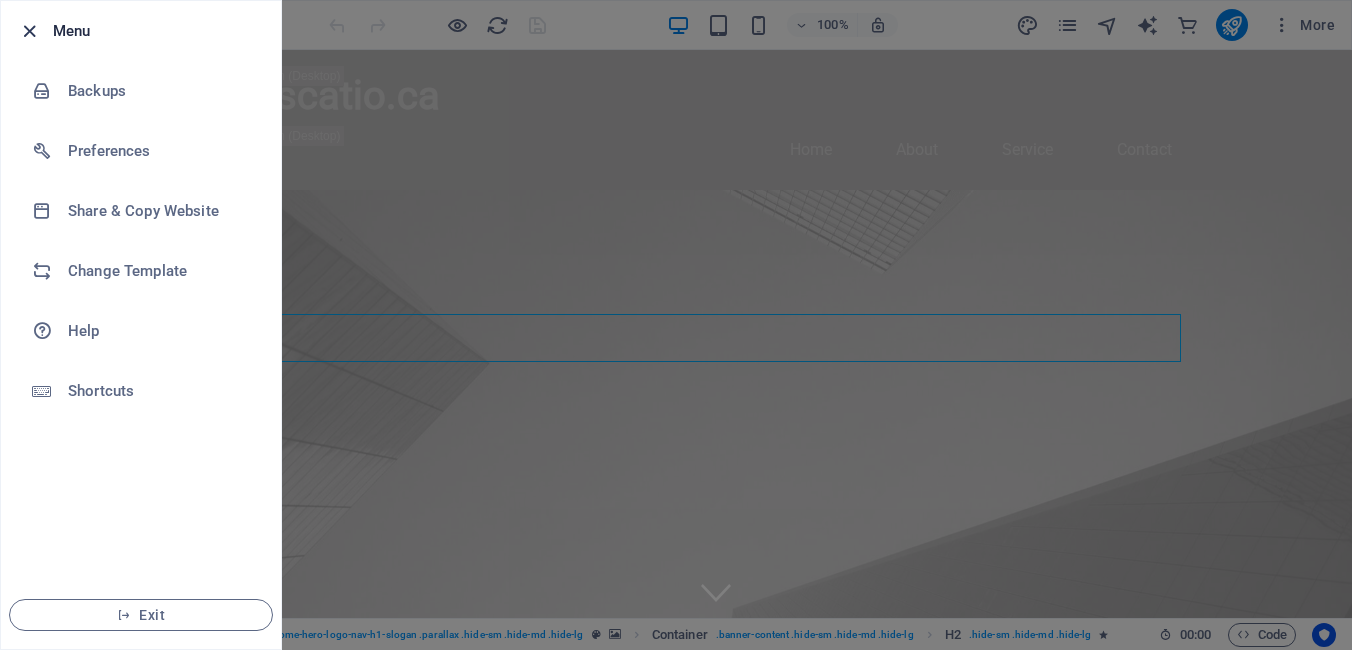 click at bounding box center [29, 31] 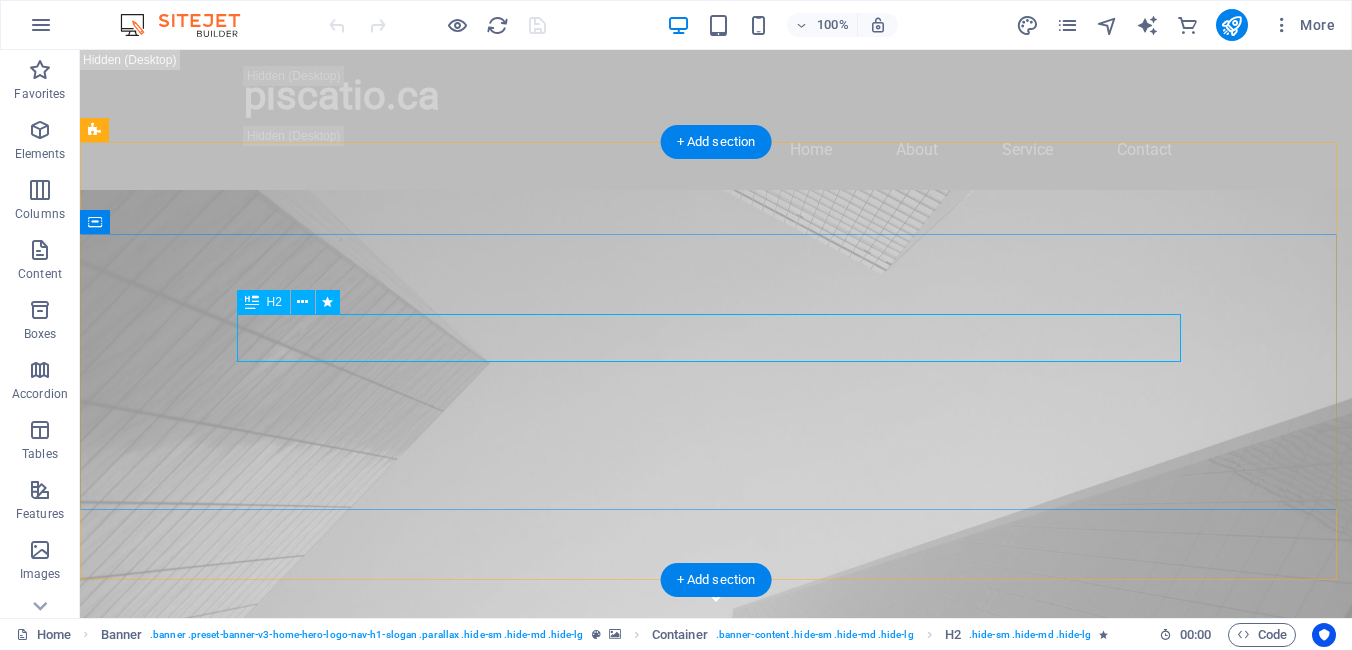 click on "This is a very cool headline" at bounding box center [716, 972] 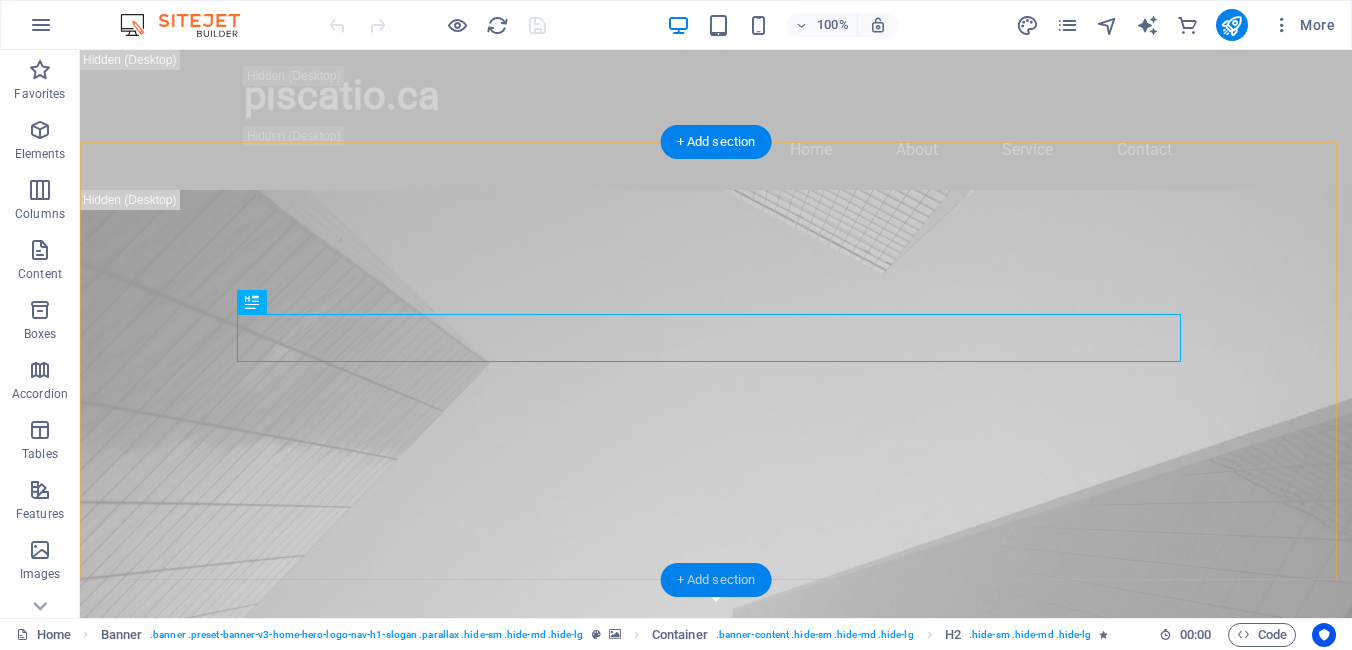 click on "+ Add section" at bounding box center [716, 580] 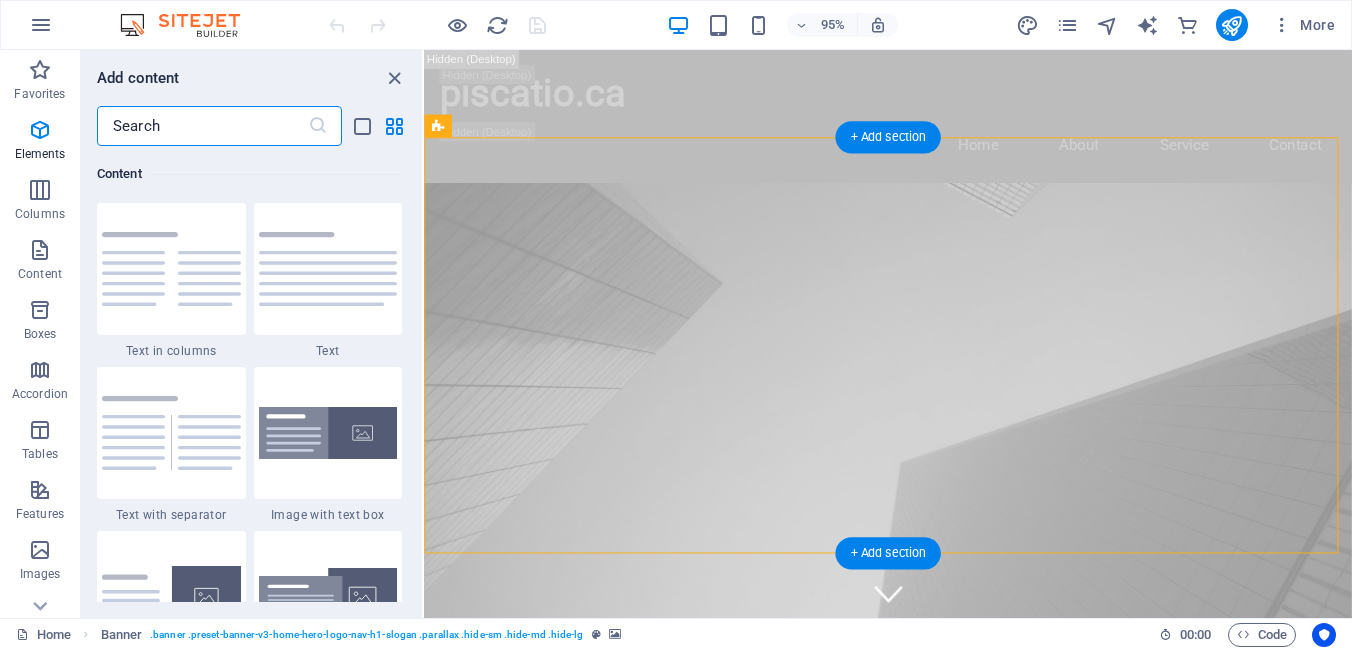 scroll, scrollTop: 3499, scrollLeft: 0, axis: vertical 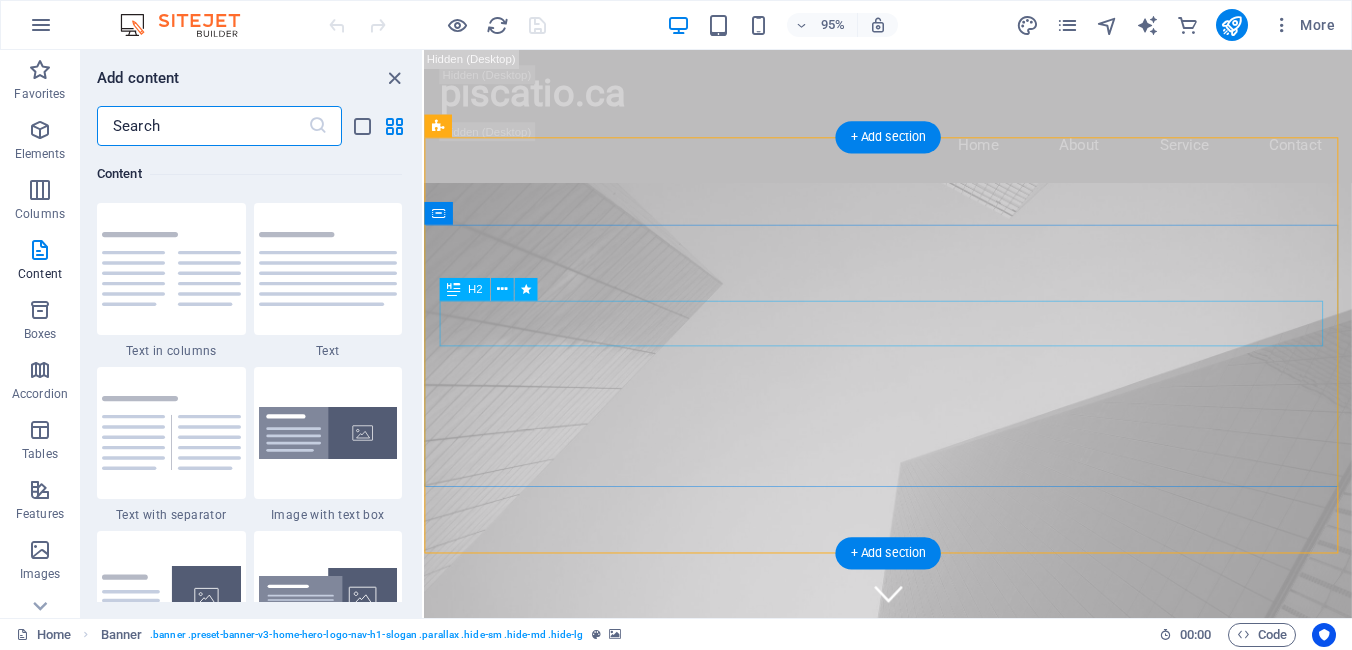 click on "This is a very cool headline" at bounding box center [913, 972] 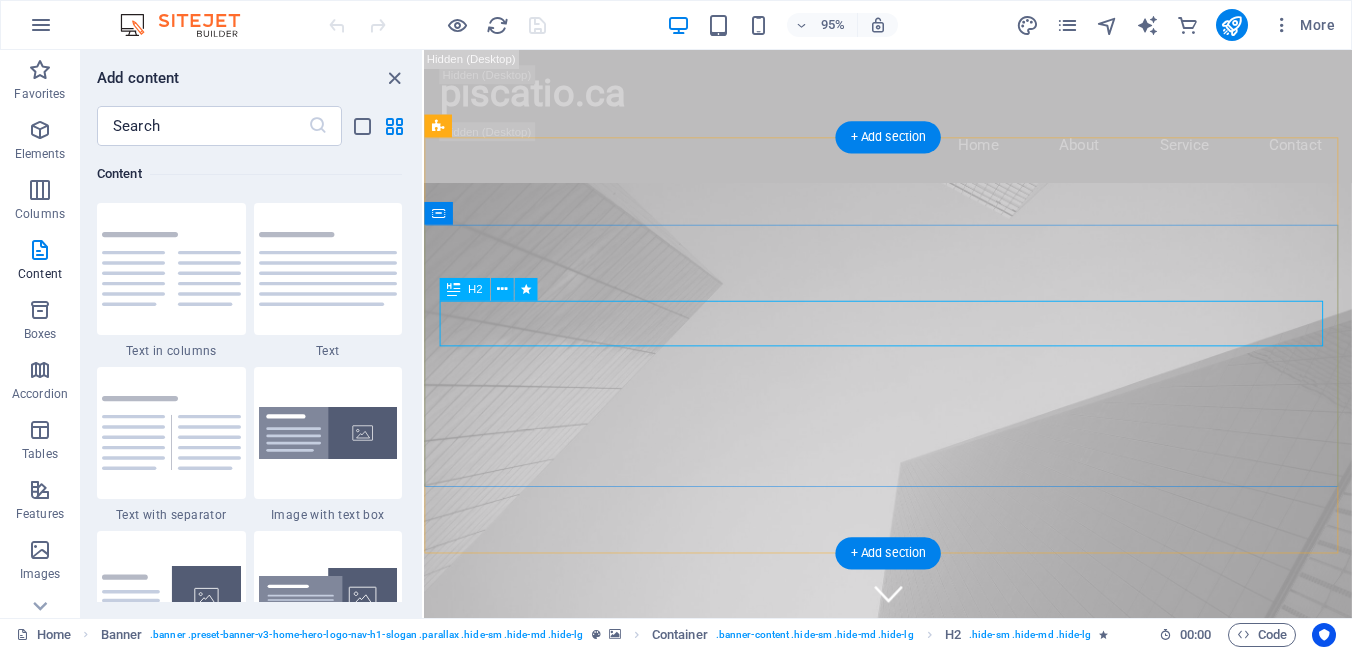 click on "This is a very cool headline" at bounding box center [913, 972] 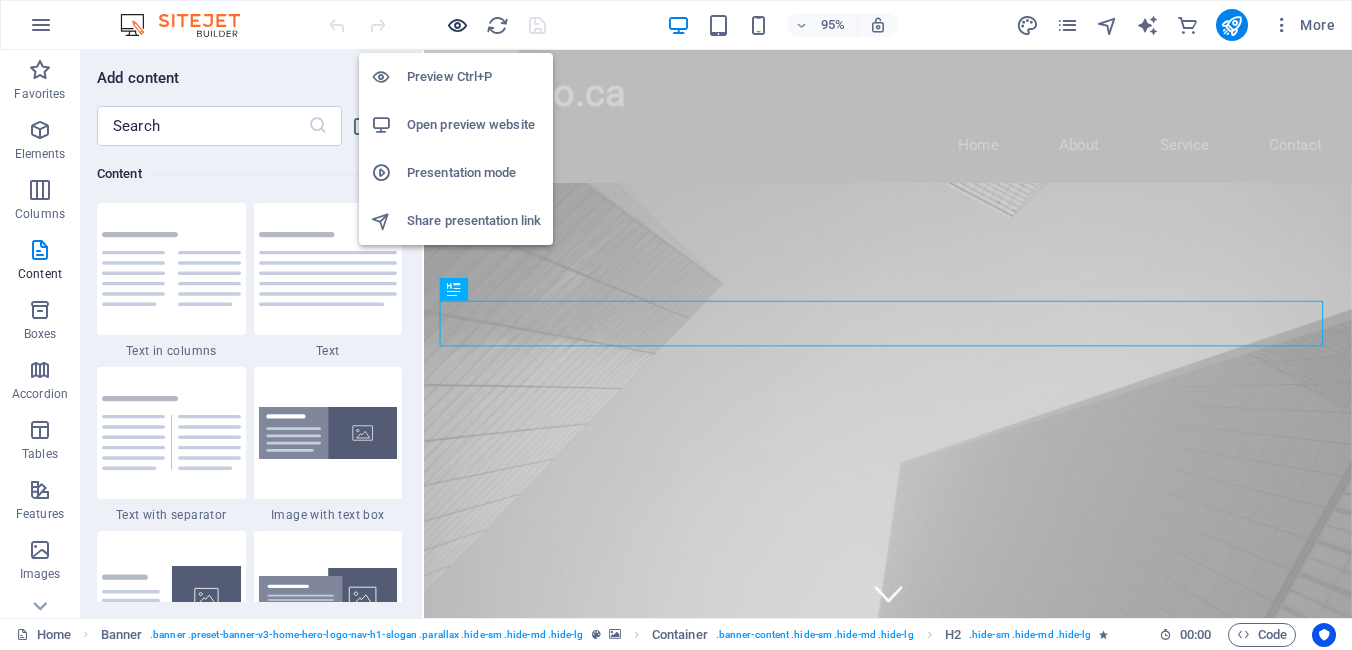 click at bounding box center (457, 25) 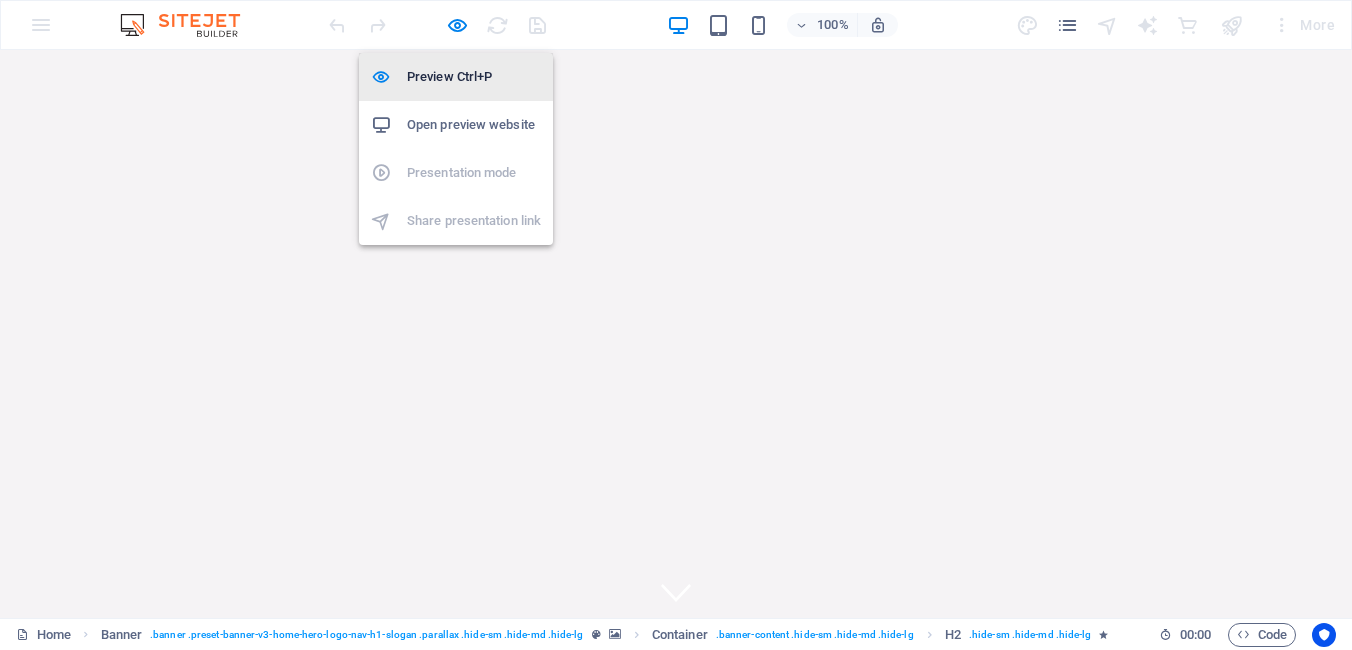 click on "Preview Ctrl+P" at bounding box center [474, 77] 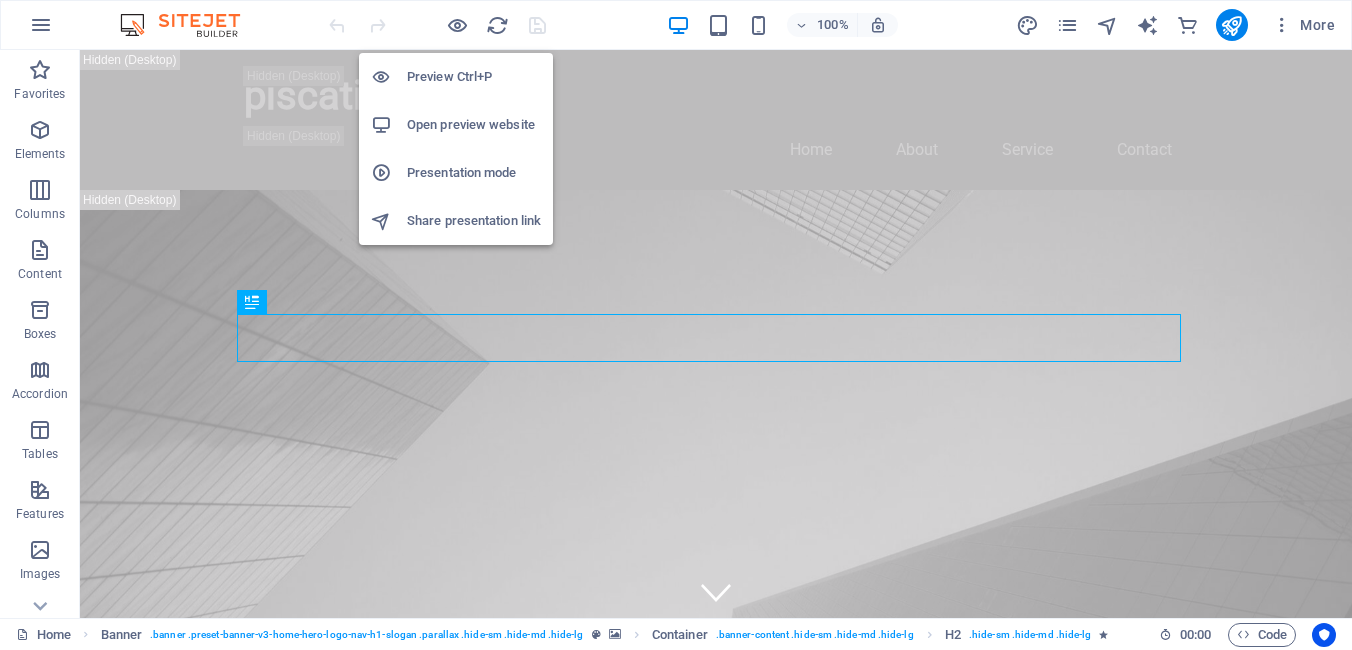 click on "Preview Ctrl+P" at bounding box center (474, 77) 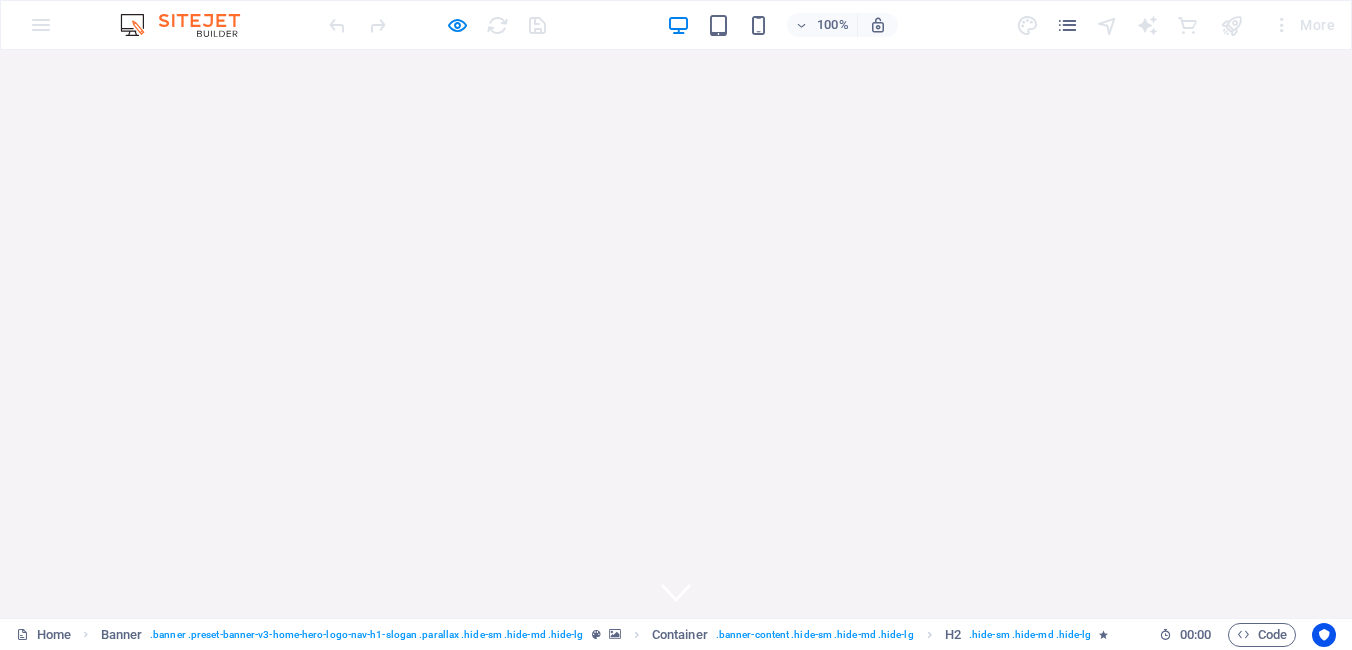 click on "Custom Laser-Printed Wood Portraits" at bounding box center (676, 864) 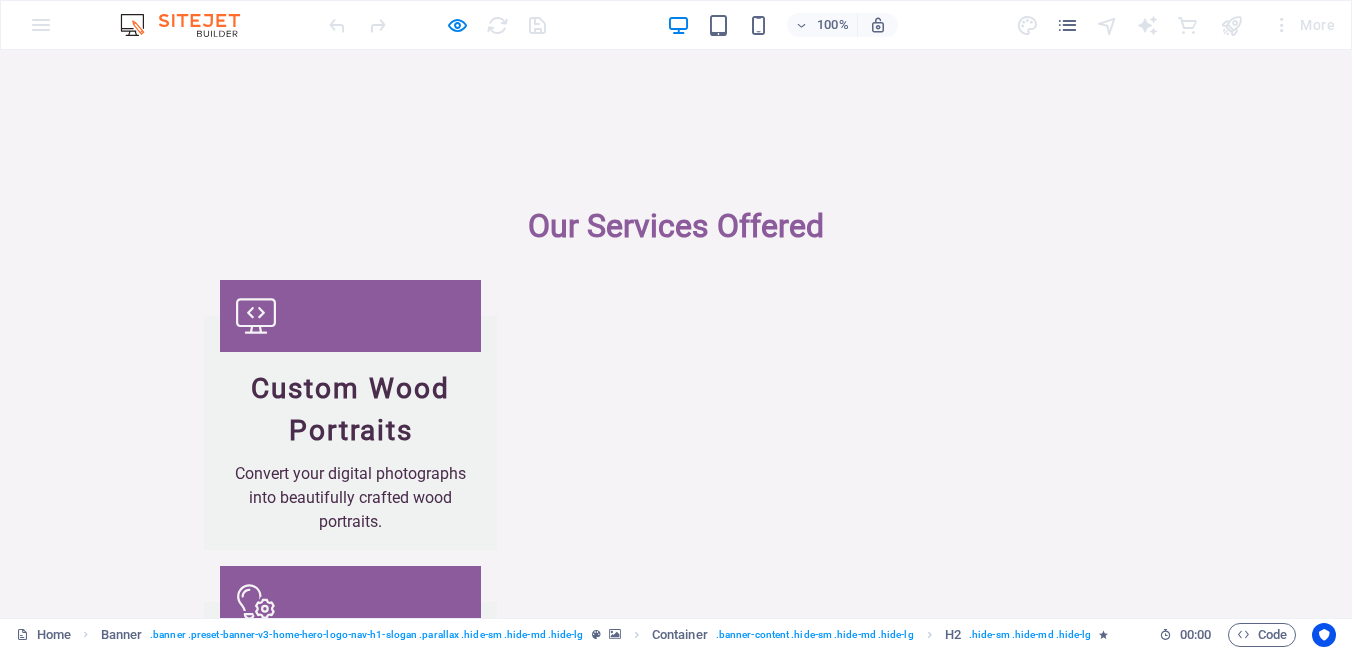 scroll, scrollTop: 1888, scrollLeft: 0, axis: vertical 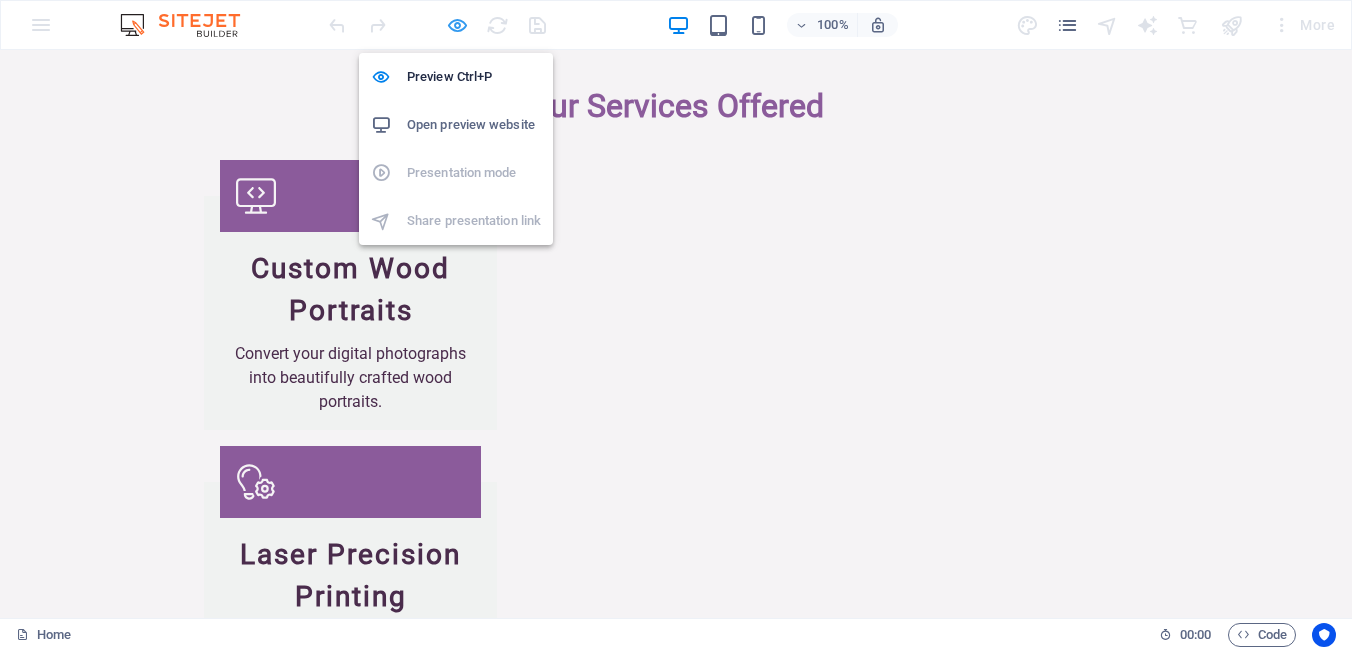 click at bounding box center [457, 25] 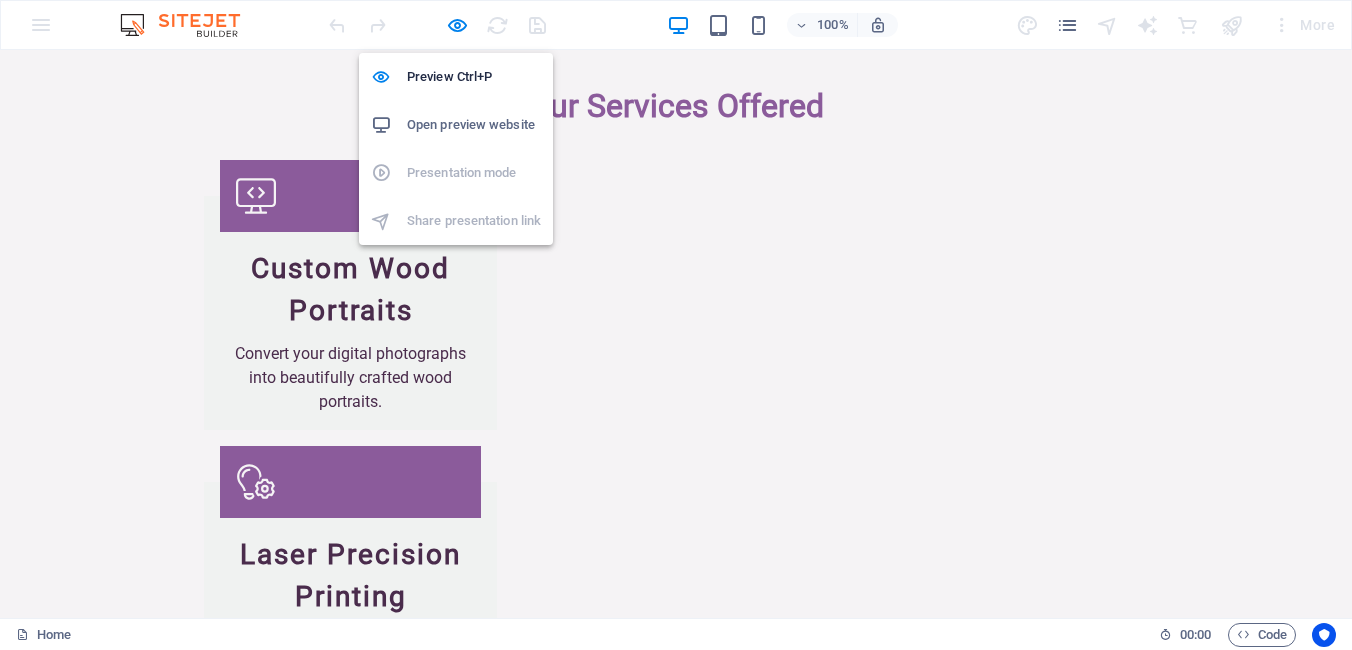 scroll, scrollTop: 4048, scrollLeft: 0, axis: vertical 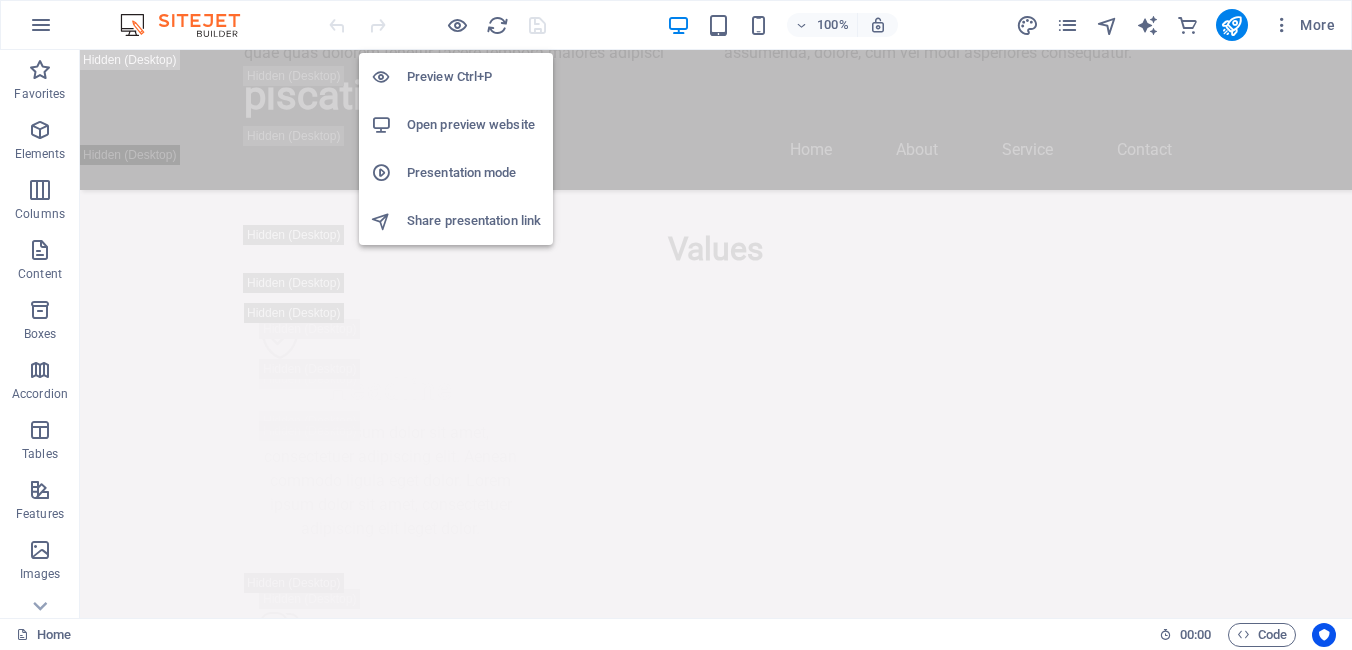 click on "Open preview website" at bounding box center [474, 125] 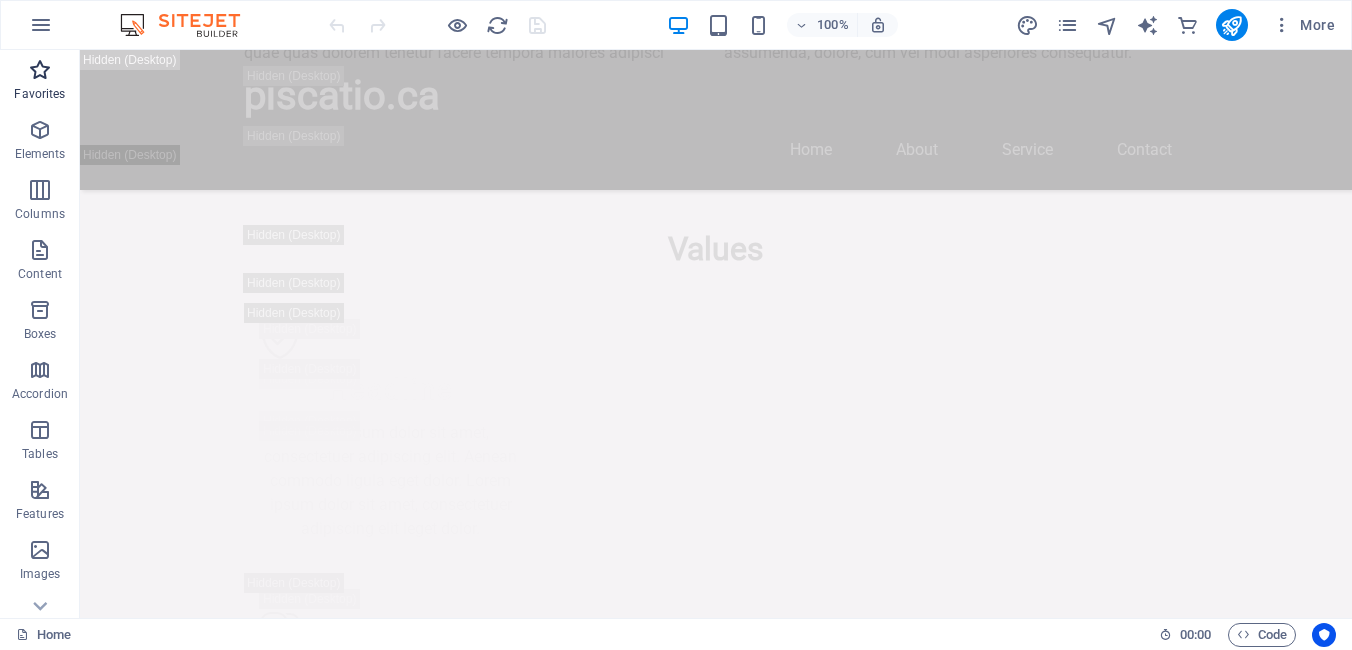 click on "Favorites" at bounding box center [39, 94] 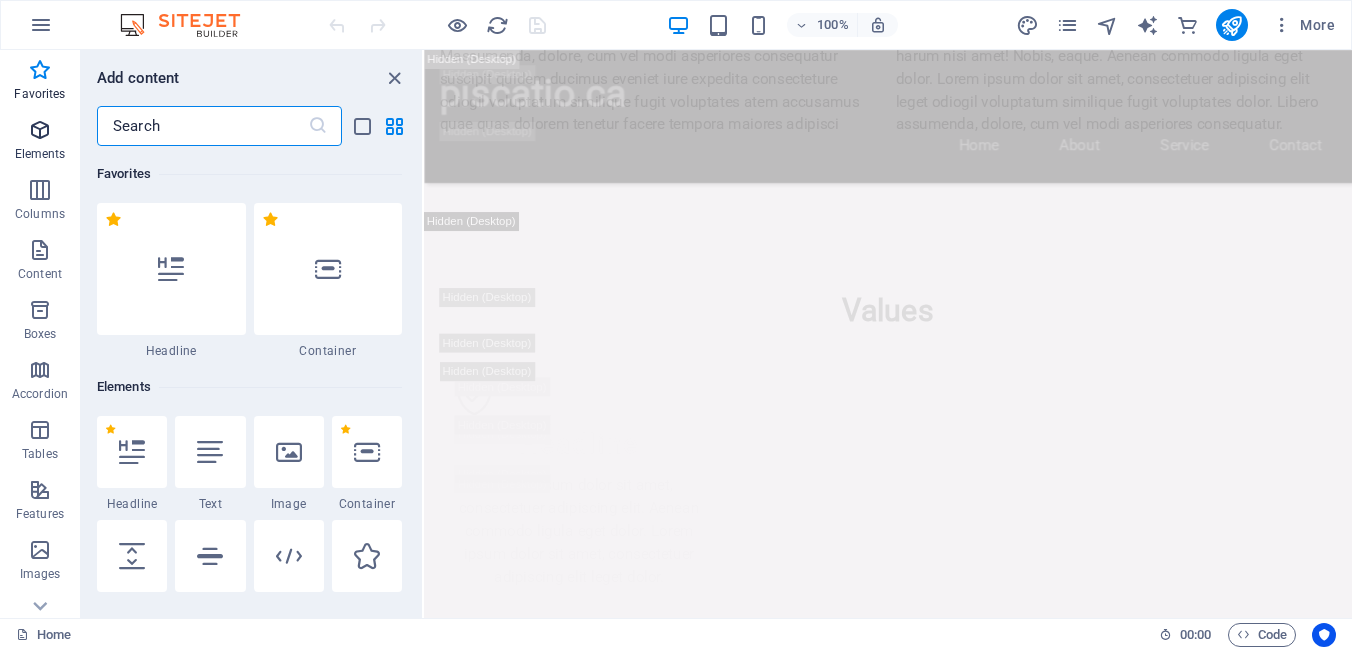 scroll, scrollTop: 4126, scrollLeft: 0, axis: vertical 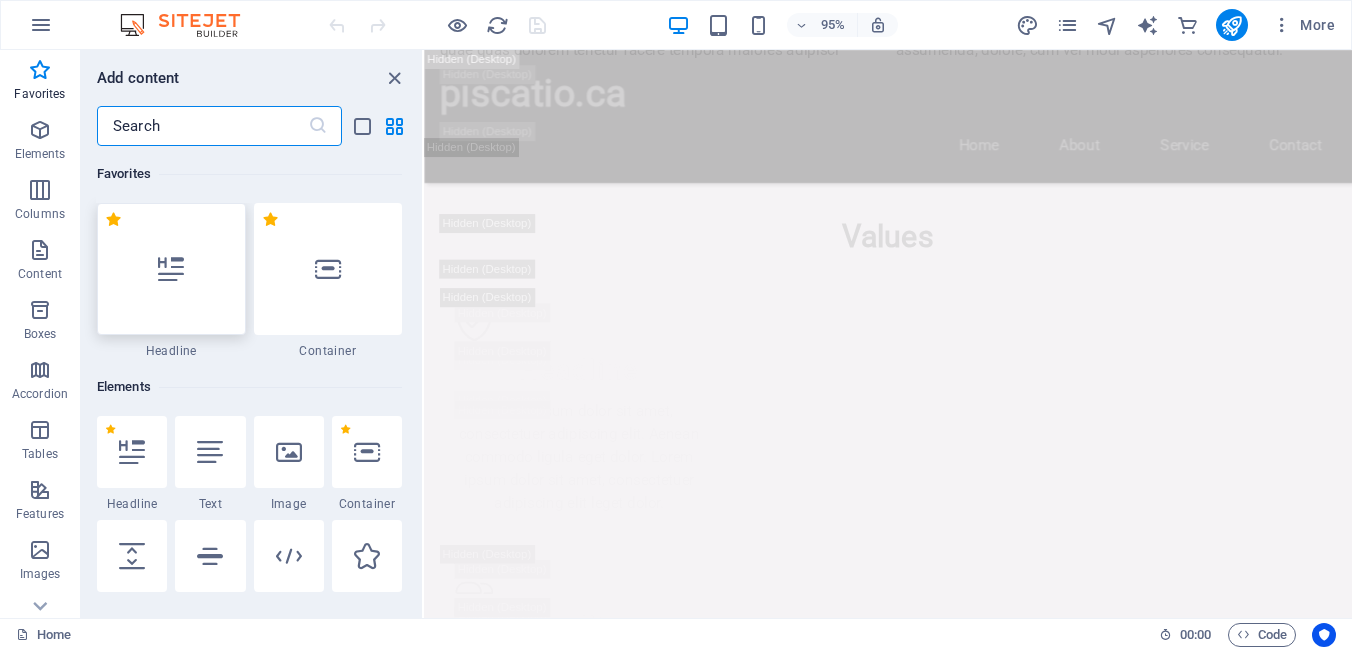 click at bounding box center (171, 269) 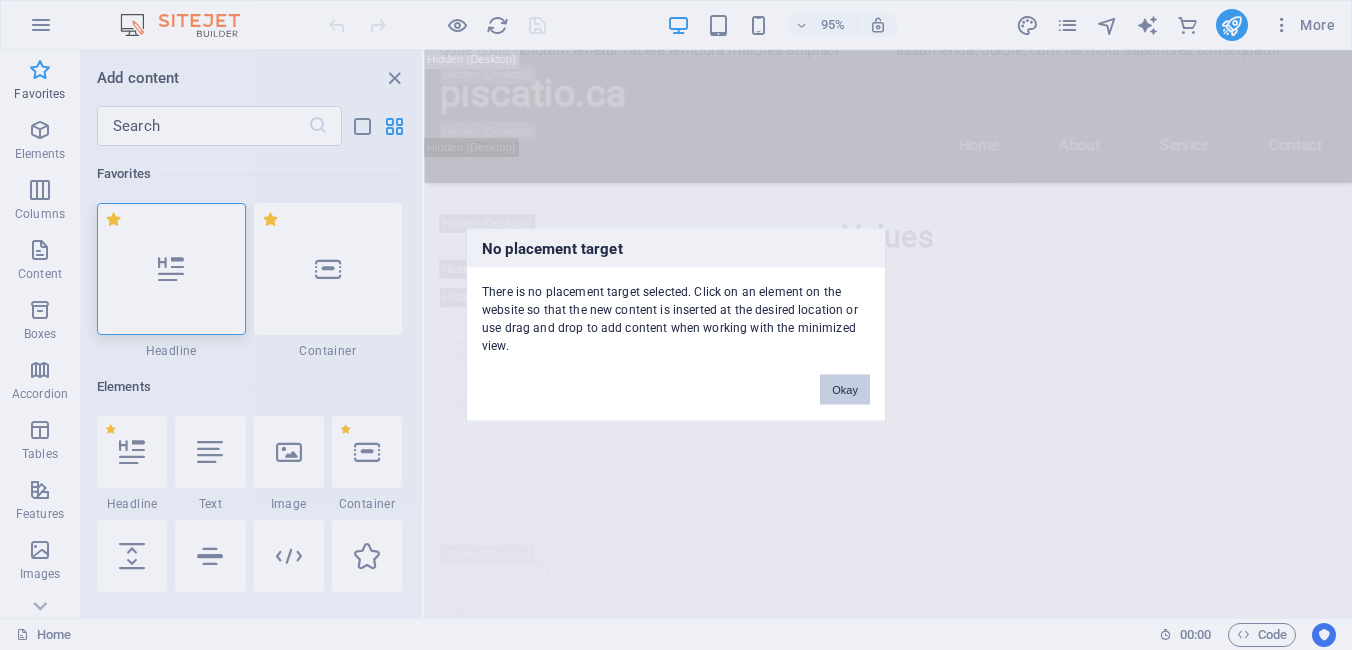 click on "Okay" at bounding box center (845, 390) 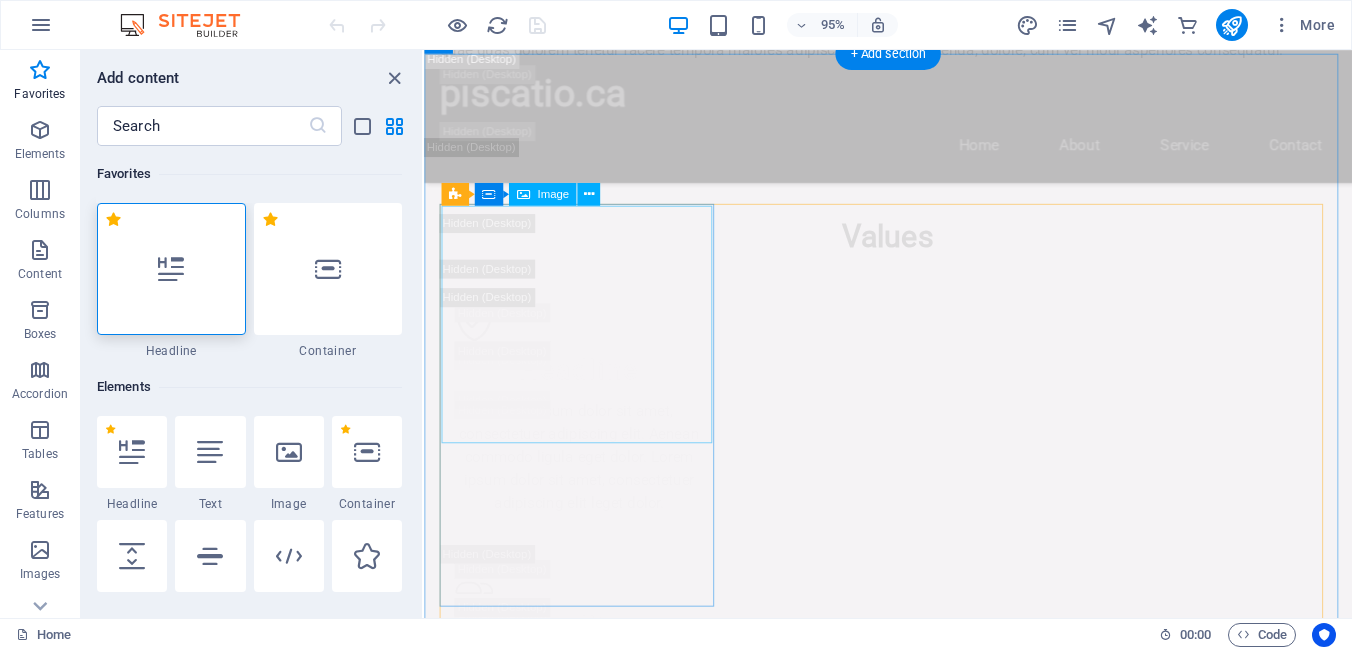 click at bounding box center (587, 4216) 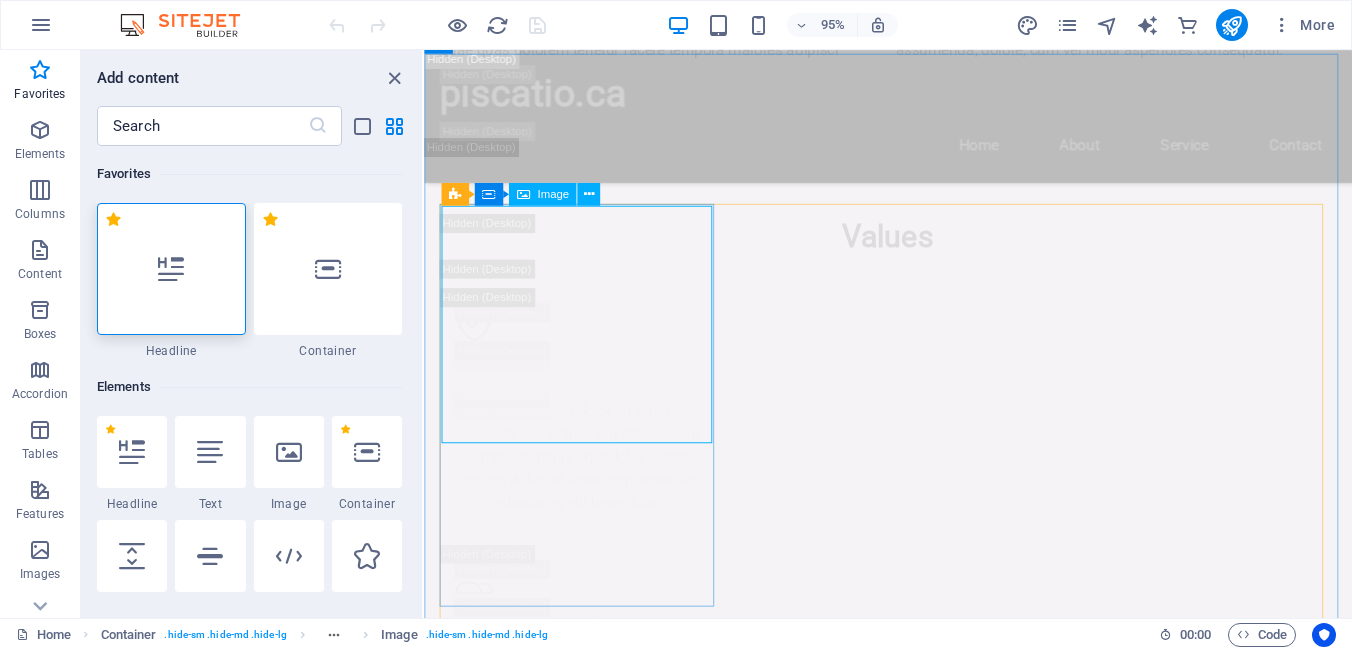 click at bounding box center [522, 194] 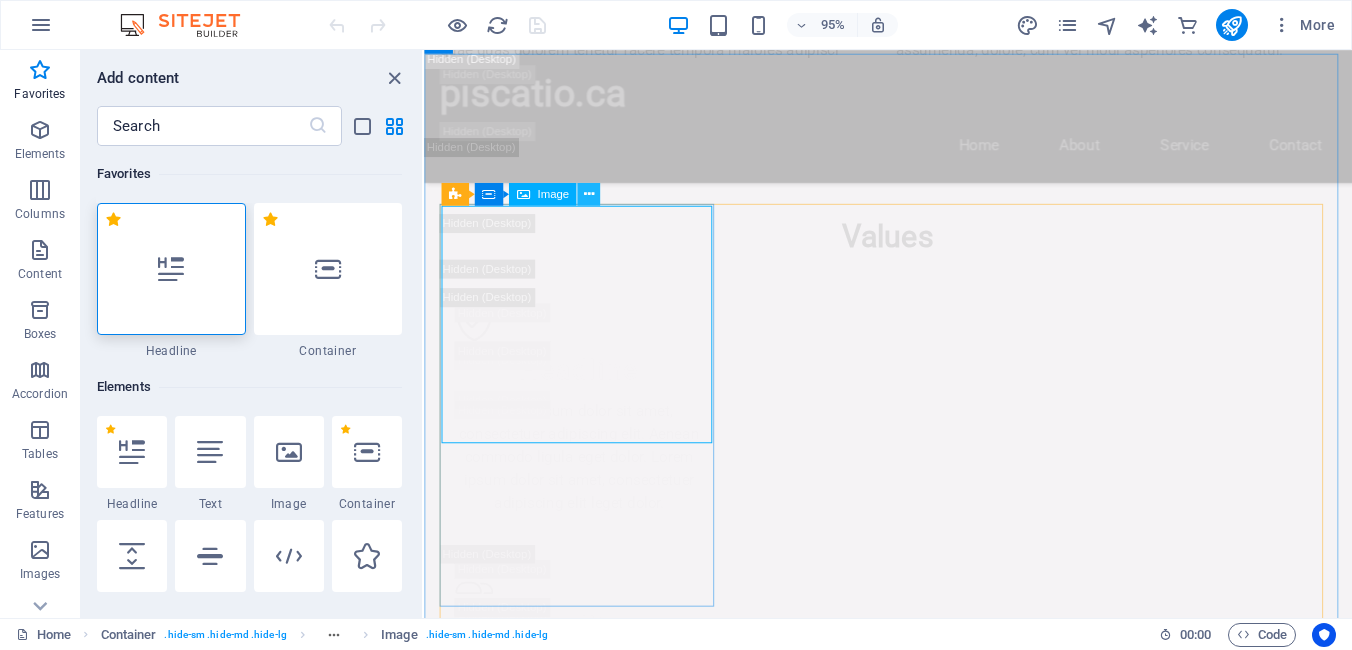click at bounding box center (588, 194) 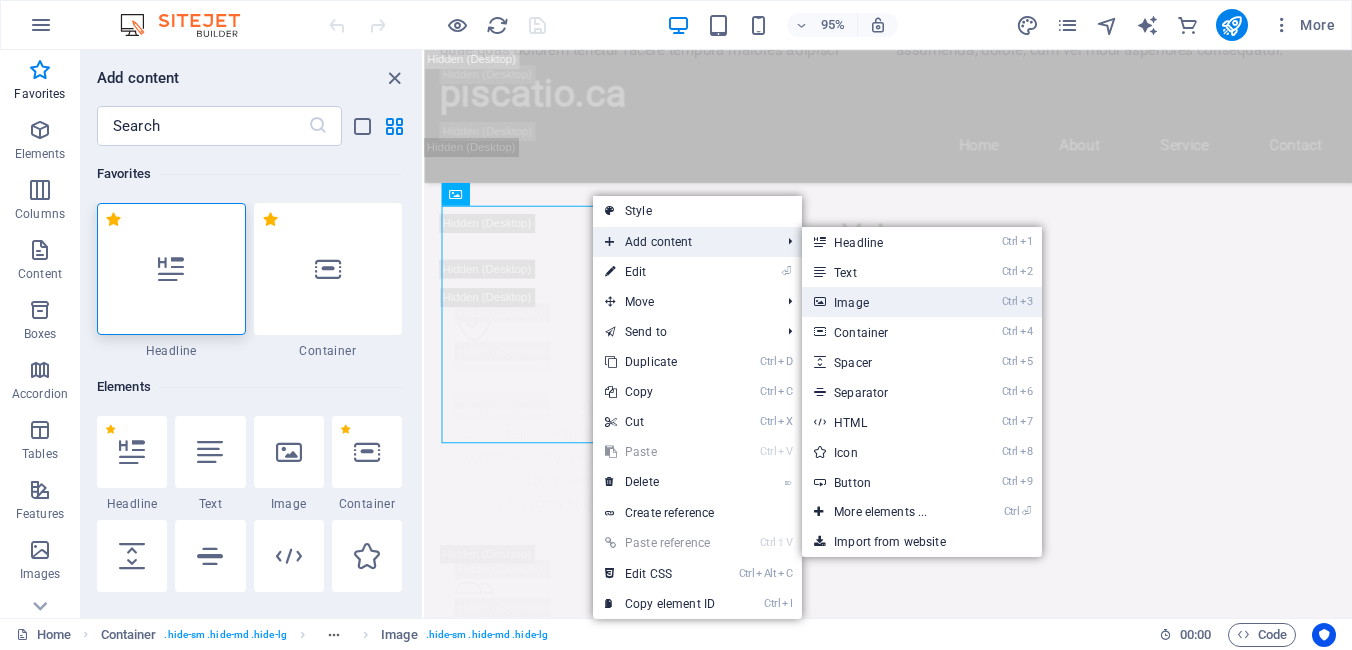 click on "Ctrl 3  Image" at bounding box center [884, 302] 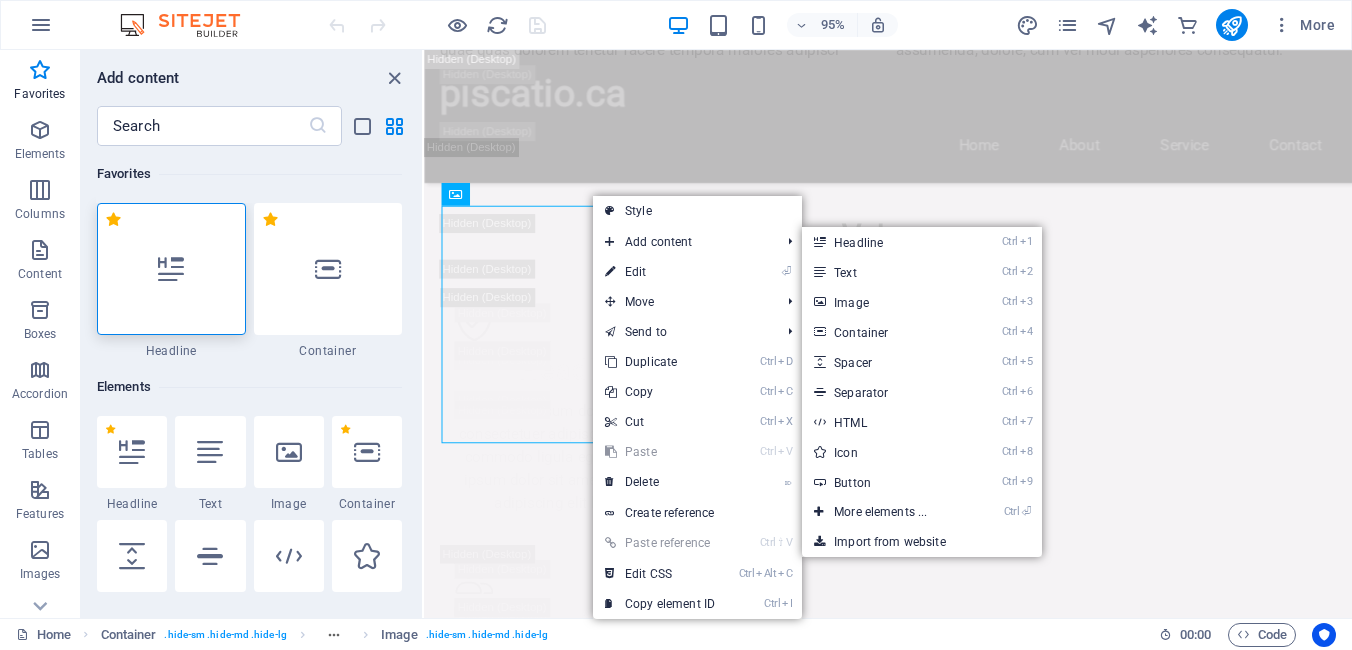 scroll, scrollTop: 4111, scrollLeft: 0, axis: vertical 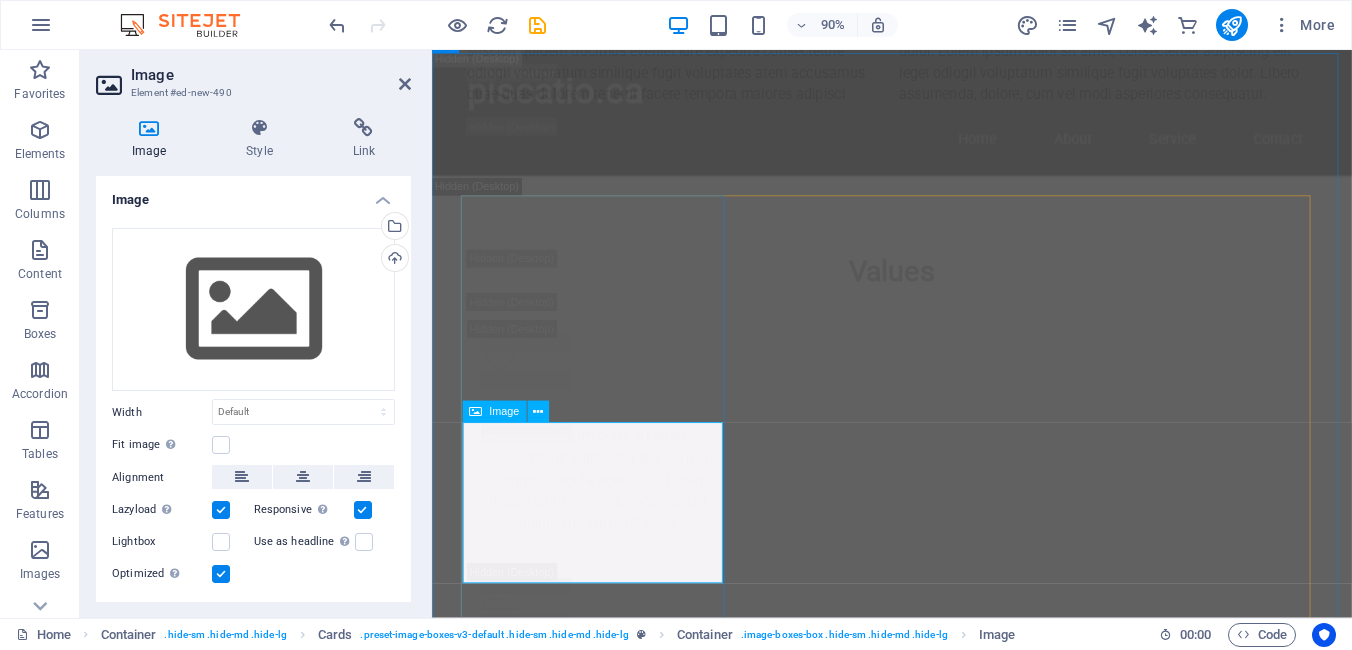 click on "Image" at bounding box center [504, 411] 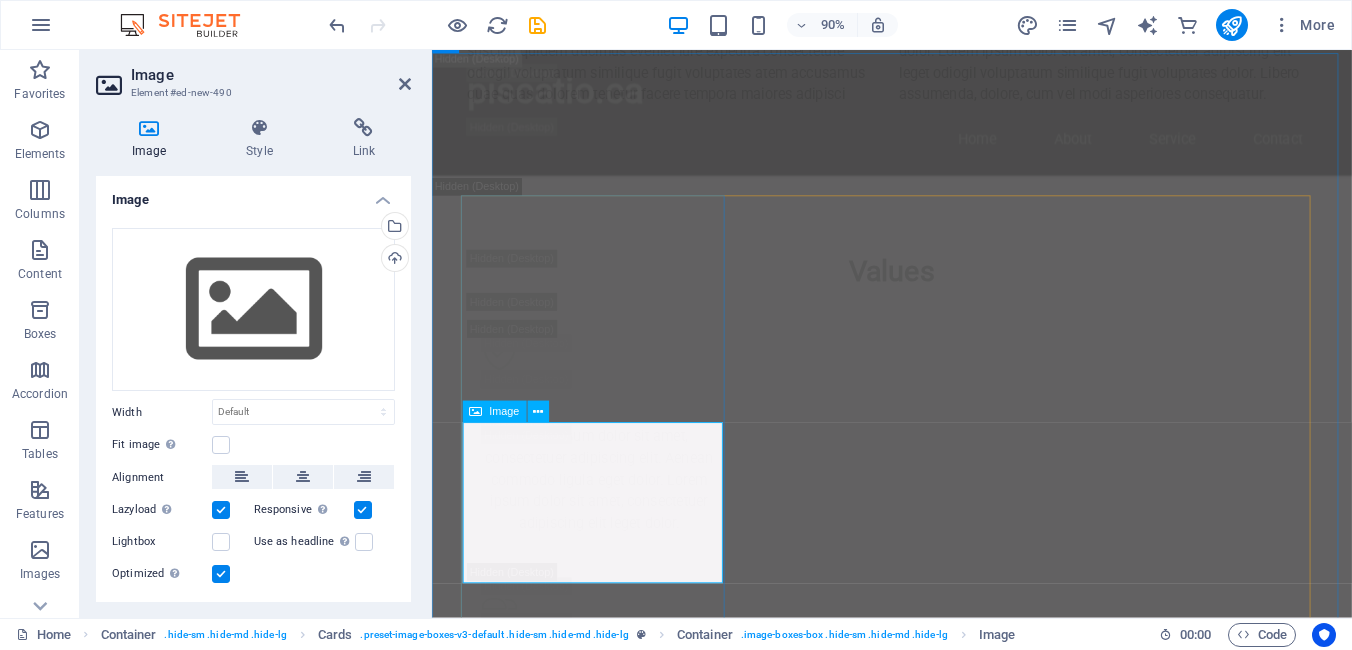 click at bounding box center (617, 4510) 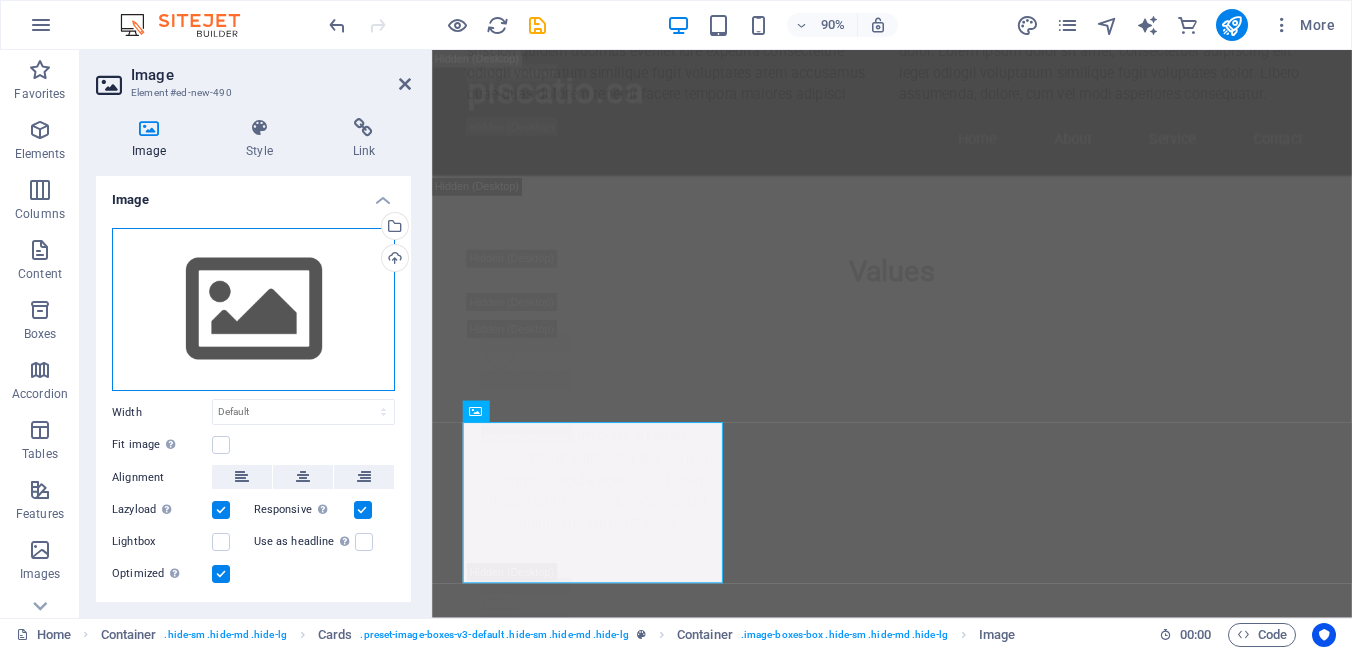 click on "Drag files here, click to choose files or select files from Files or our free stock photos & videos" at bounding box center [253, 310] 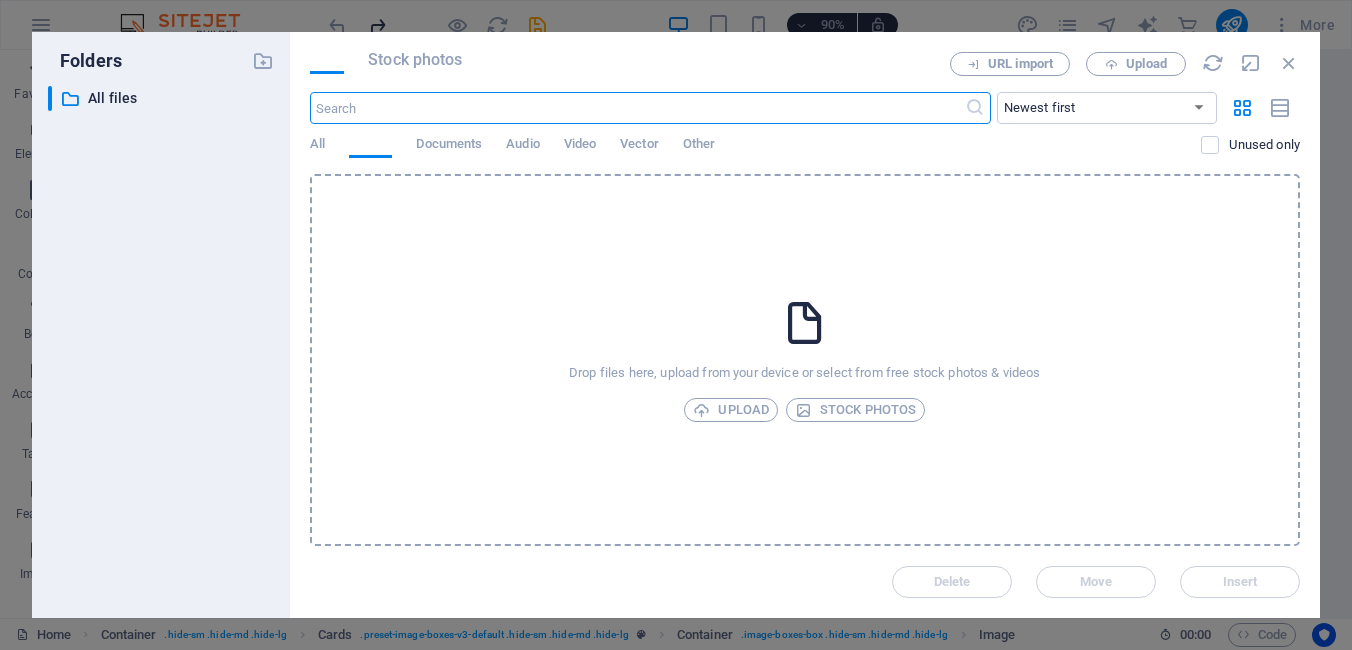 scroll, scrollTop: 5264, scrollLeft: 0, axis: vertical 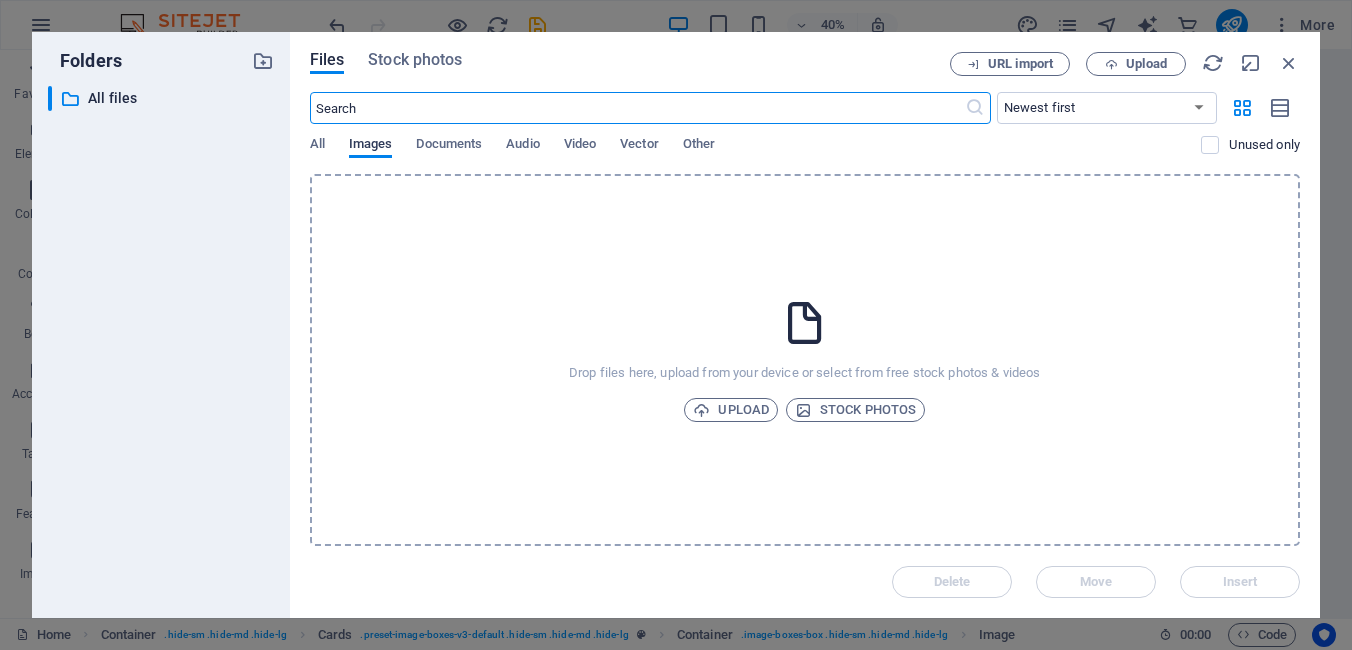 click on "Images" at bounding box center [371, 146] 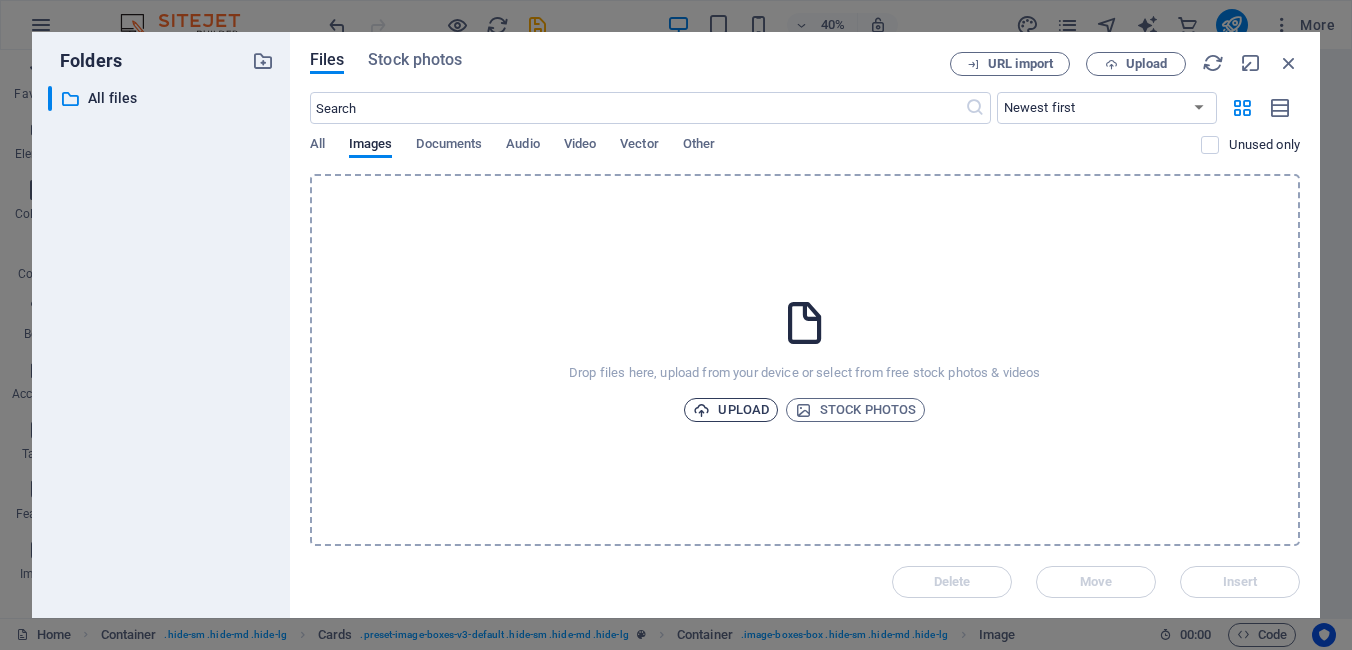 click on "Upload" at bounding box center [731, 410] 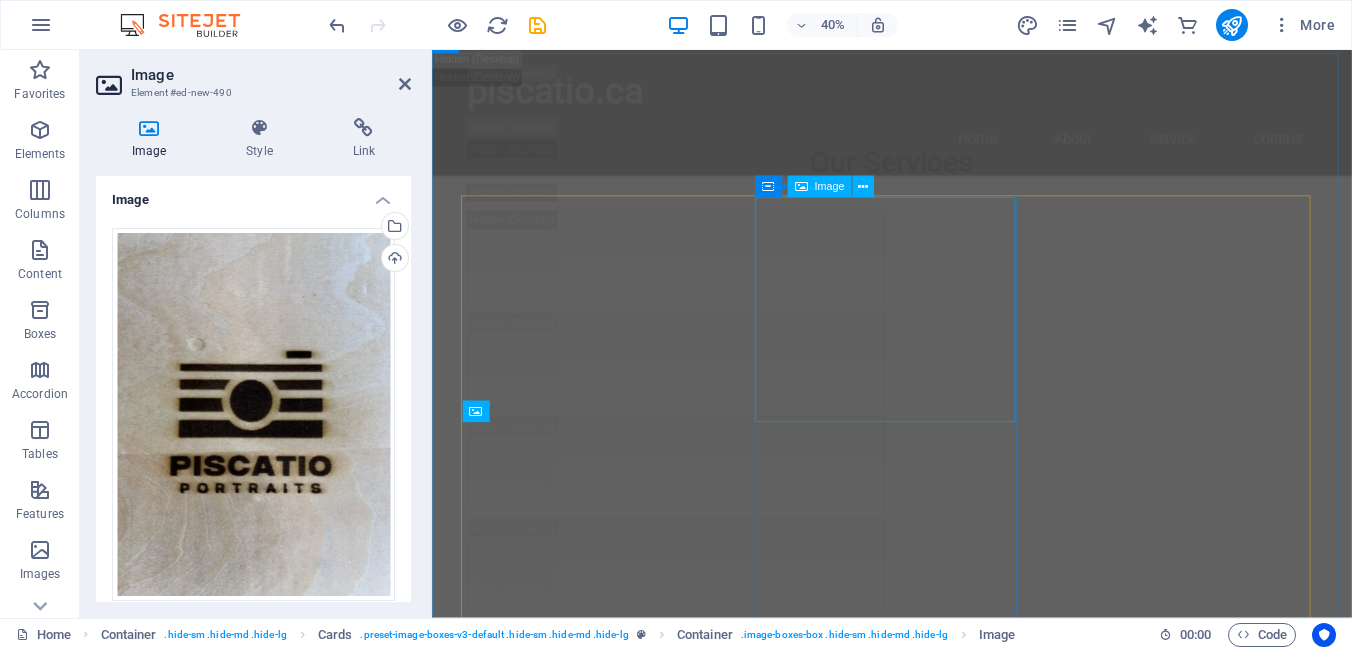 scroll, scrollTop: 4111, scrollLeft: 0, axis: vertical 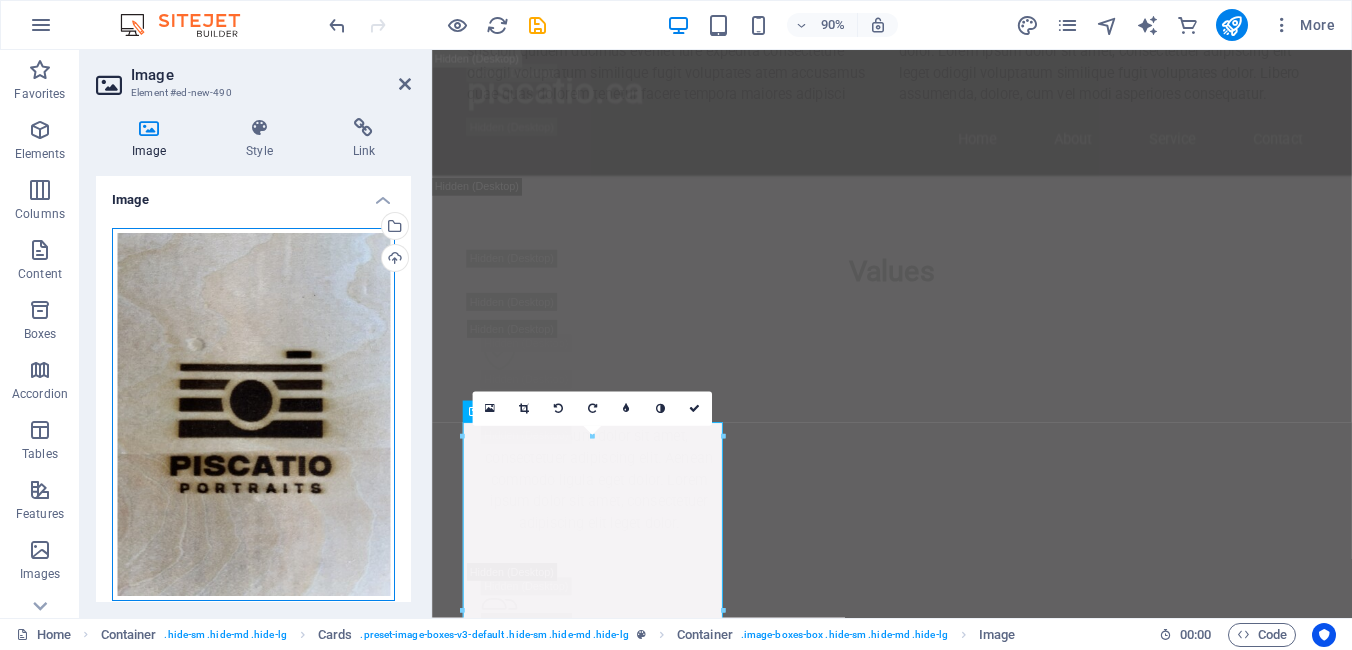 click on "Drag files here, click to choose files or select files from Files or our free stock photos & videos" at bounding box center [253, 415] 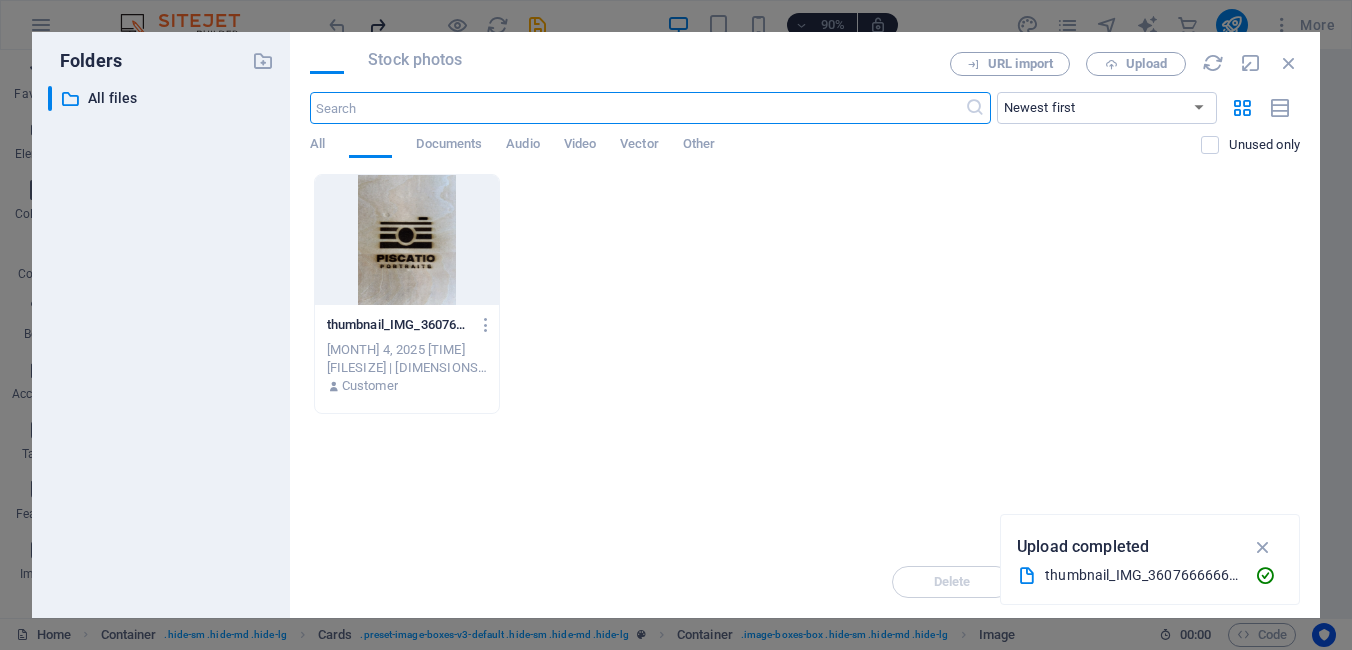 scroll, scrollTop: 5264, scrollLeft: 0, axis: vertical 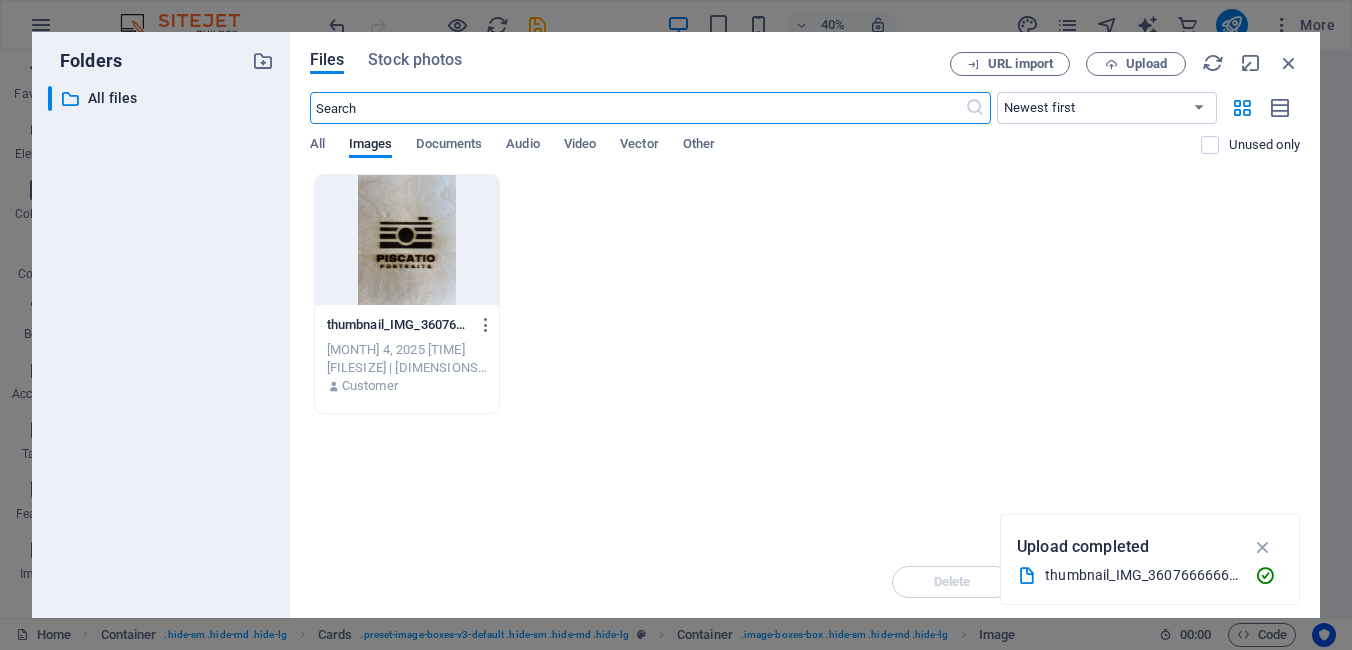 click at bounding box center (407, 240) 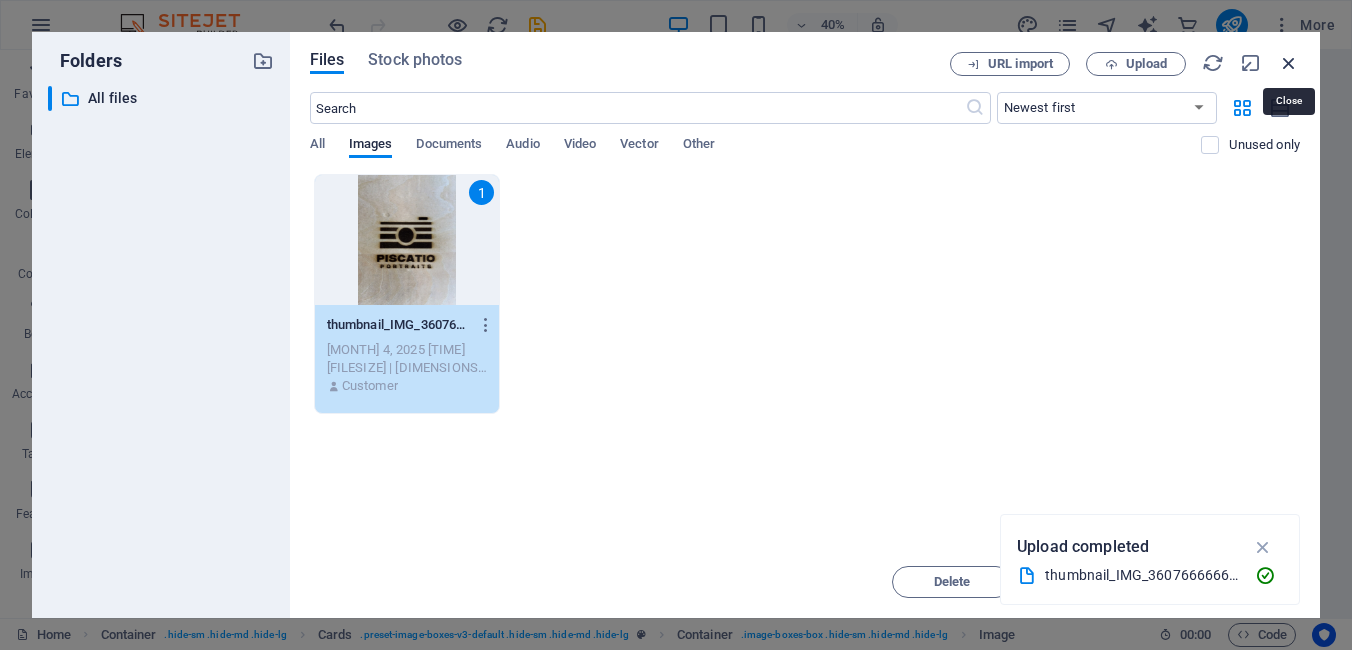 click at bounding box center (1289, 63) 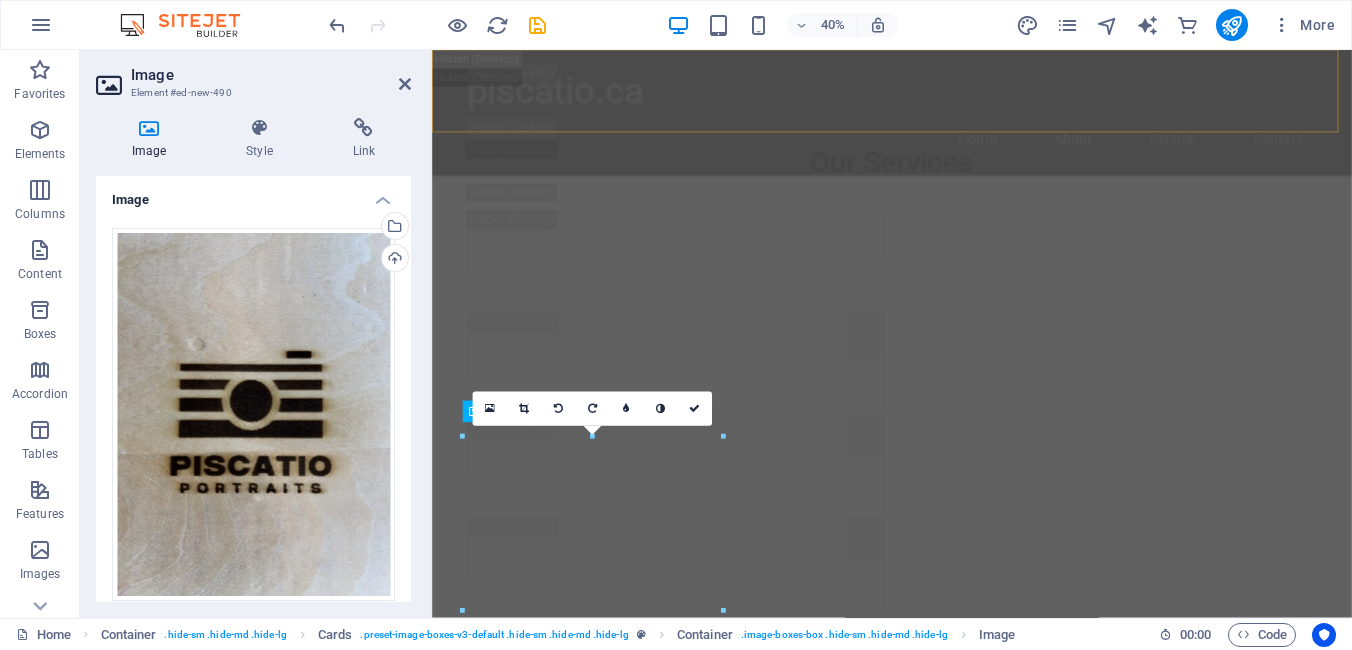 scroll, scrollTop: 4111, scrollLeft: 0, axis: vertical 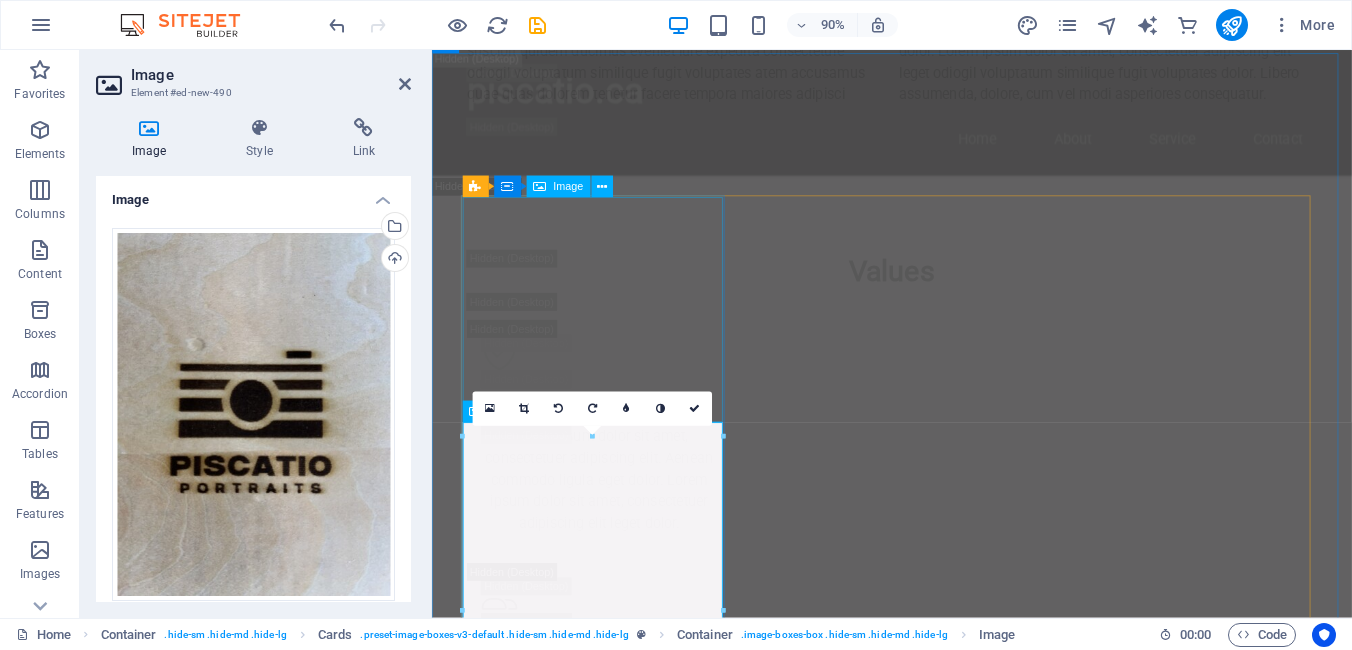 click at bounding box center (617, 4265) 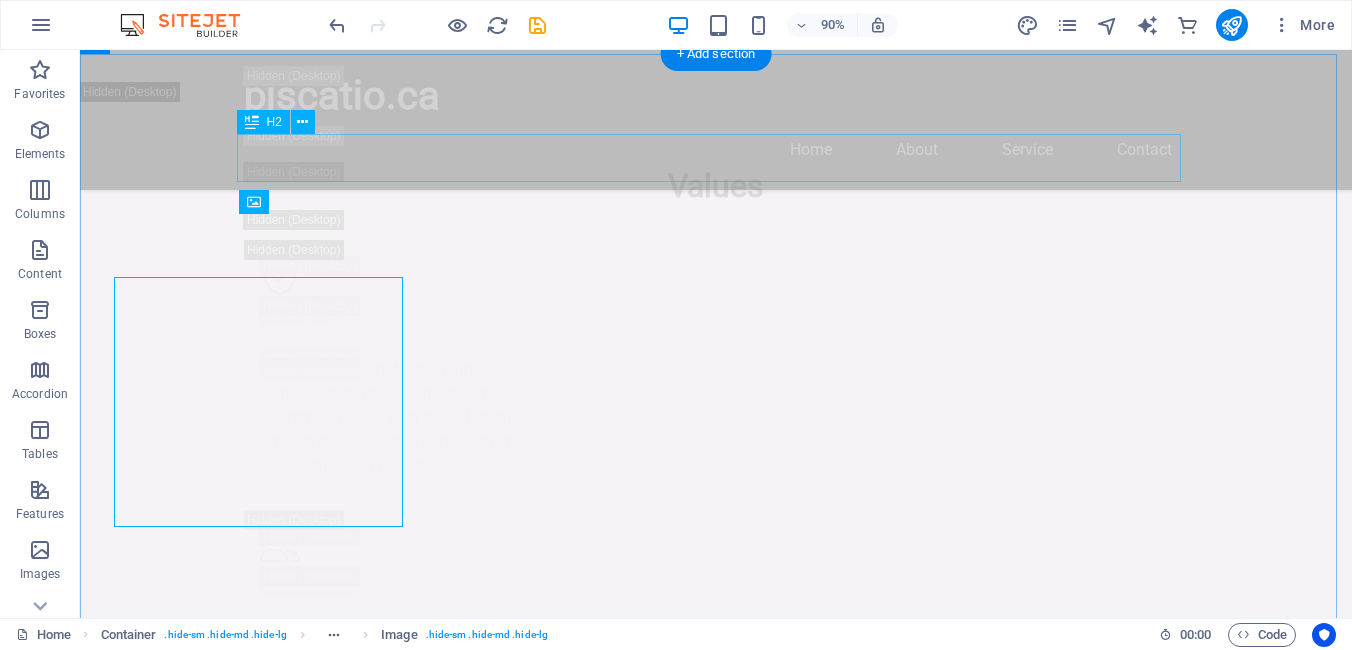 scroll, scrollTop: 4048, scrollLeft: 0, axis: vertical 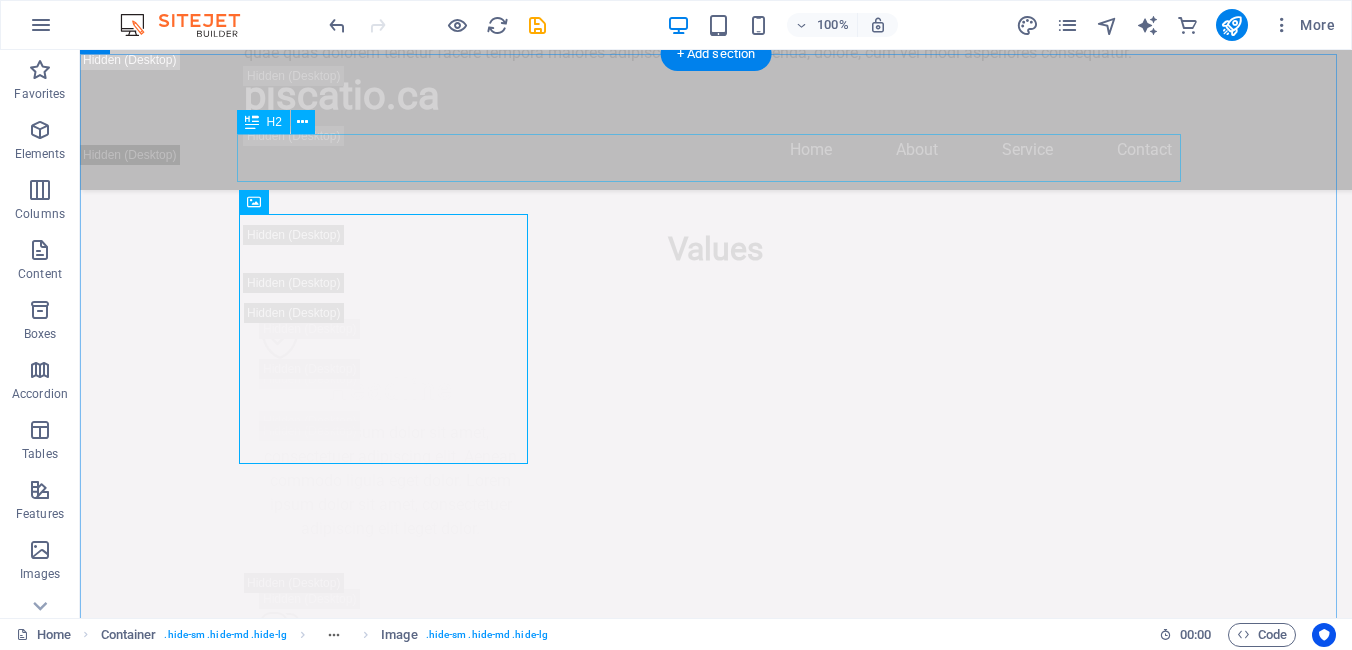 click on "Our Services" at bounding box center (716, 4037) 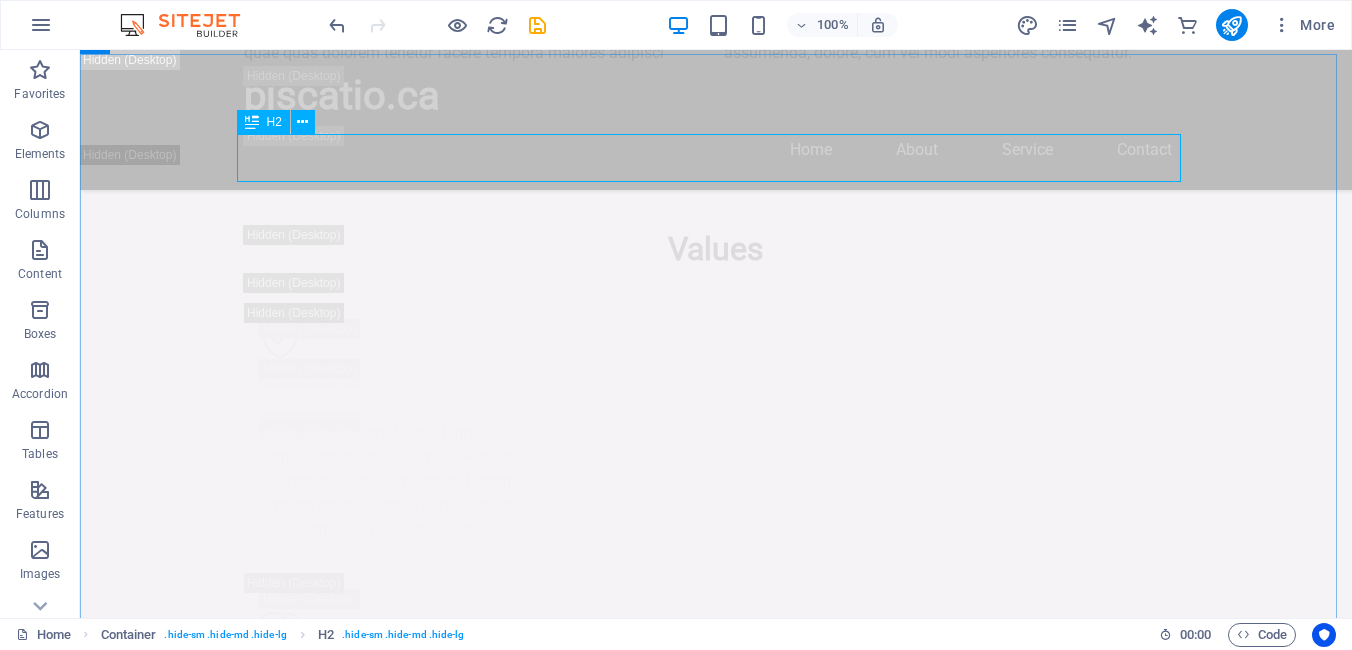 click at bounding box center (252, 122) 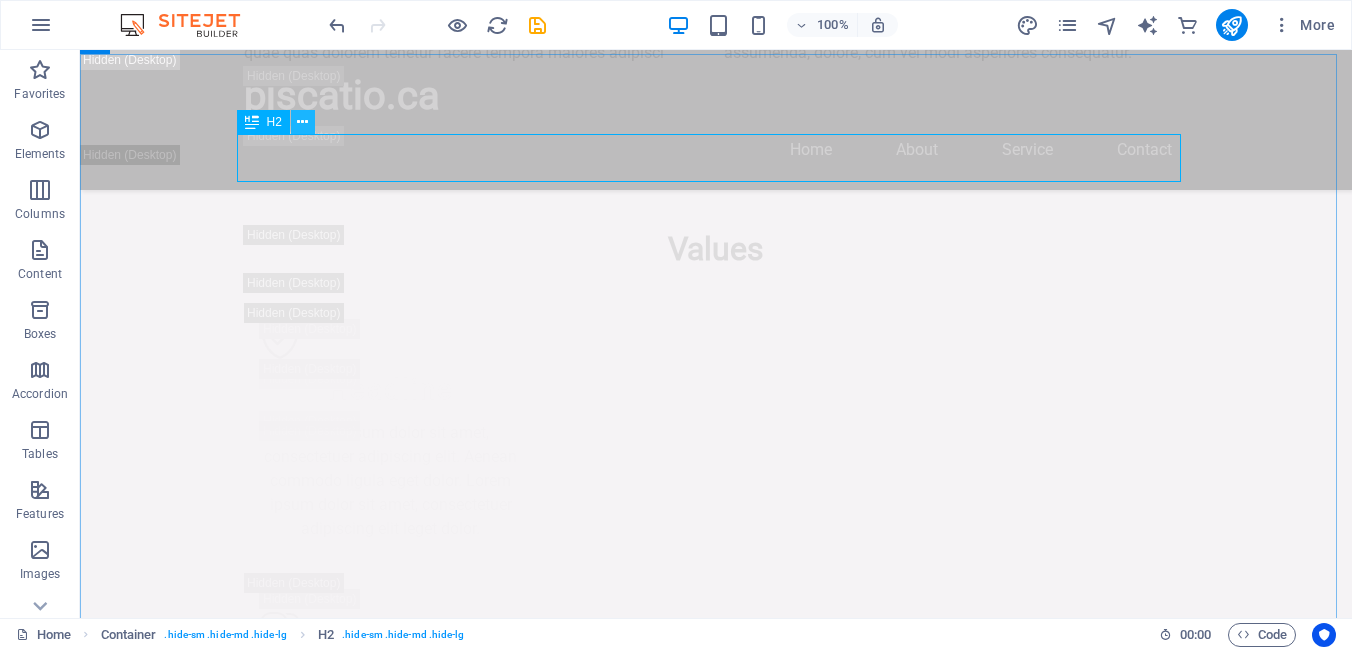 click at bounding box center (302, 122) 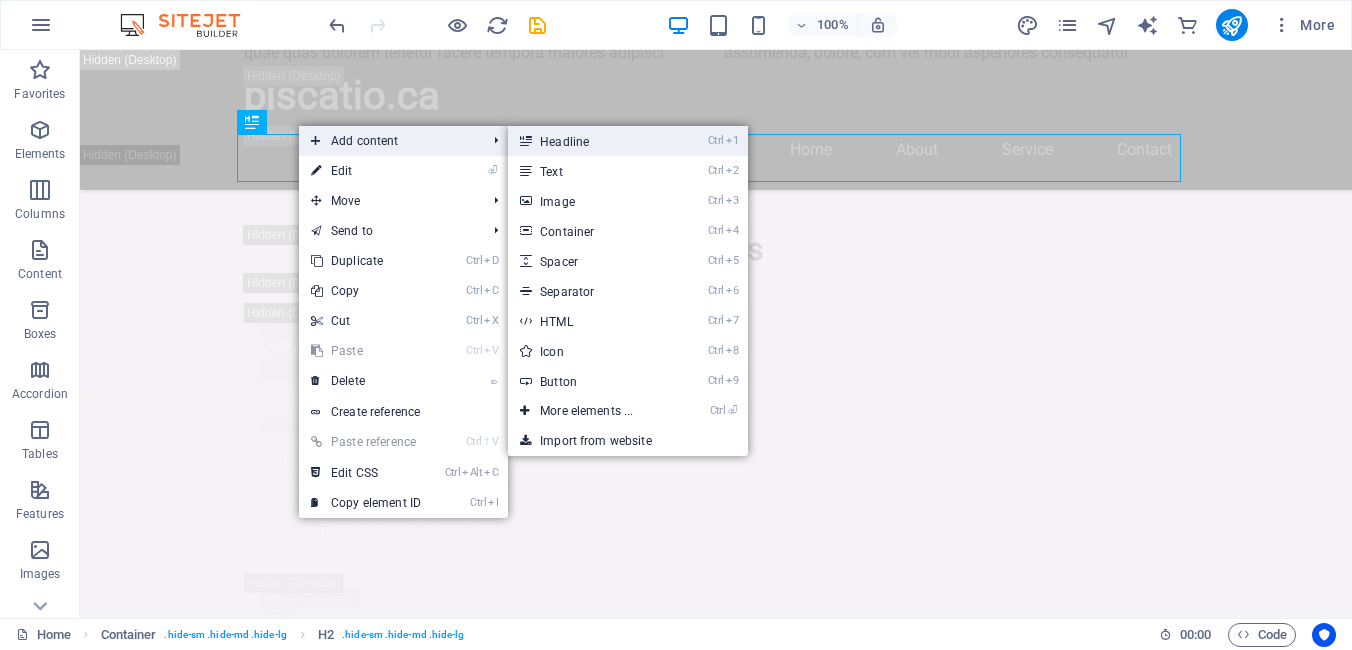 click on "Ctrl 1  Headline" at bounding box center [590, 141] 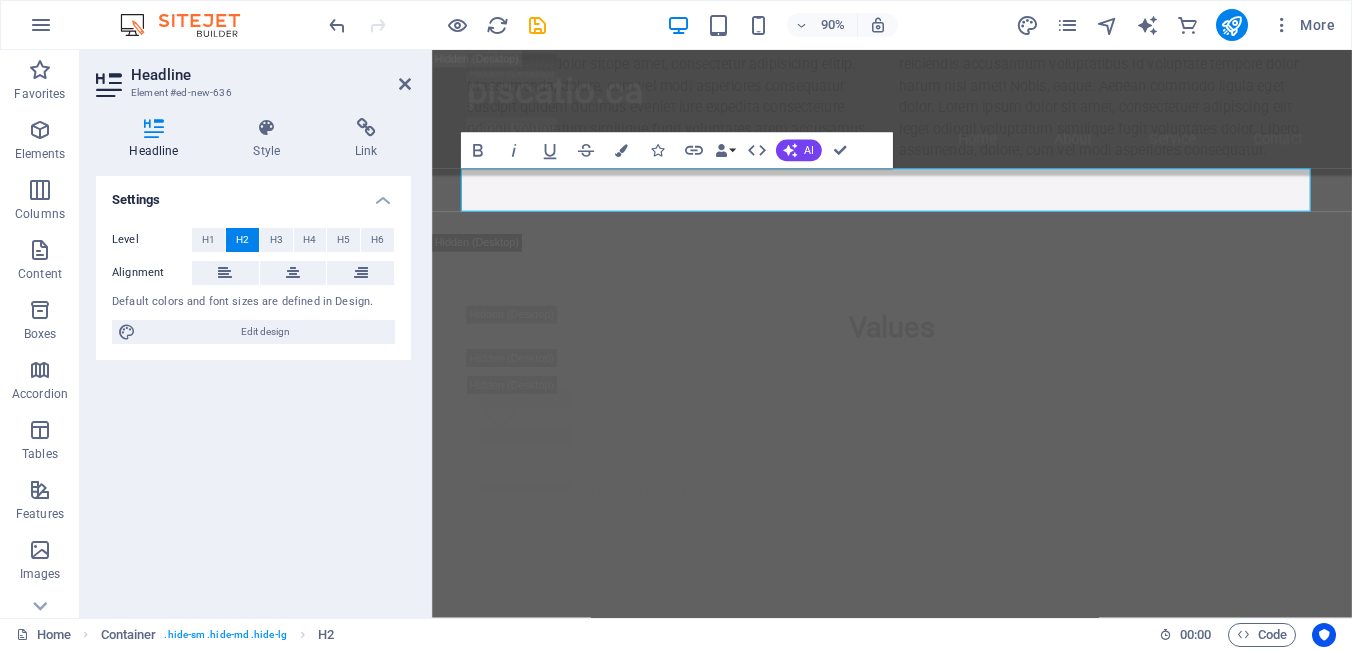 scroll, scrollTop: 4111, scrollLeft: 0, axis: vertical 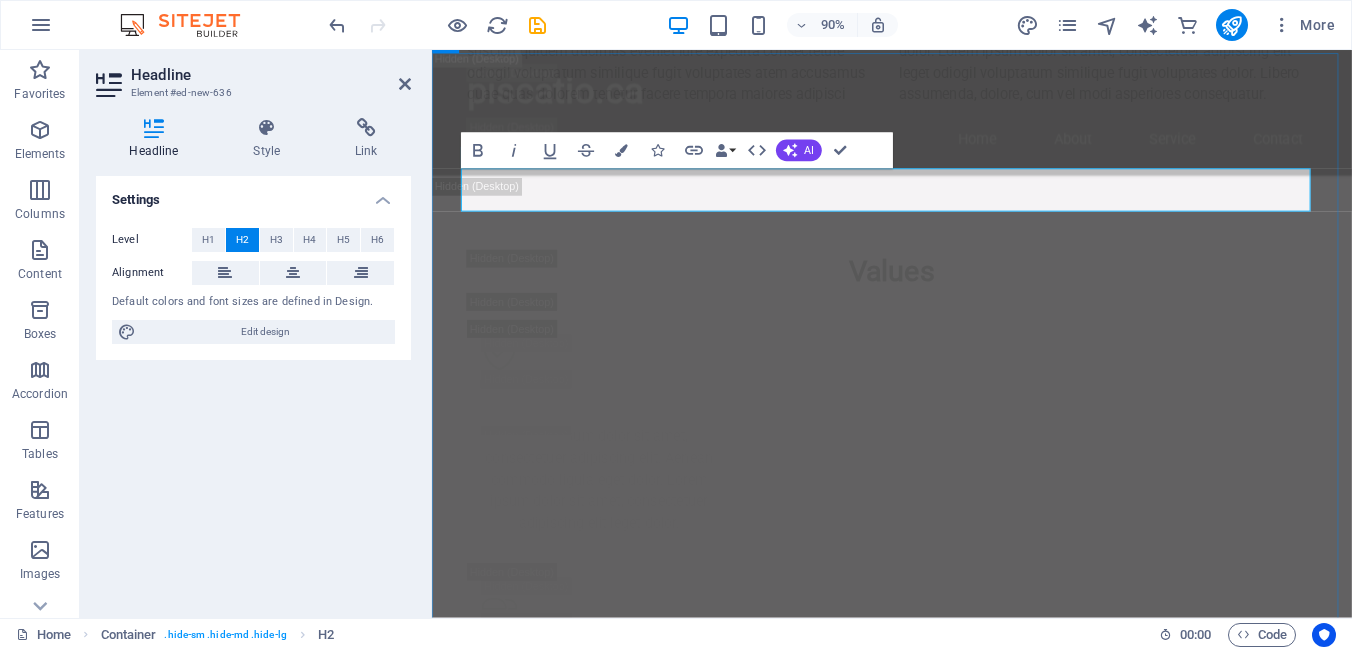 click on "New headline" at bounding box center [943, 4132] 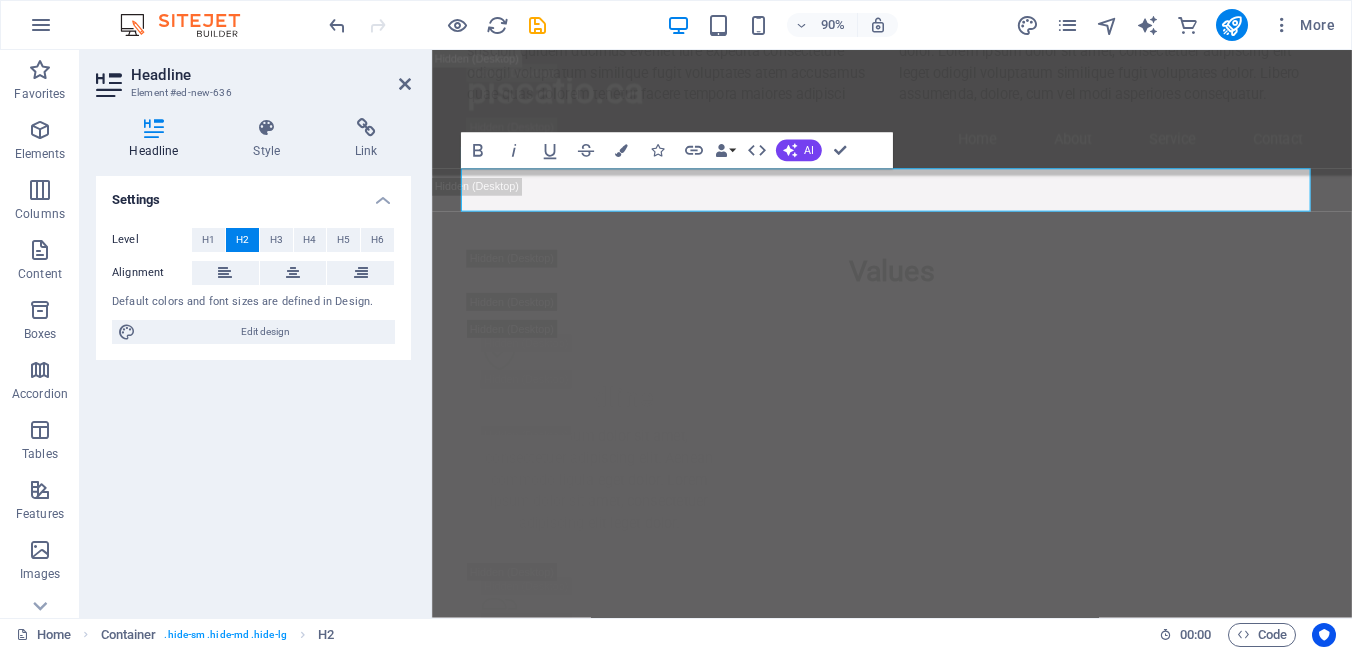 drag, startPoint x: 653, startPoint y: 196, endPoint x: 383, endPoint y: 207, distance: 270.22397 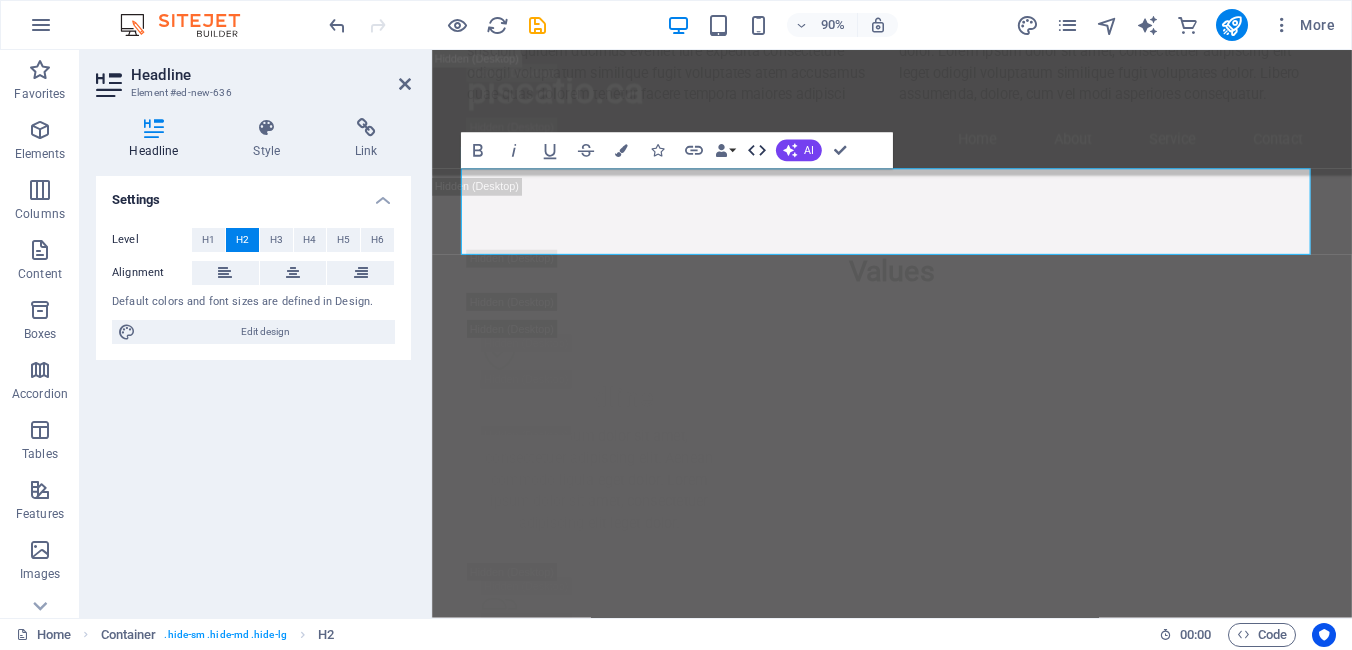 click 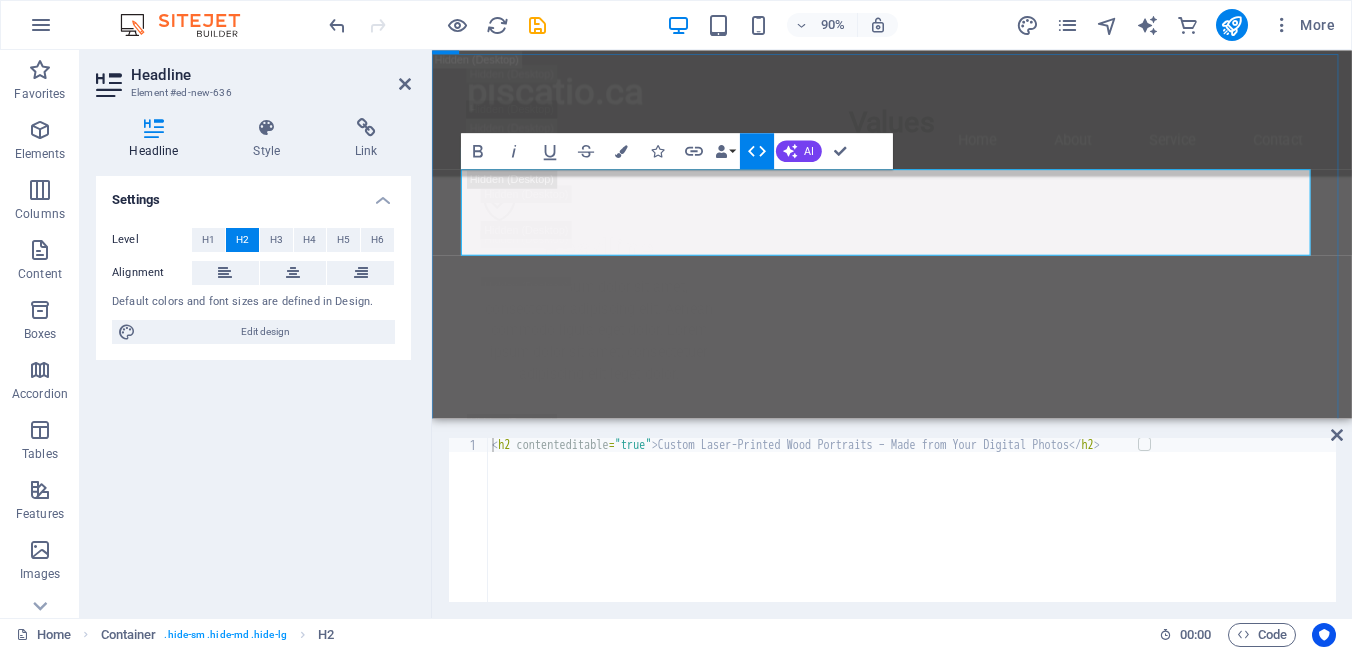 drag, startPoint x: 613, startPoint y: 267, endPoint x: 508, endPoint y: 256, distance: 105.574615 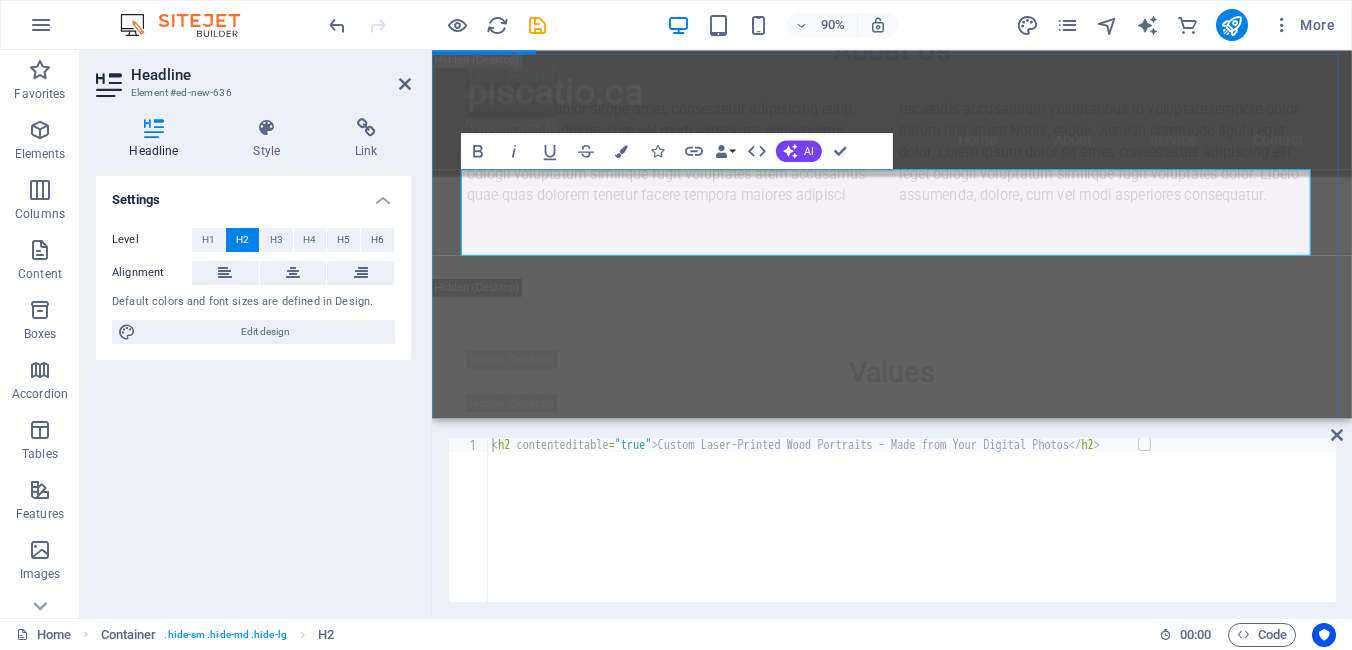 scroll, scrollTop: 4048, scrollLeft: 0, axis: vertical 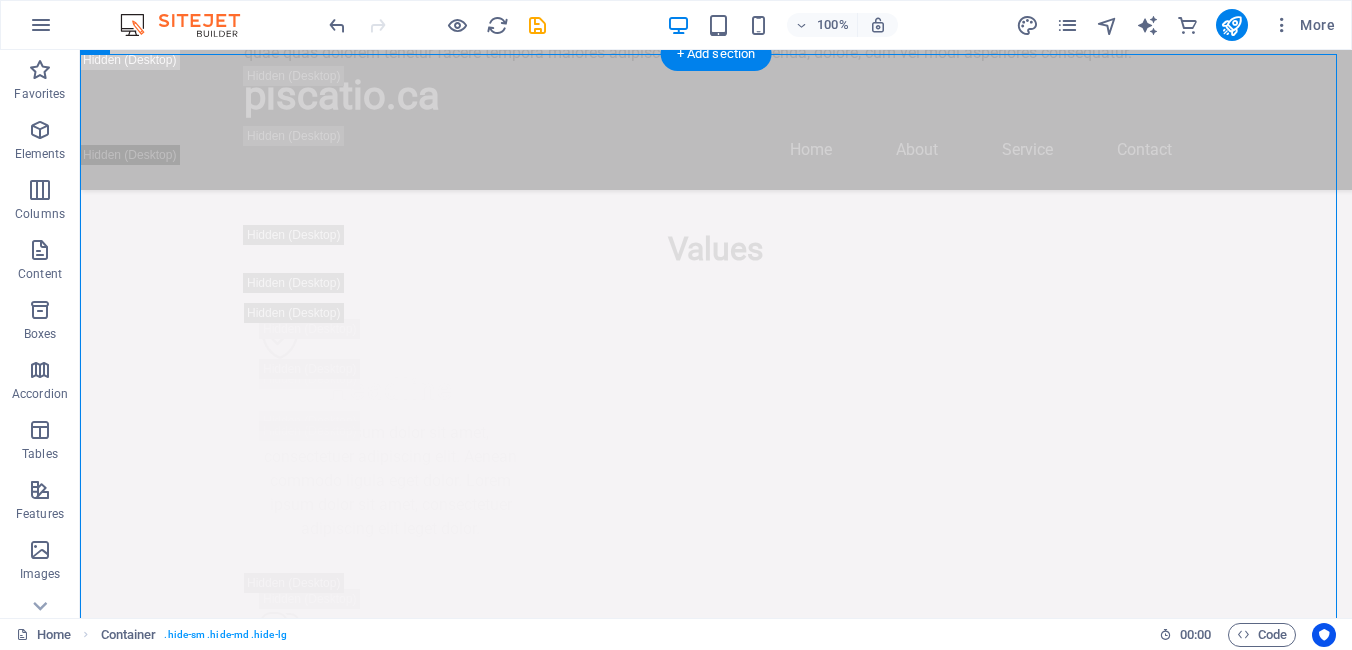 drag, startPoint x: 430, startPoint y: 158, endPoint x: 457, endPoint y: 186, distance: 38.8973 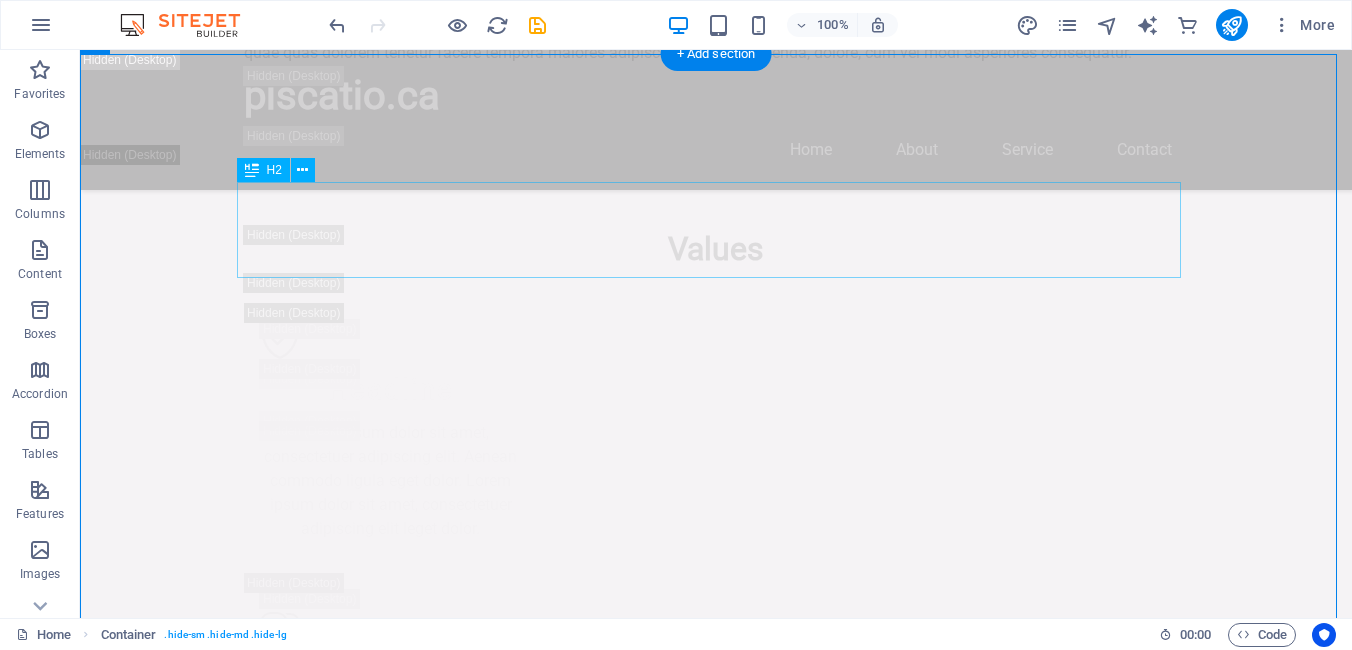 click on "Custom Laser-Printed Wood Portraits – Made from Your Digital Photos" at bounding box center (716, 4109) 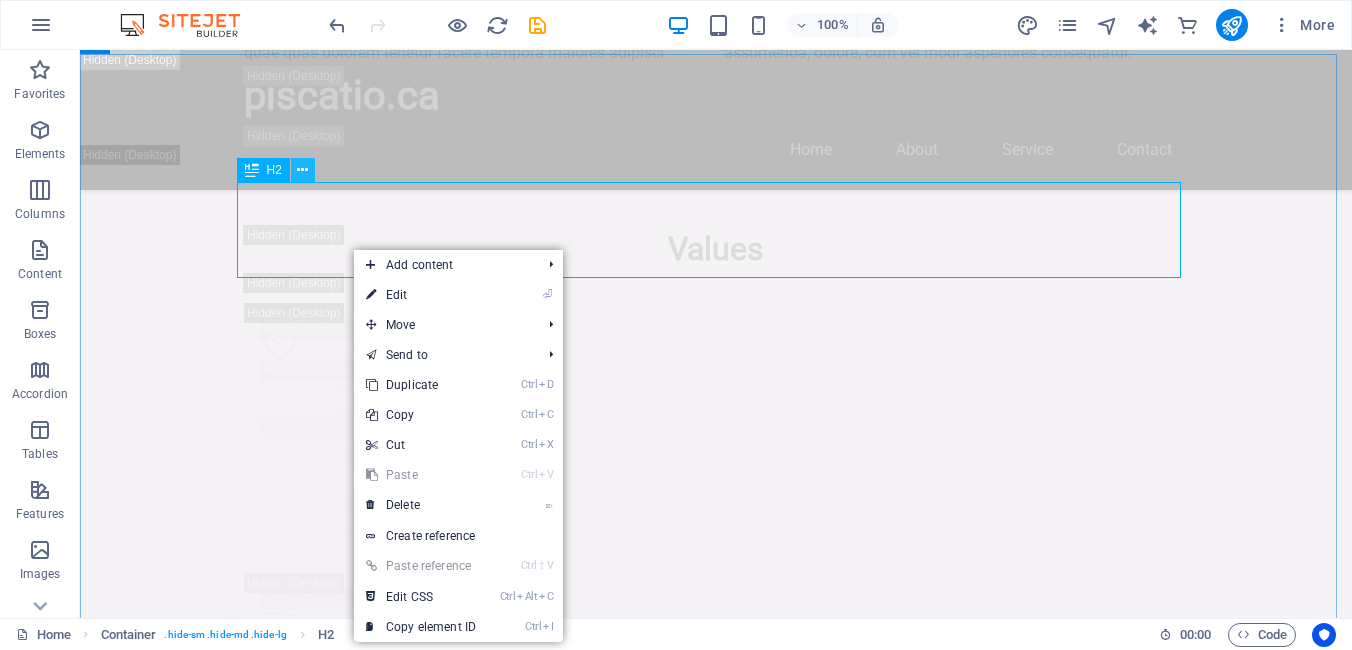 click at bounding box center (302, 170) 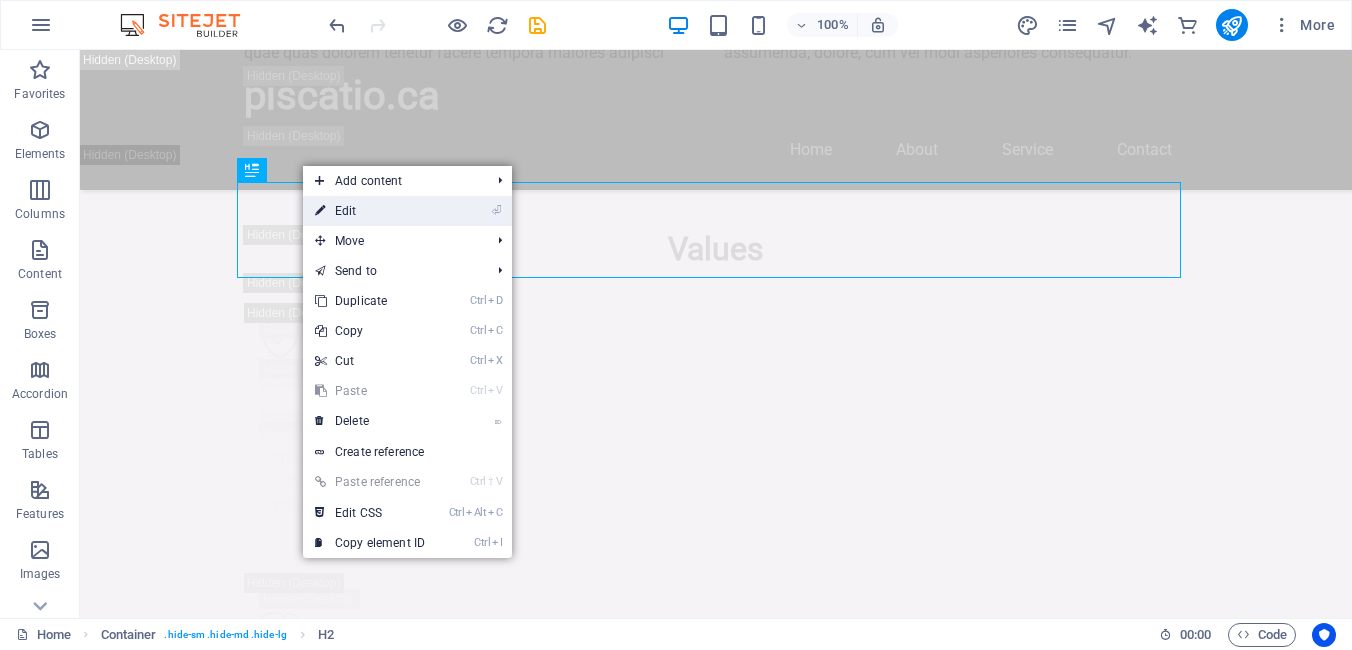 click on "⏎  Edit" at bounding box center [370, 211] 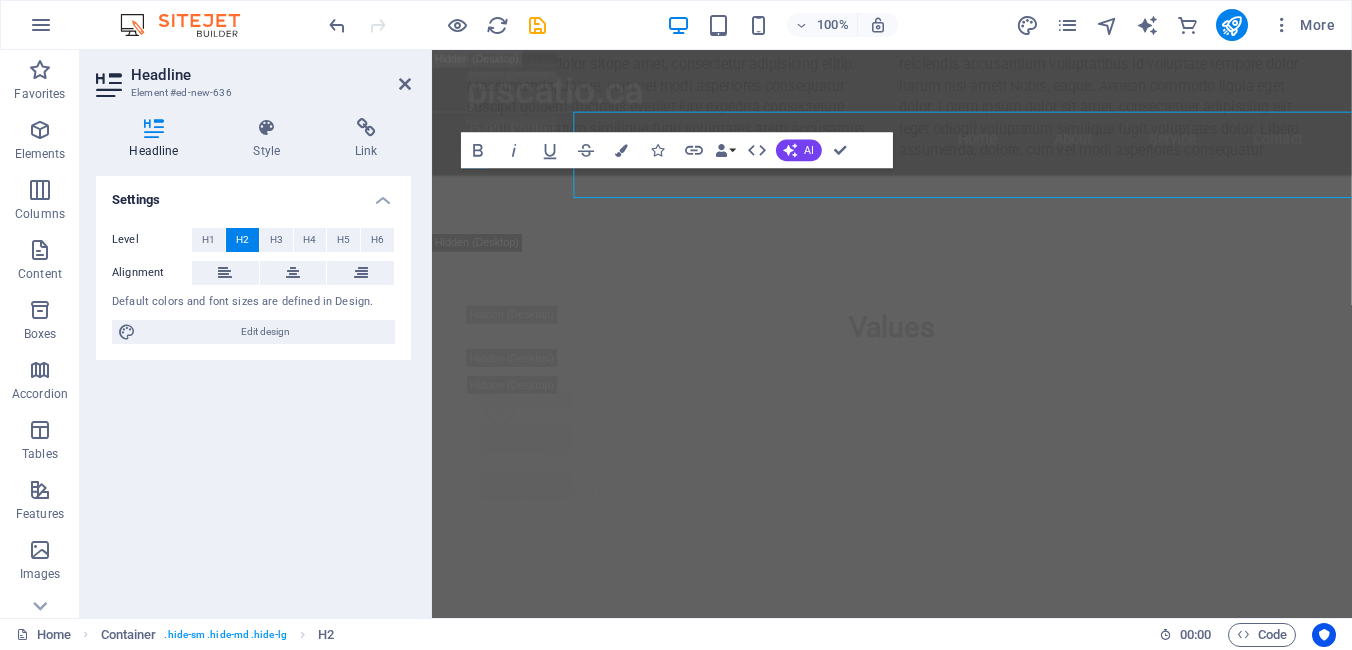 scroll, scrollTop: 4111, scrollLeft: 0, axis: vertical 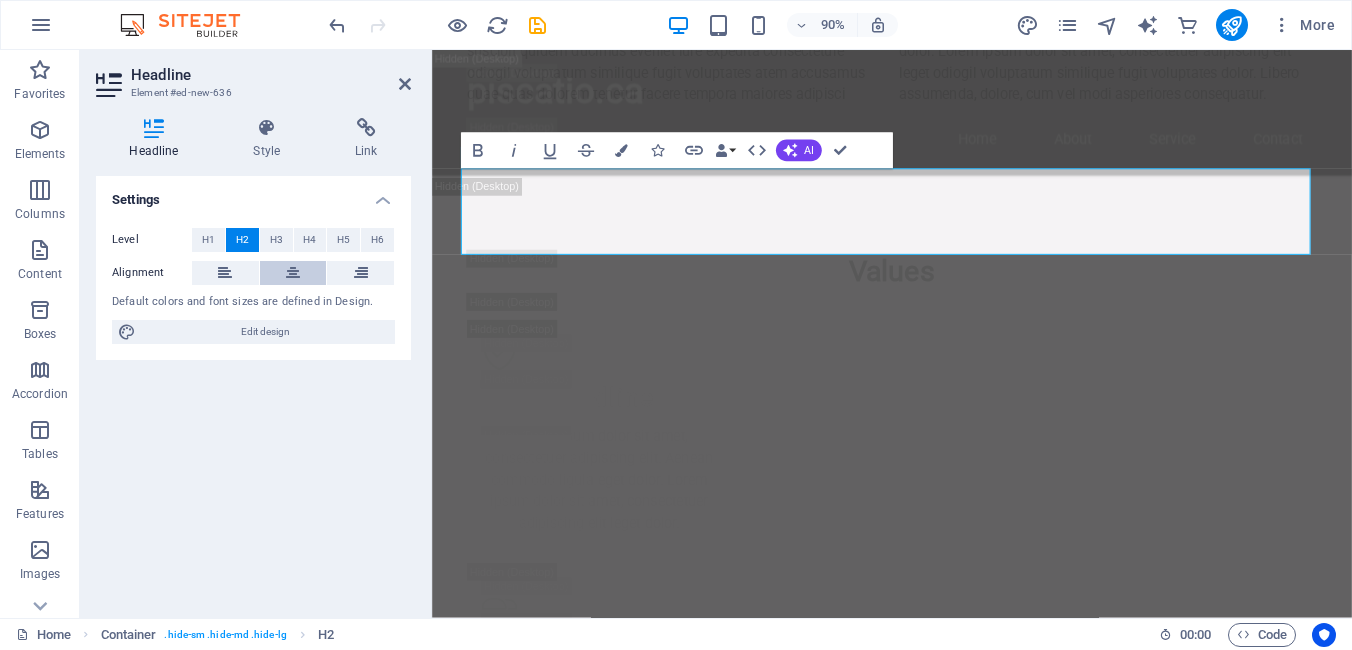 click at bounding box center [293, 273] 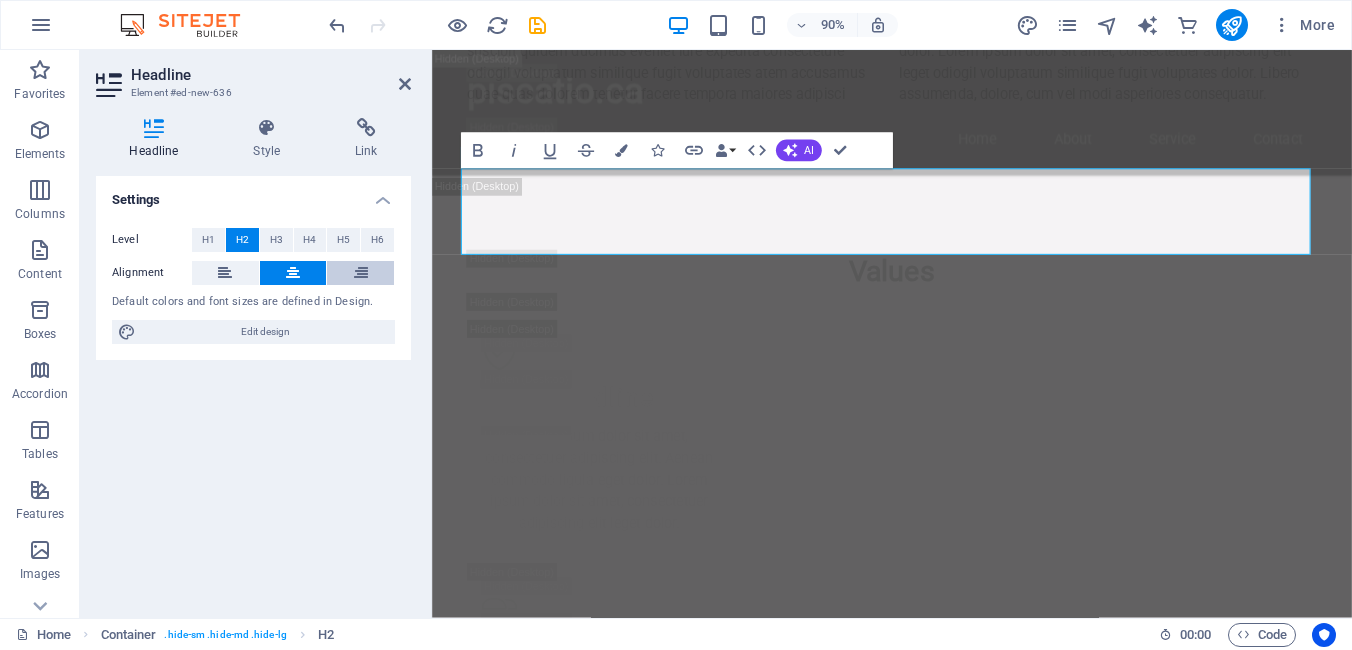 click at bounding box center [361, 273] 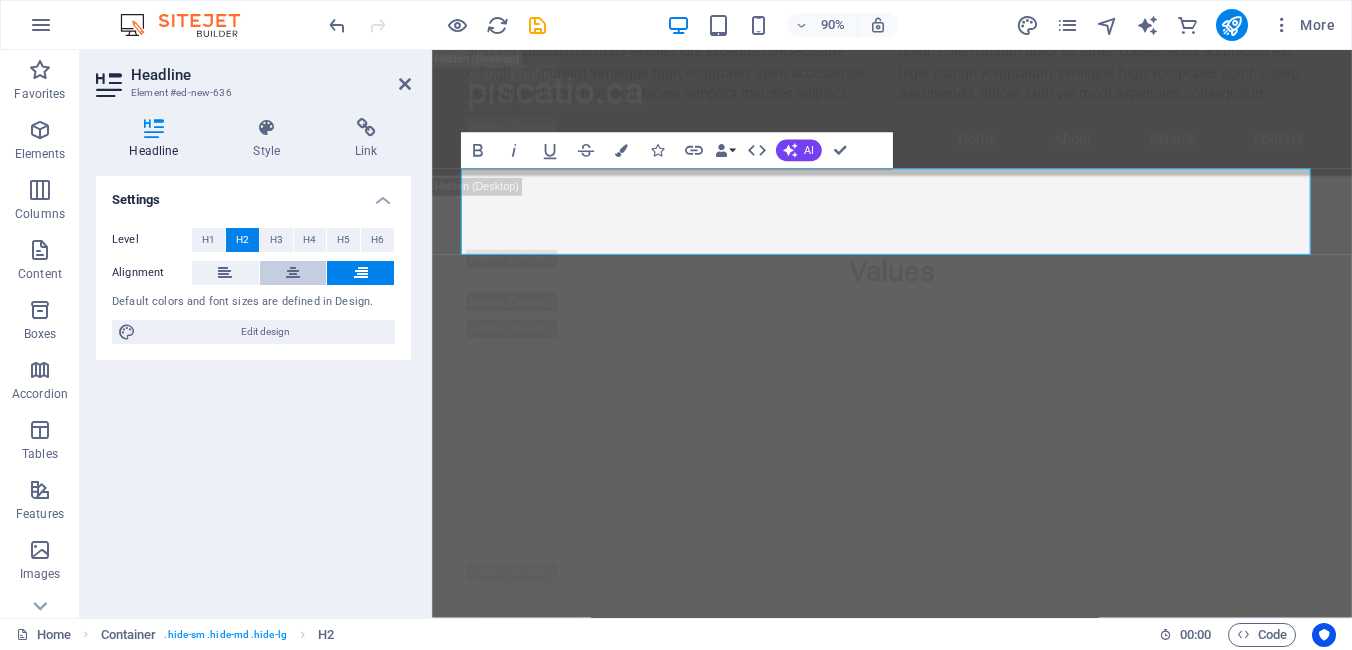 click at bounding box center [293, 273] 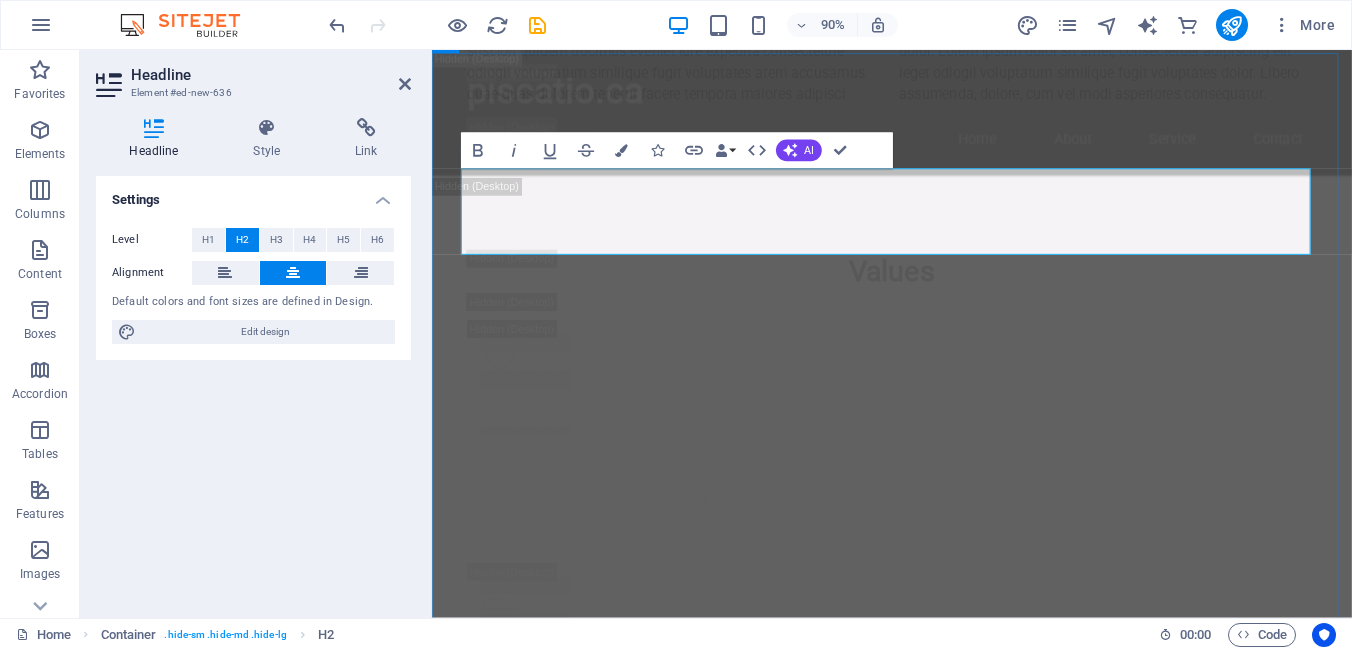 click on "Custom Laser-Printed Wood Portraits – Made from Your Digital Photos" at bounding box center [943, 4156] 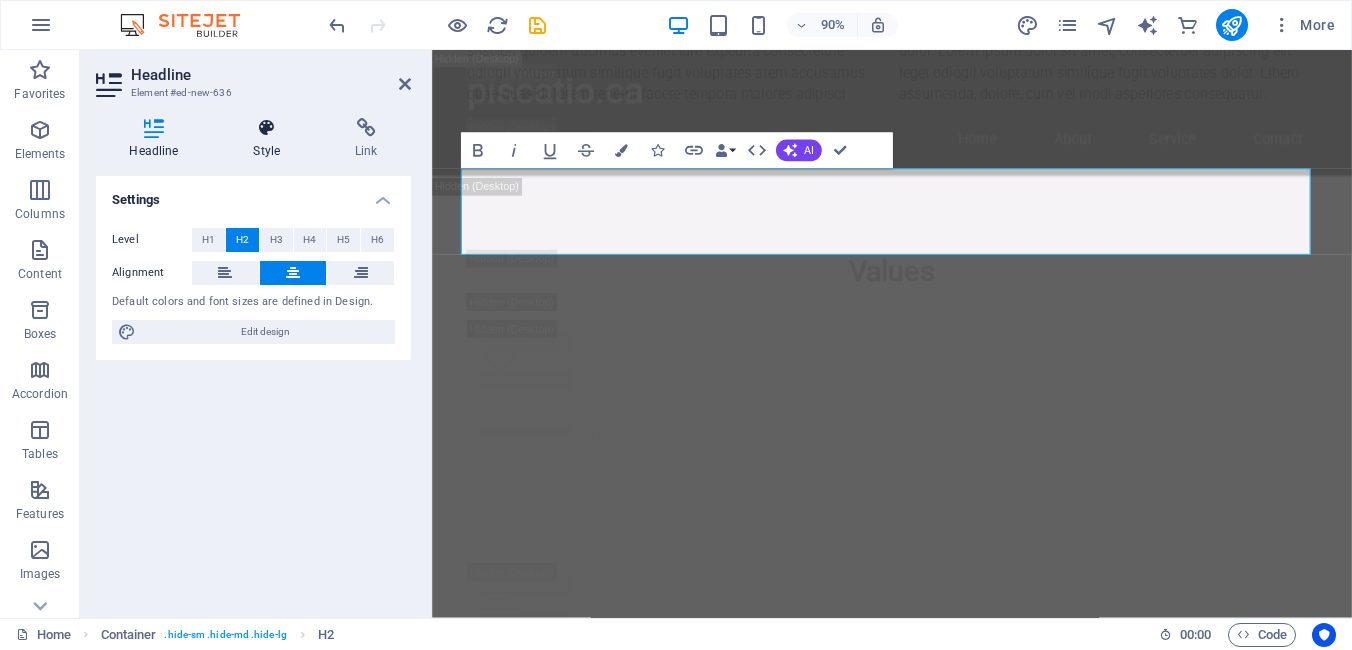 click at bounding box center (267, 128) 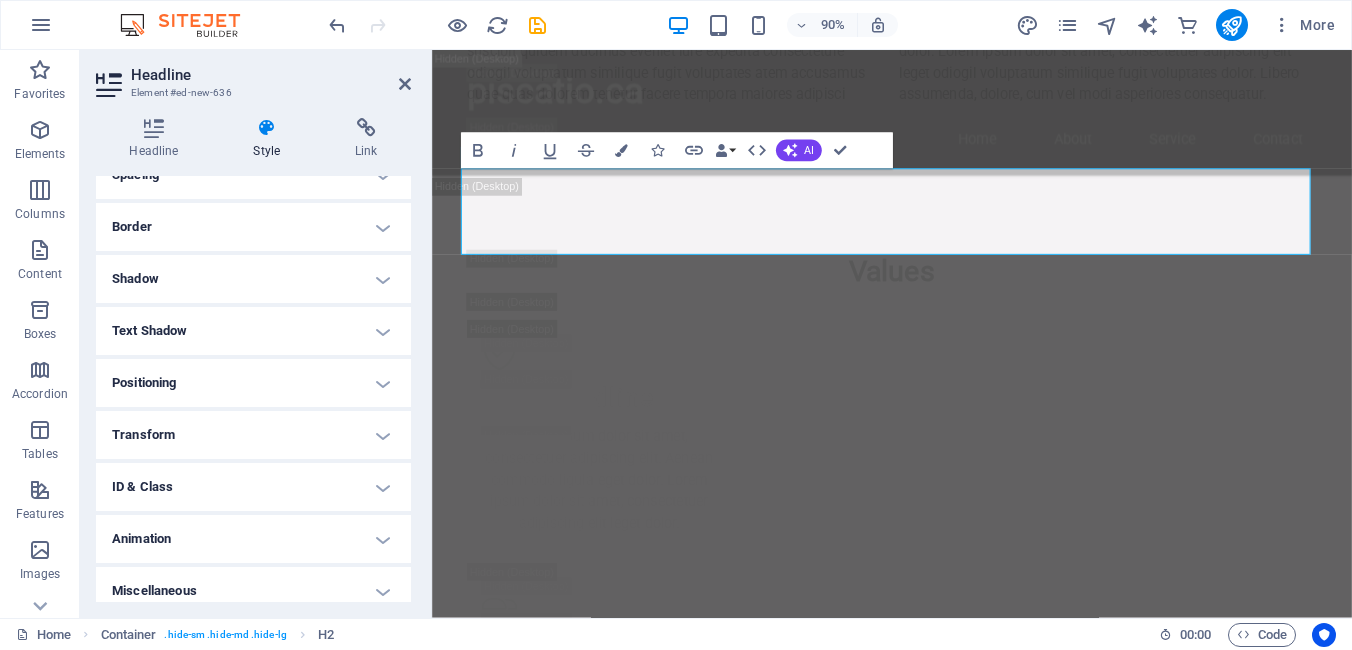 scroll, scrollTop: 419, scrollLeft: 0, axis: vertical 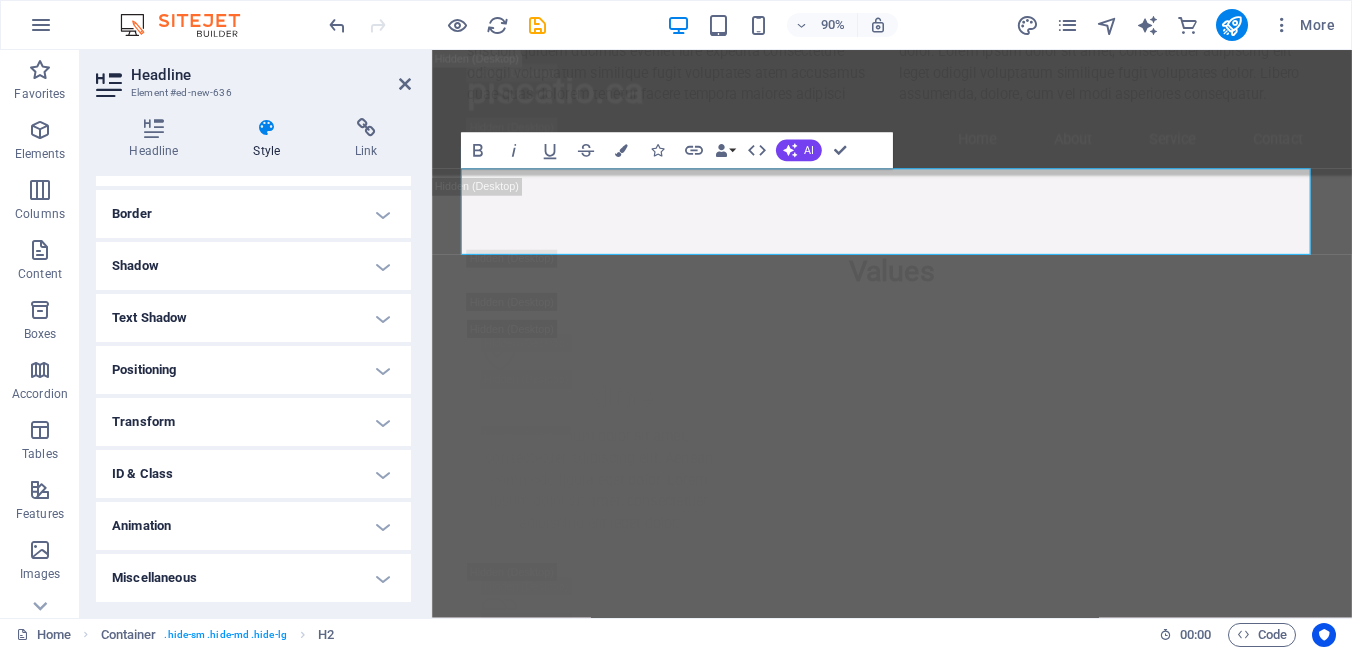 click on "90% More" at bounding box center (834, 25) 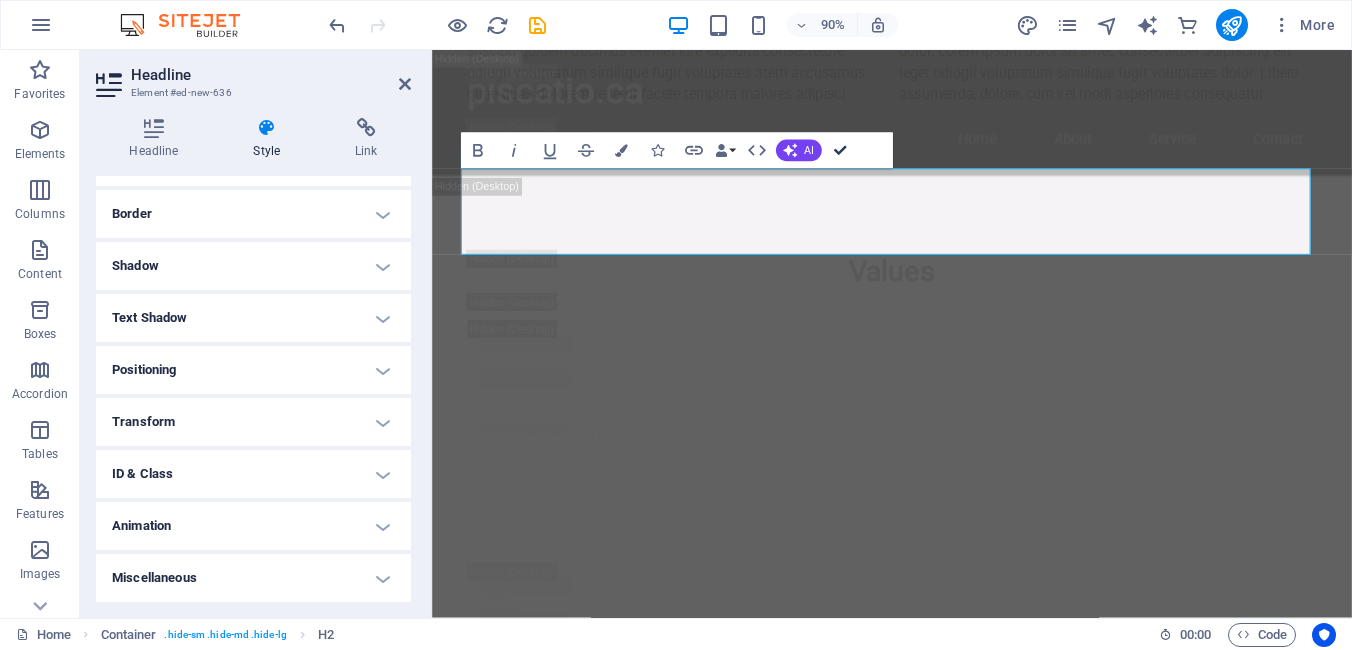 drag, startPoint x: 750, startPoint y: 120, endPoint x: 836, endPoint y: 149, distance: 90.75792 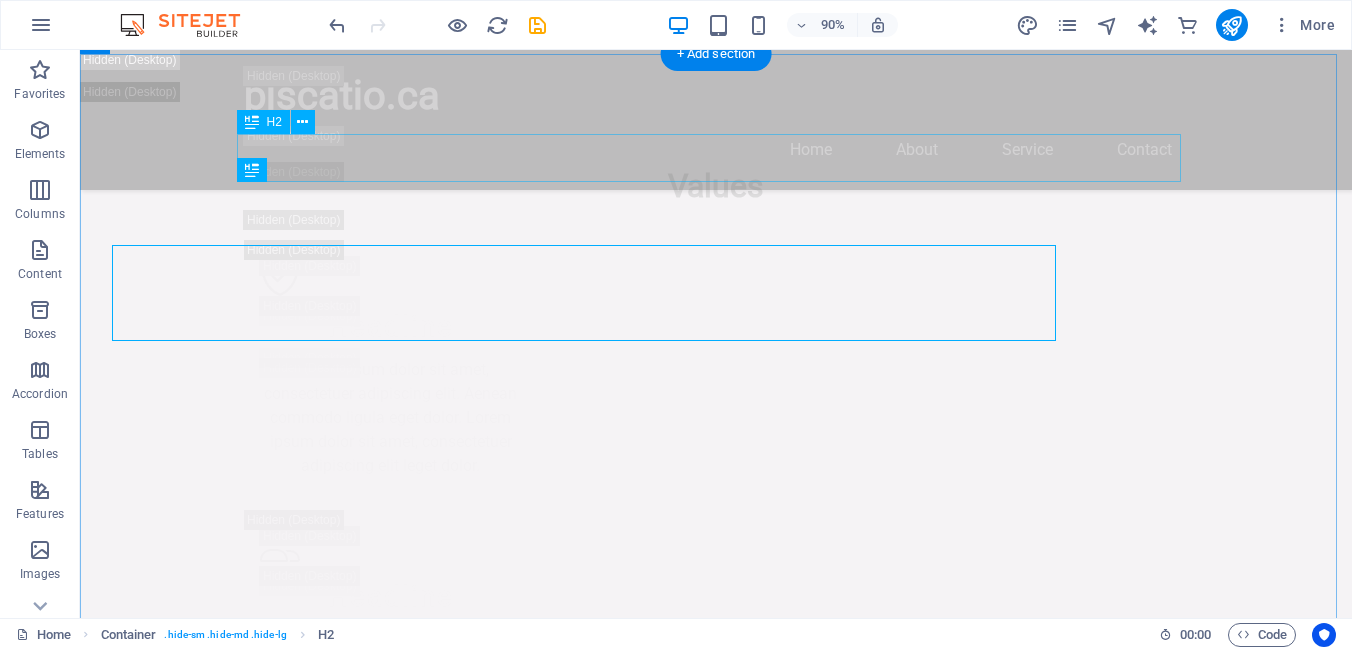 scroll, scrollTop: 4048, scrollLeft: 0, axis: vertical 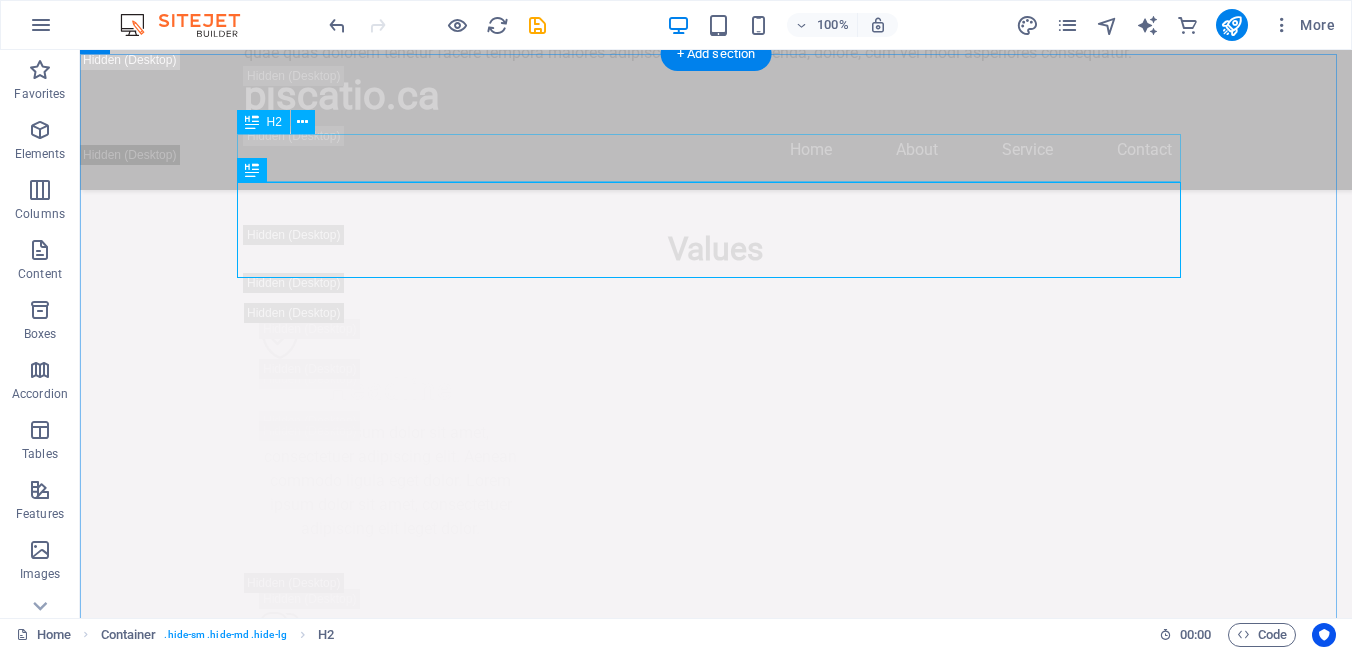 click on "Our Services" at bounding box center [716, 4037] 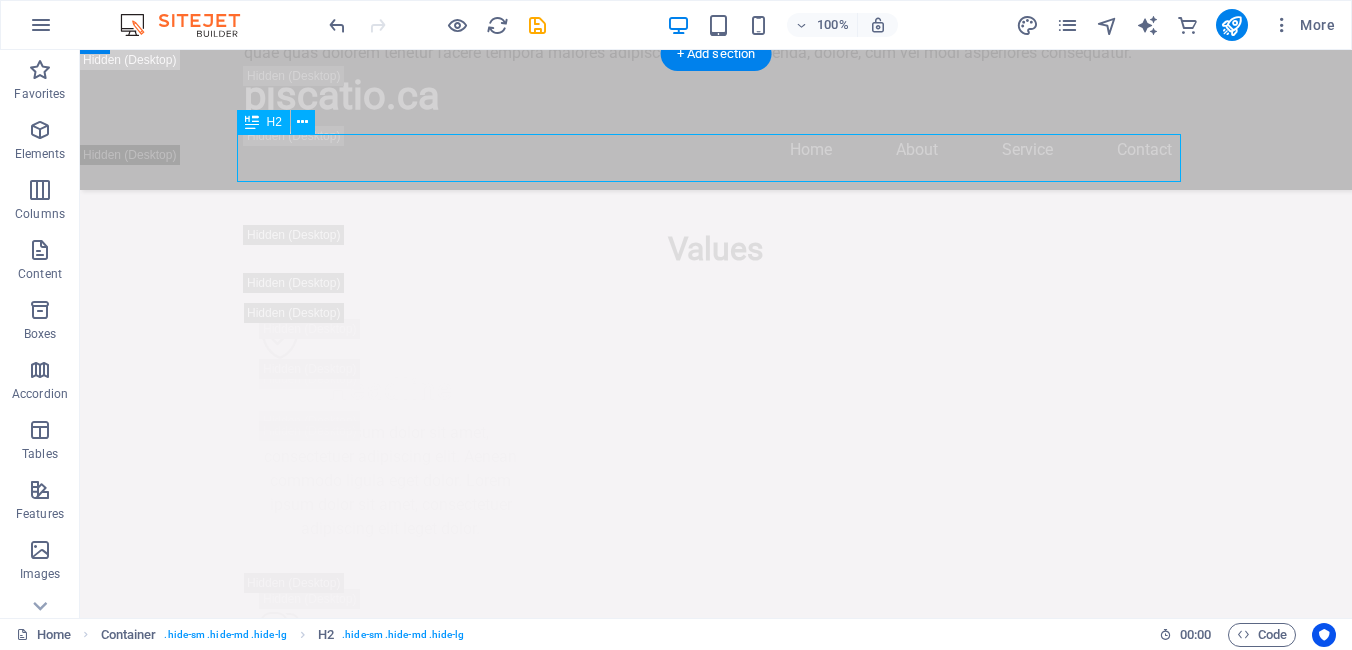 click on "Our Services" at bounding box center (716, 4037) 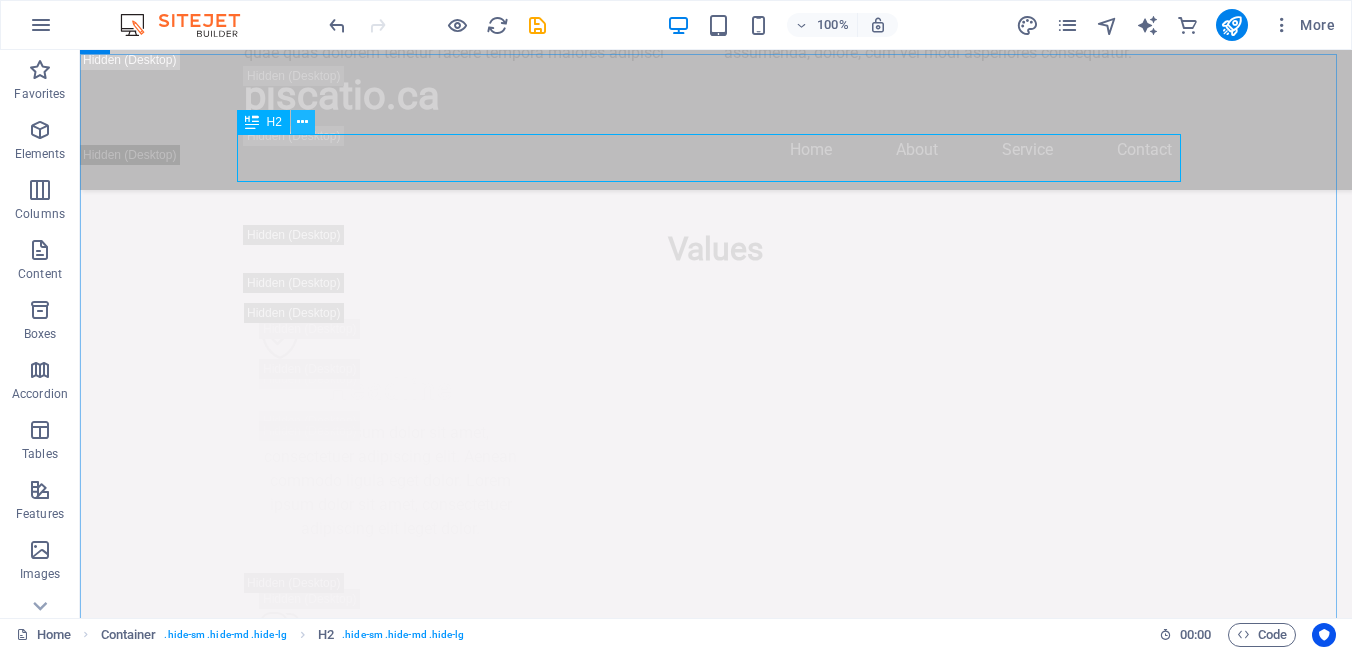 click at bounding box center [303, 122] 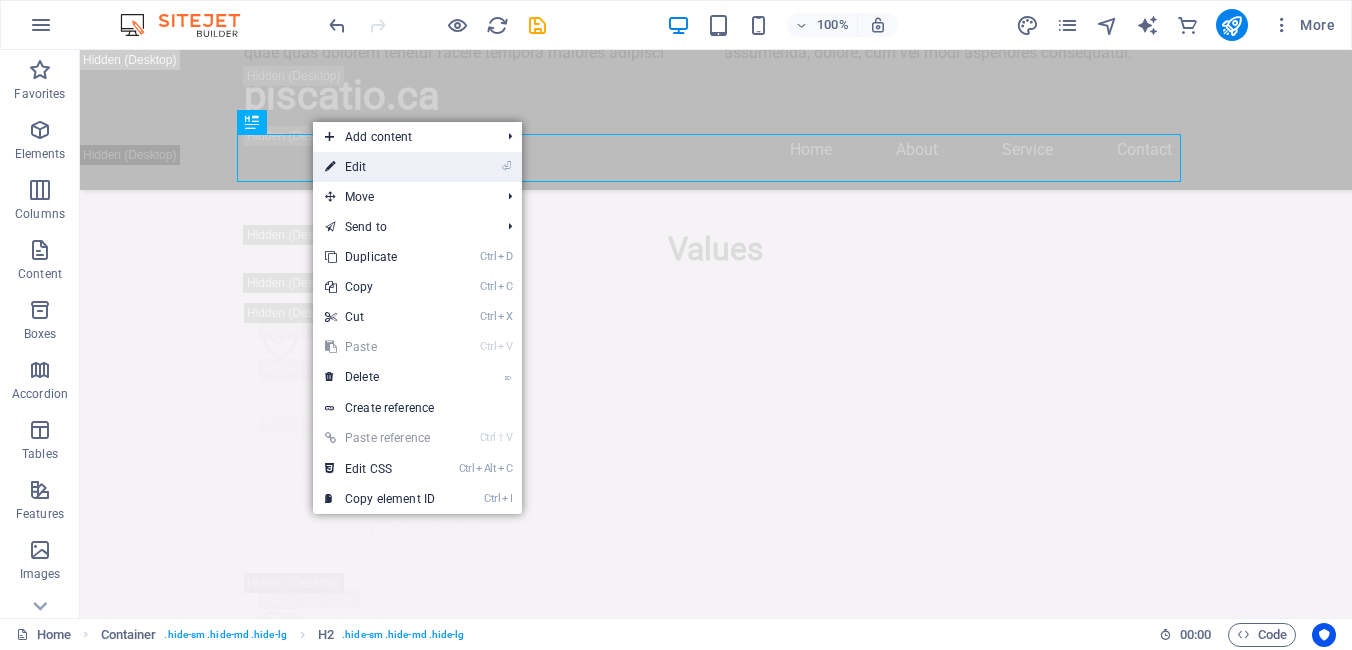 click on "⏎  Edit" at bounding box center [380, 167] 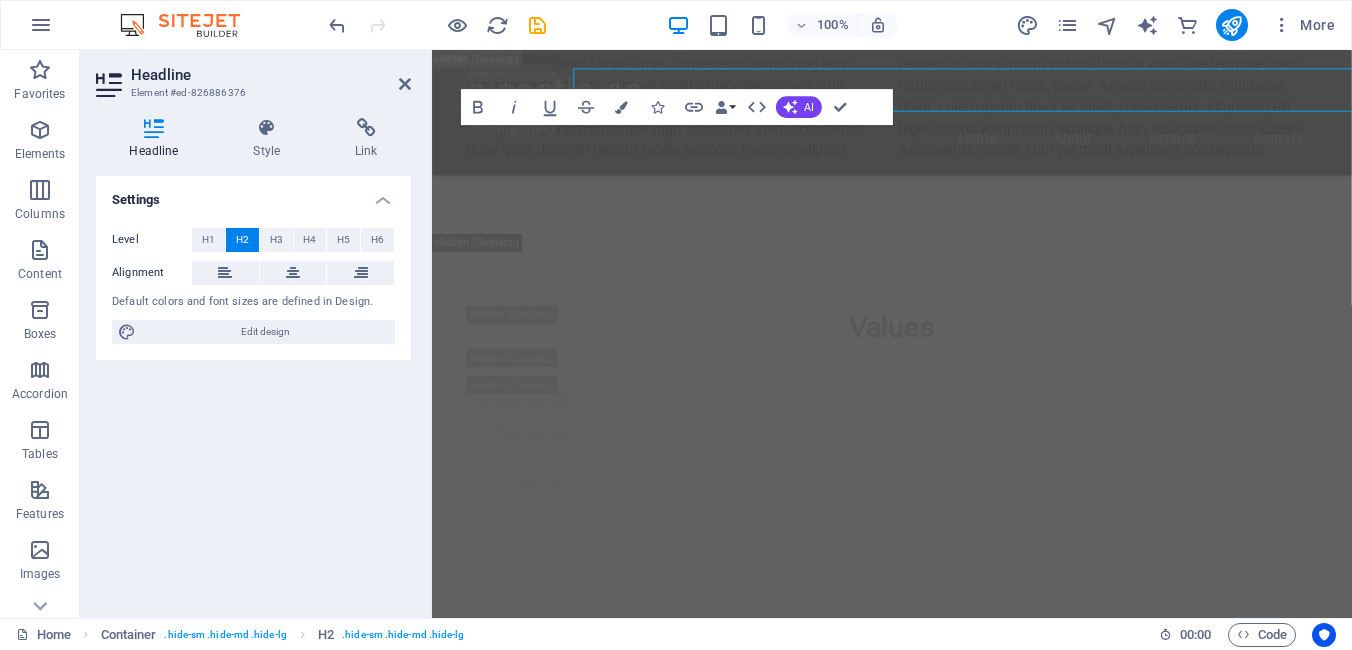 scroll, scrollTop: 4111, scrollLeft: 0, axis: vertical 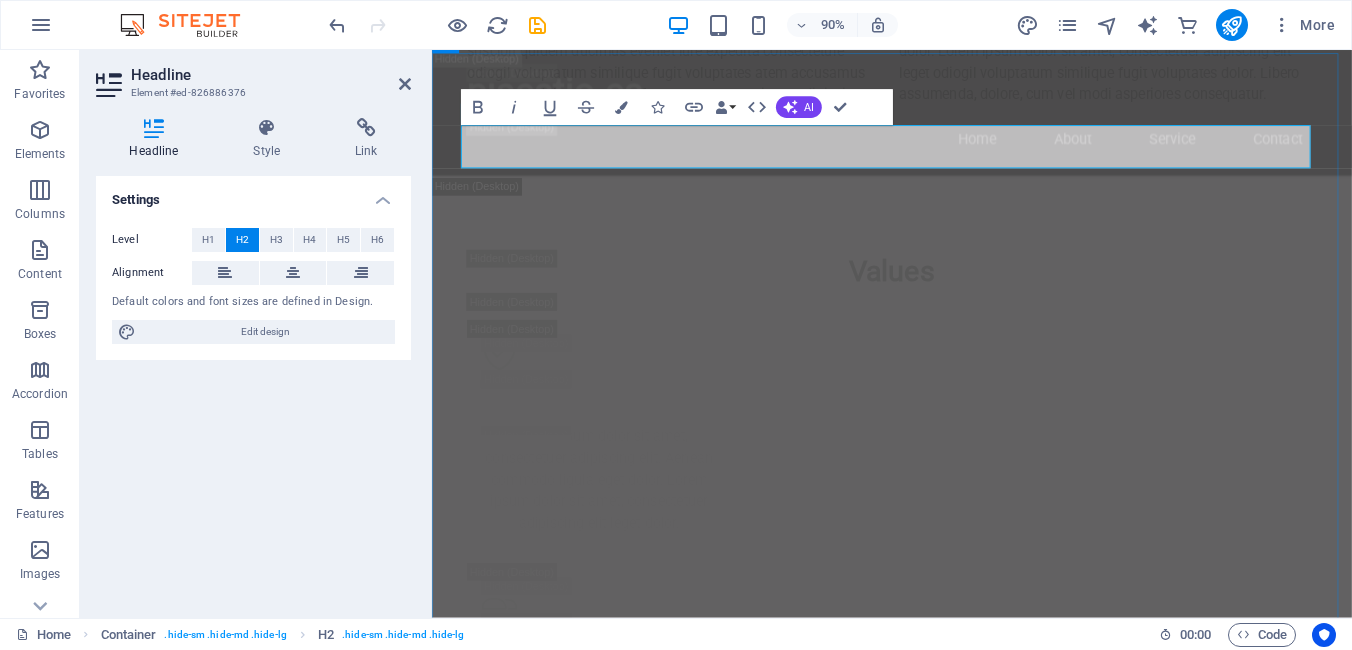 type 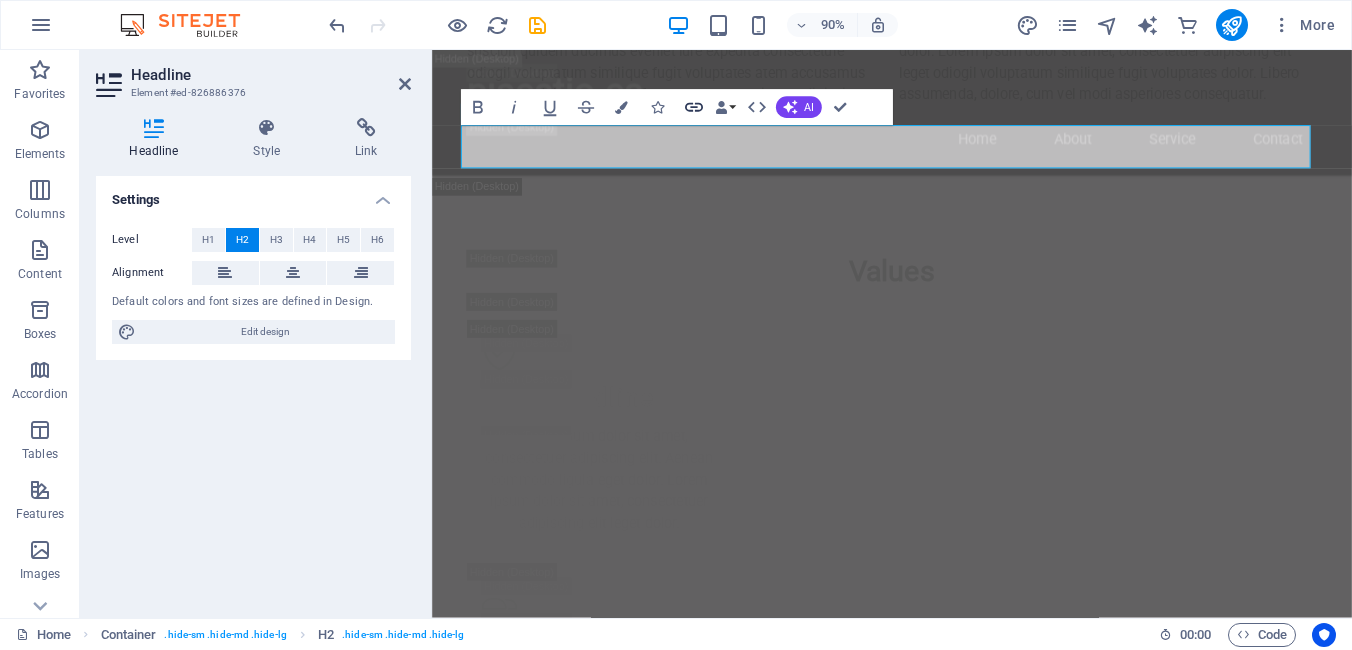 click 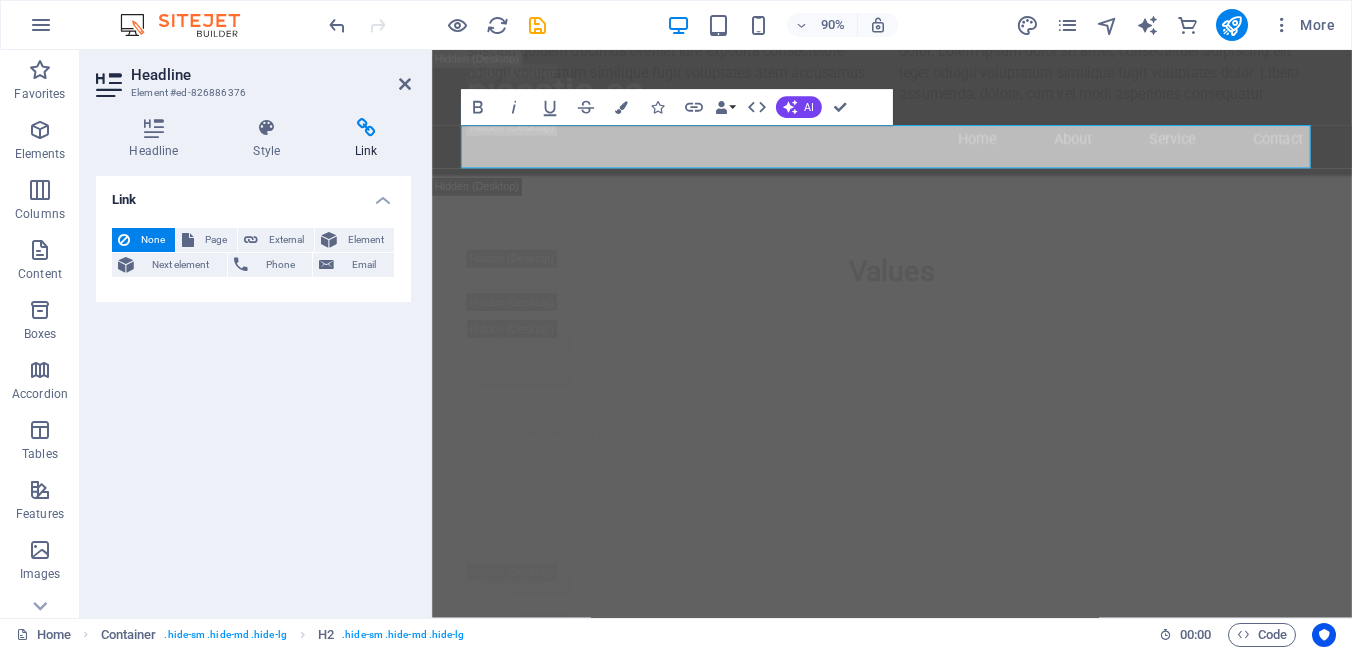 click on "Link" at bounding box center [253, 194] 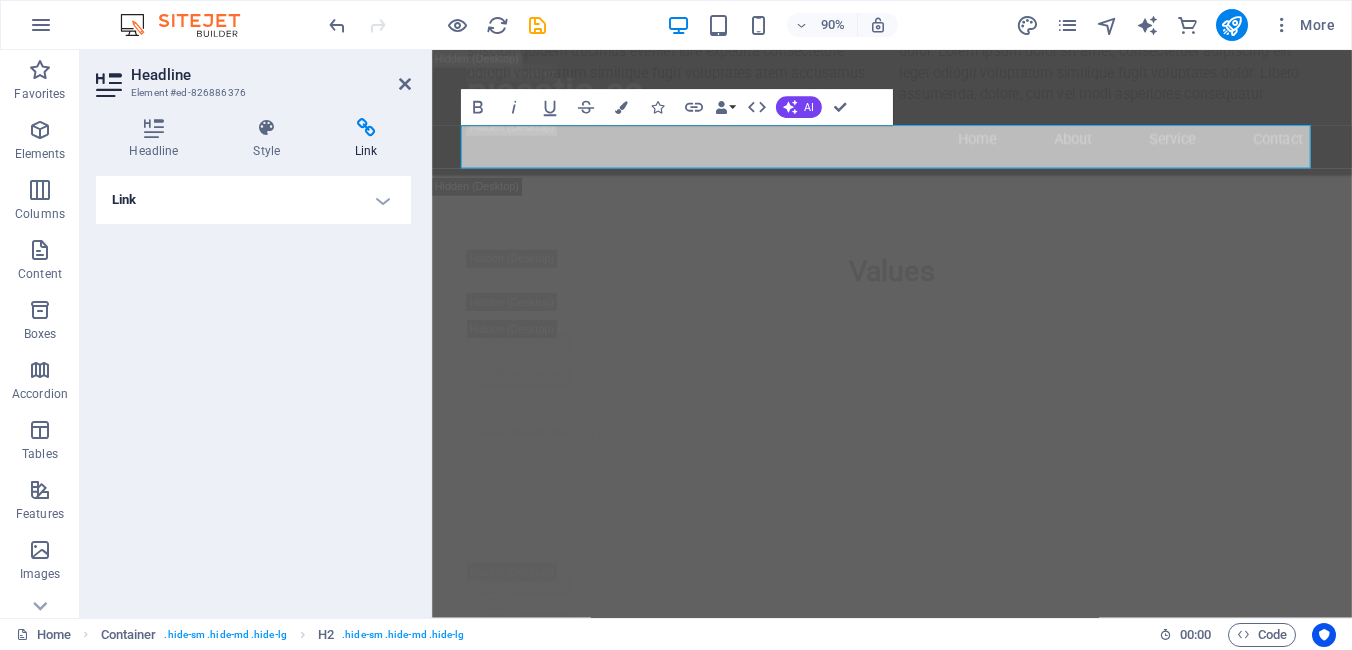 click on "Link" at bounding box center (253, 200) 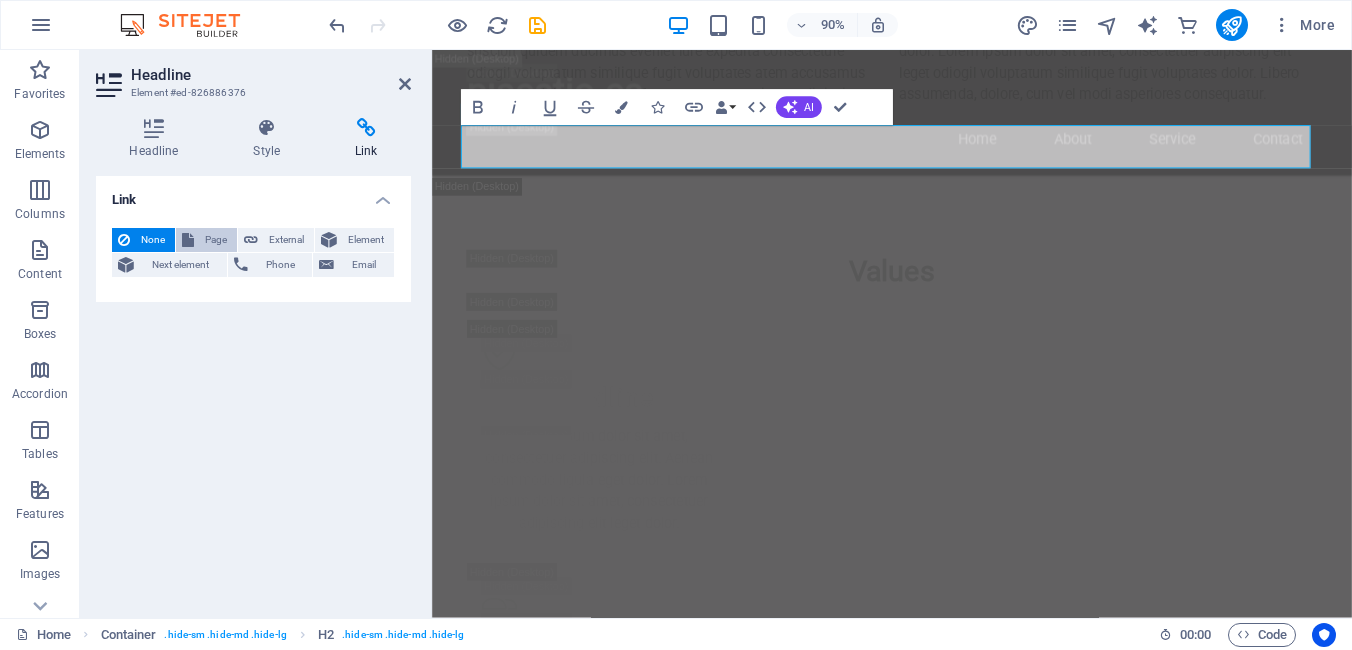 click on "Page" at bounding box center [215, 240] 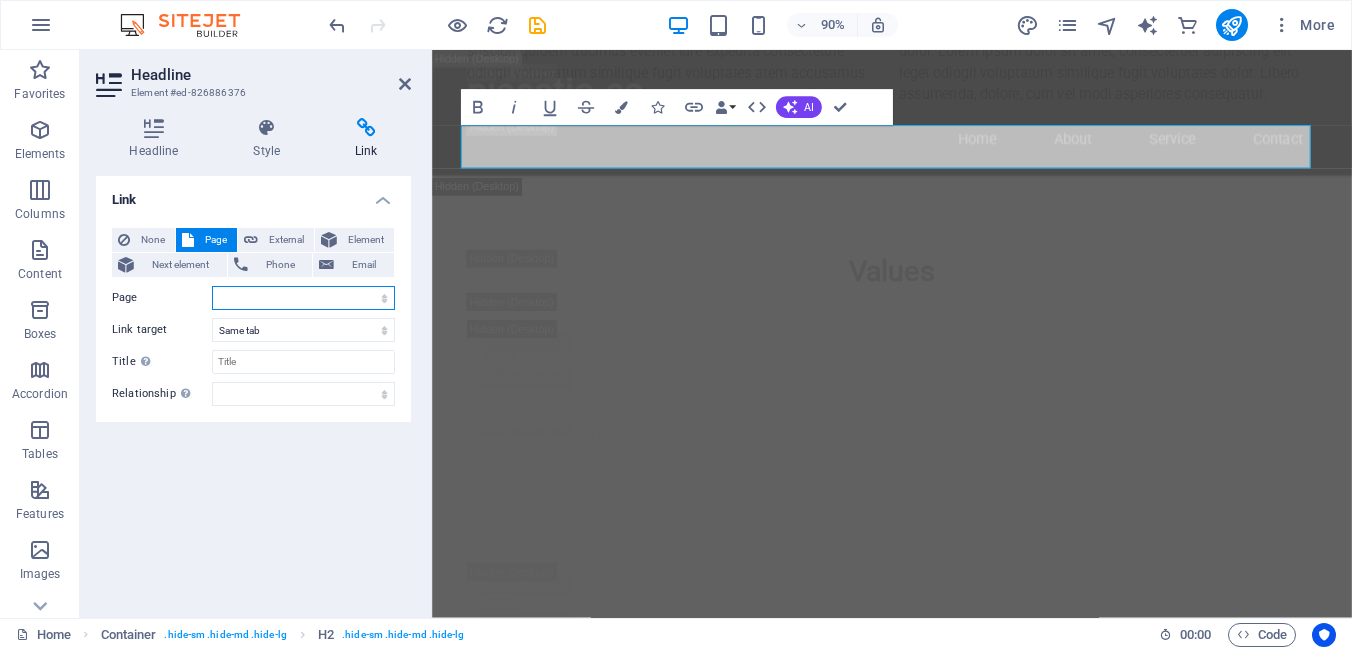 click on "Home Subpage Legal Notice Privacy" at bounding box center (303, 298) 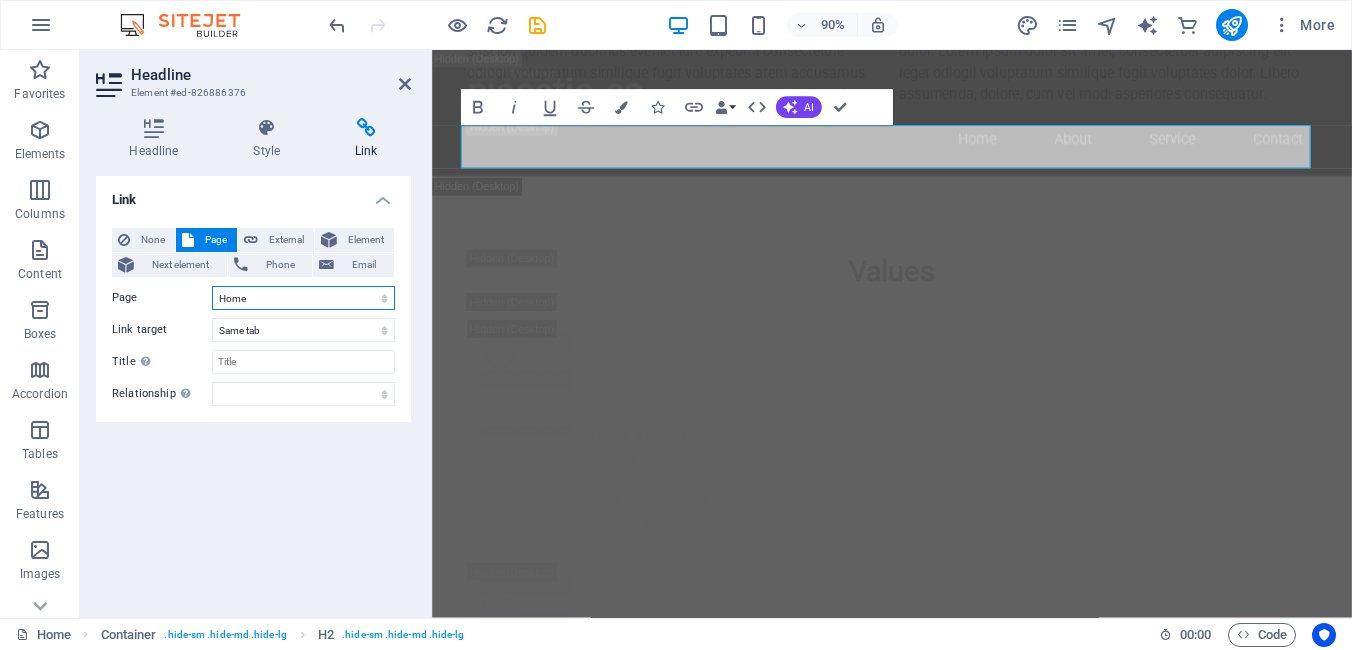 click on "Home Subpage Legal Notice Privacy" at bounding box center [303, 298] 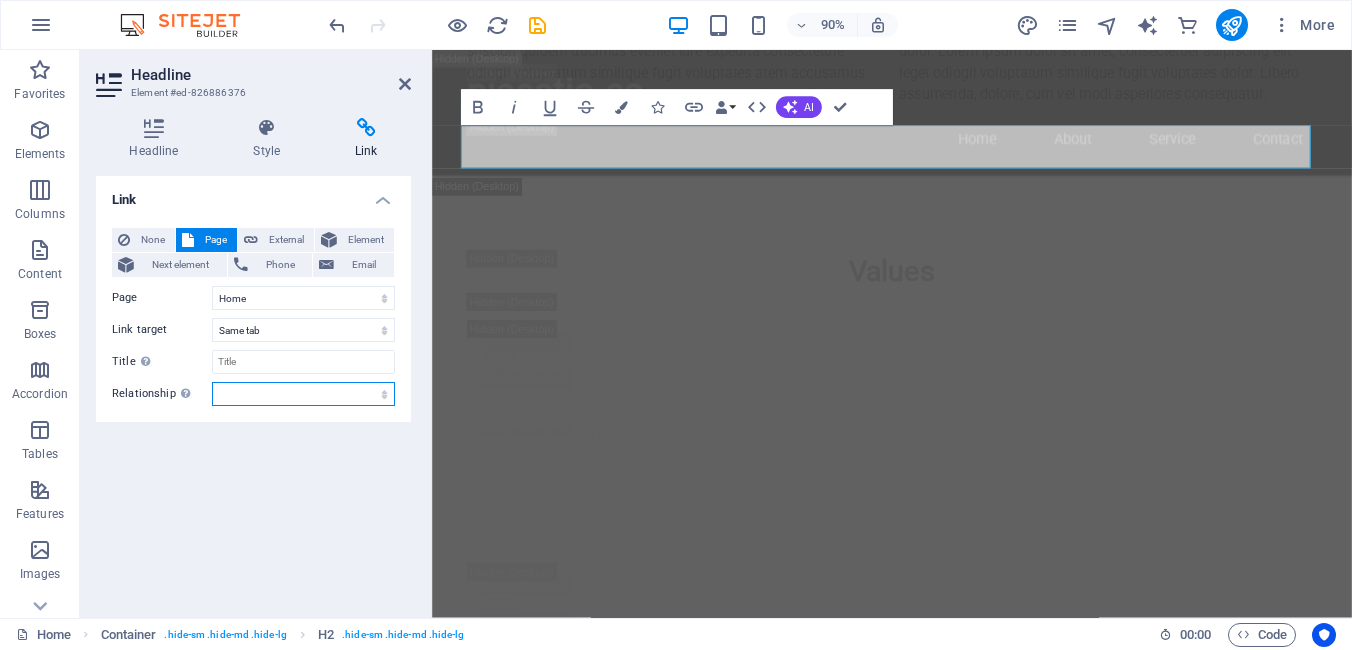 click on "alternate author bookmark external help license next nofollow noreferrer noopener prev search tag" at bounding box center (303, 394) 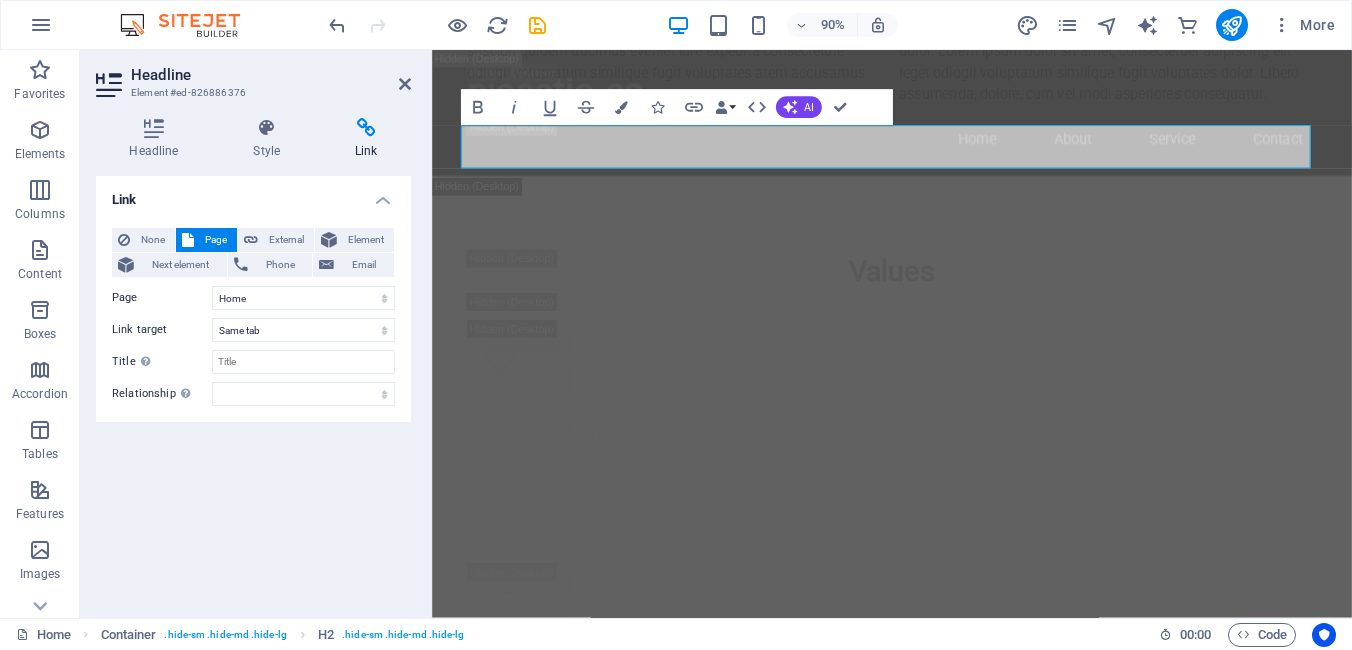 drag, startPoint x: 295, startPoint y: 474, endPoint x: 385, endPoint y: 438, distance: 96.93297 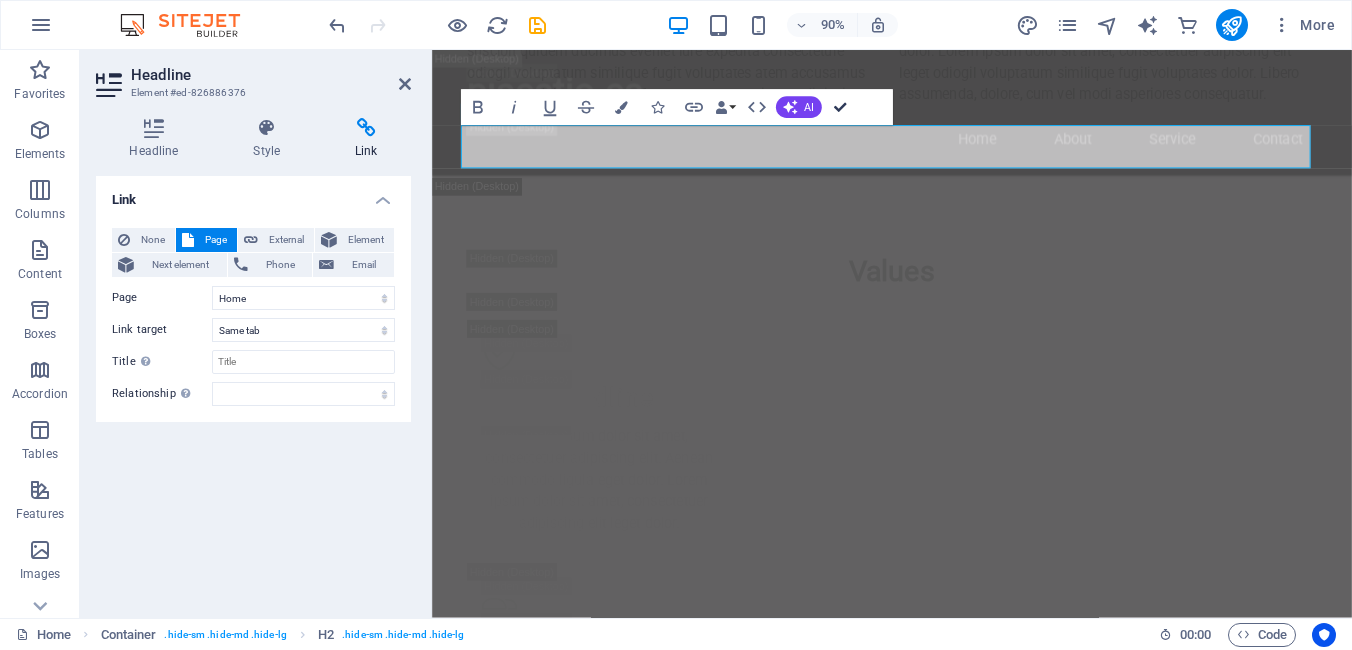 drag, startPoint x: 843, startPoint y: 101, endPoint x: 762, endPoint y: 47, distance: 97.349884 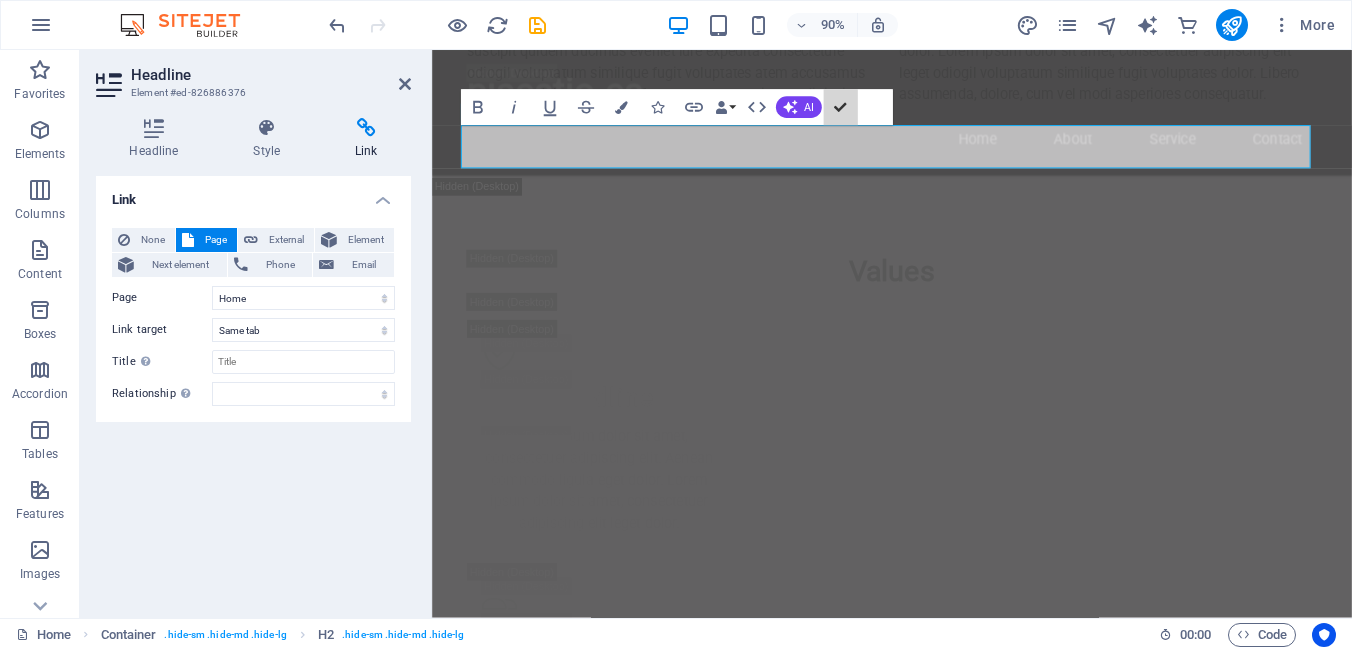 scroll, scrollTop: 4048, scrollLeft: 0, axis: vertical 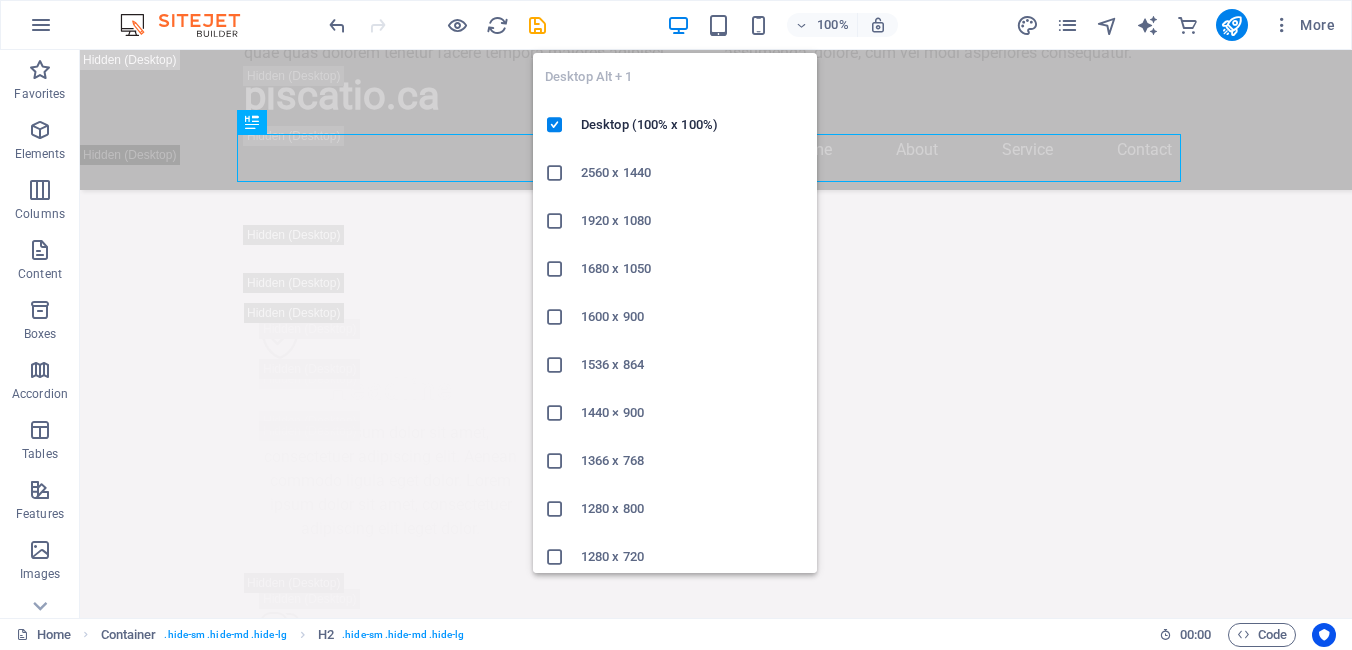click at bounding box center (678, 25) 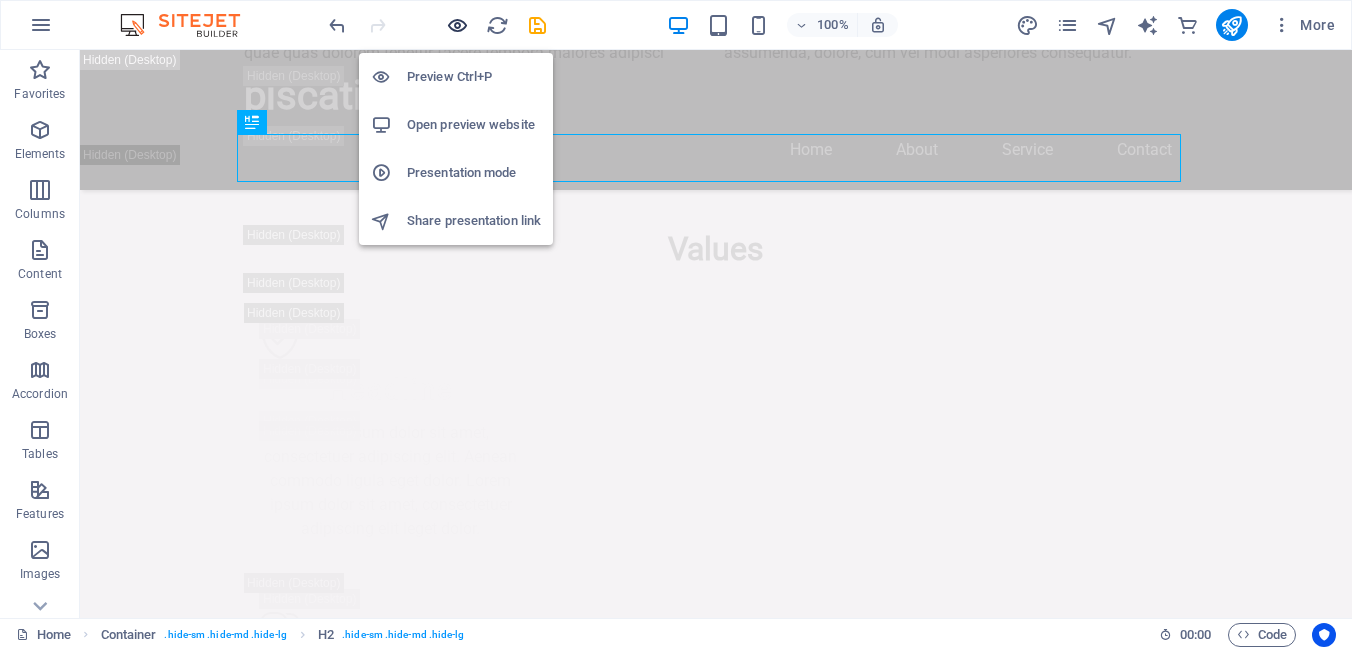 click at bounding box center (457, 25) 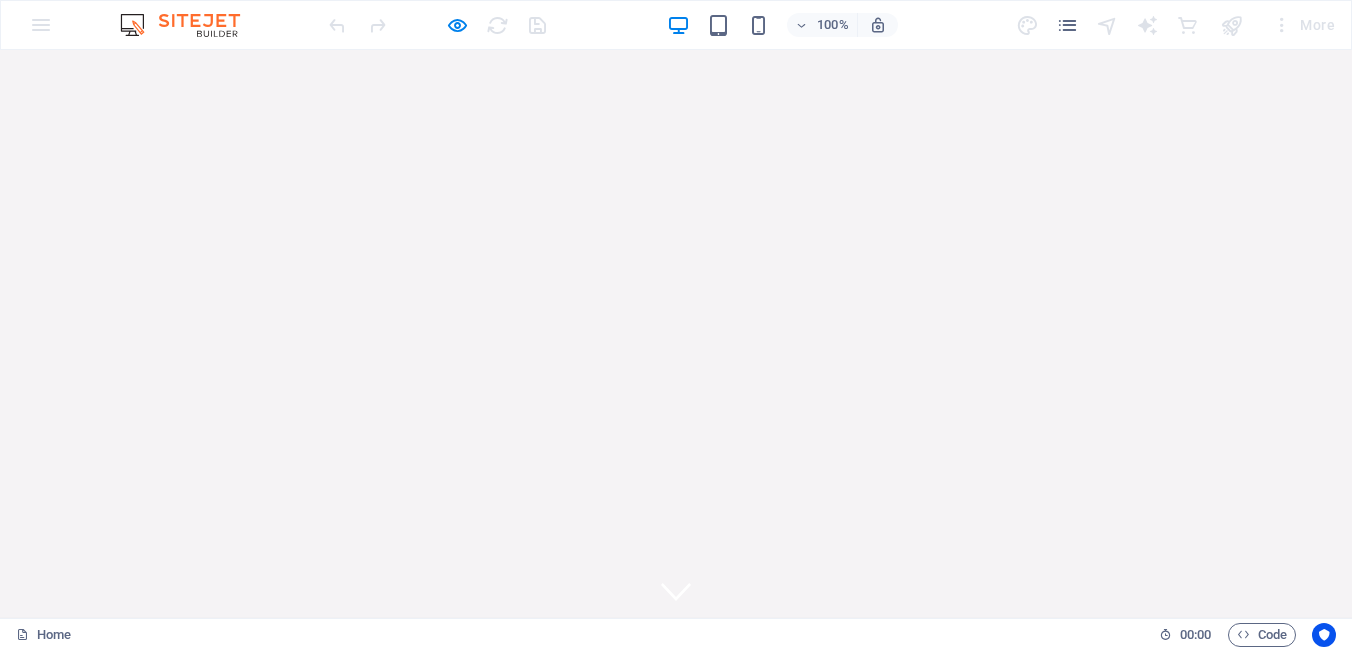 scroll, scrollTop: 0, scrollLeft: 0, axis: both 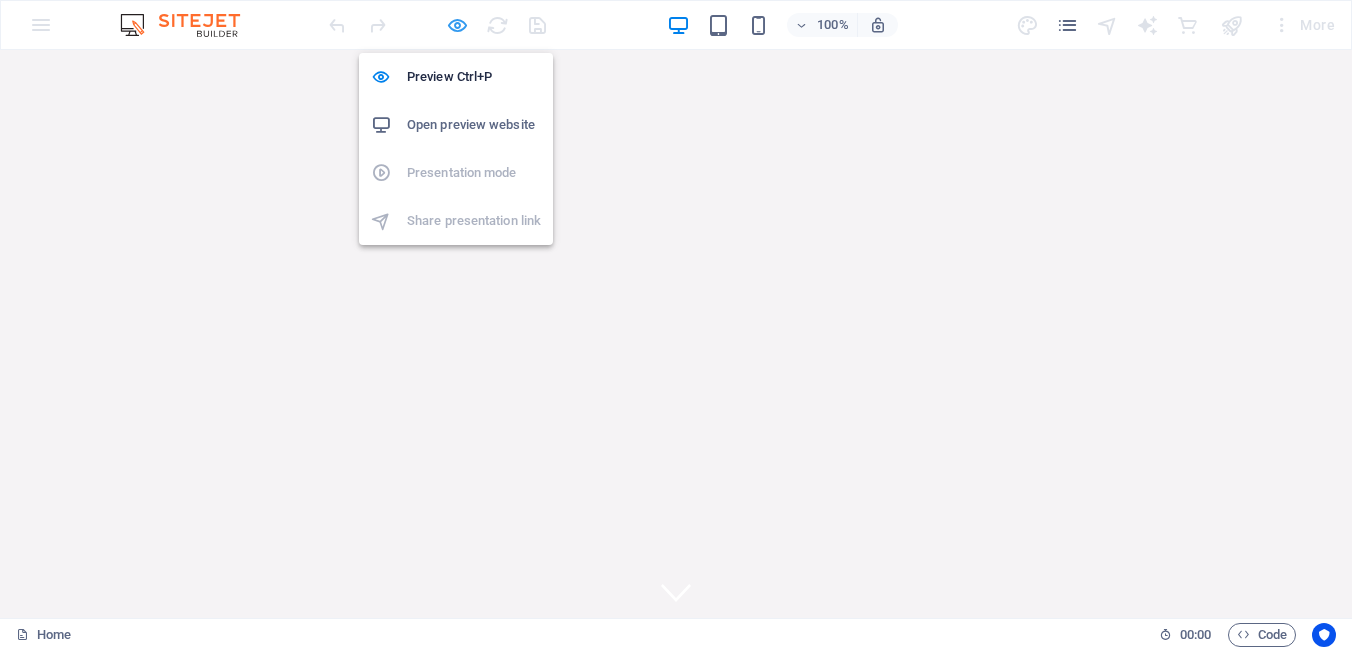 click at bounding box center [457, 25] 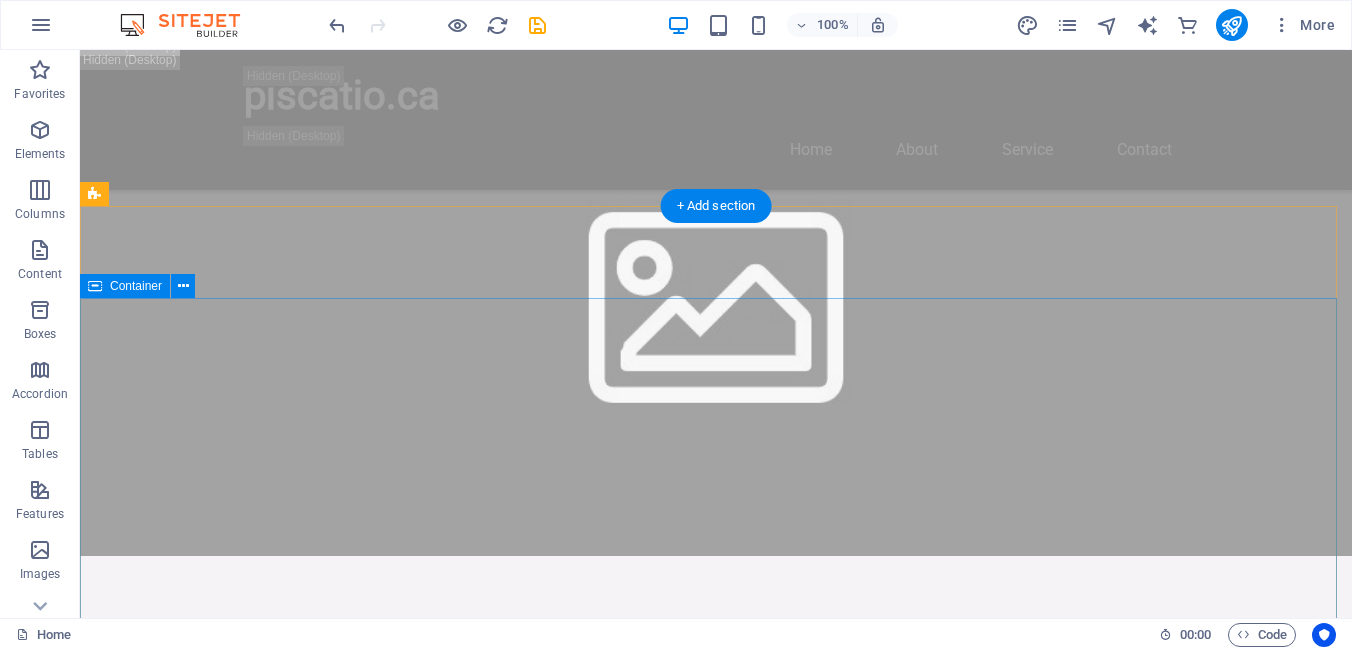 scroll, scrollTop: 700, scrollLeft: 0, axis: vertical 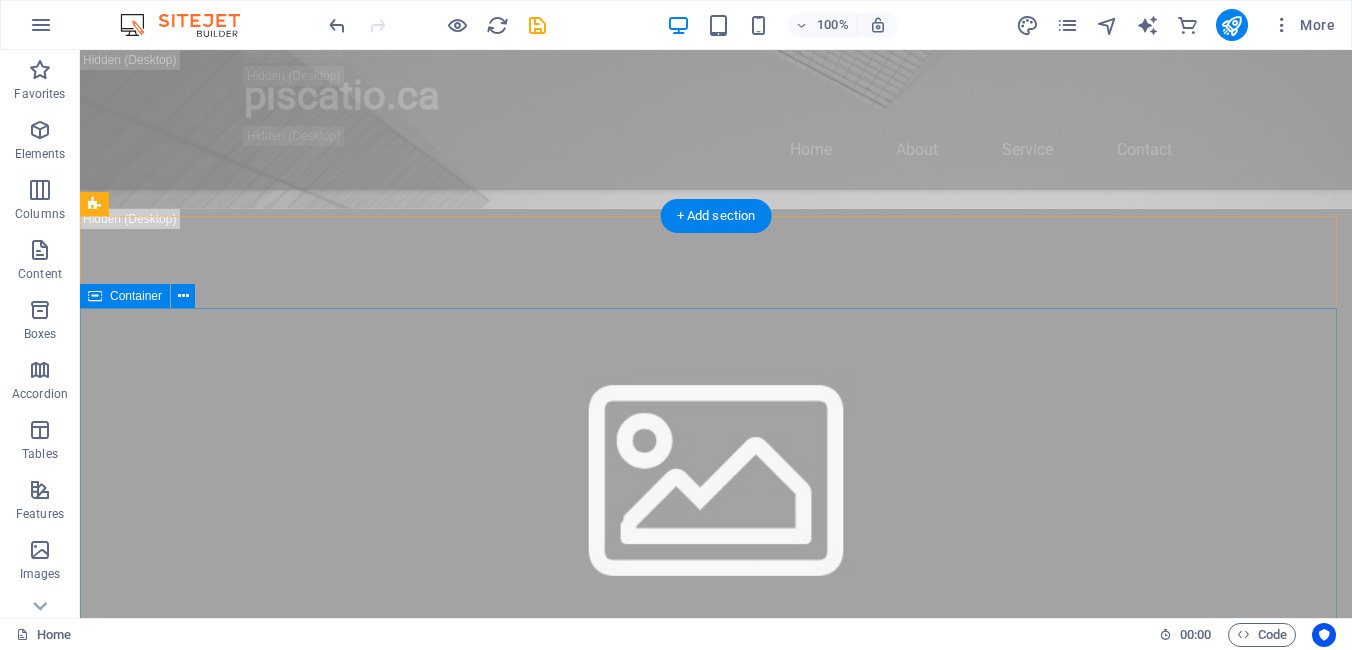 click on "Custom Laser-Printed Wood Portraits" at bounding box center [716, 1975] 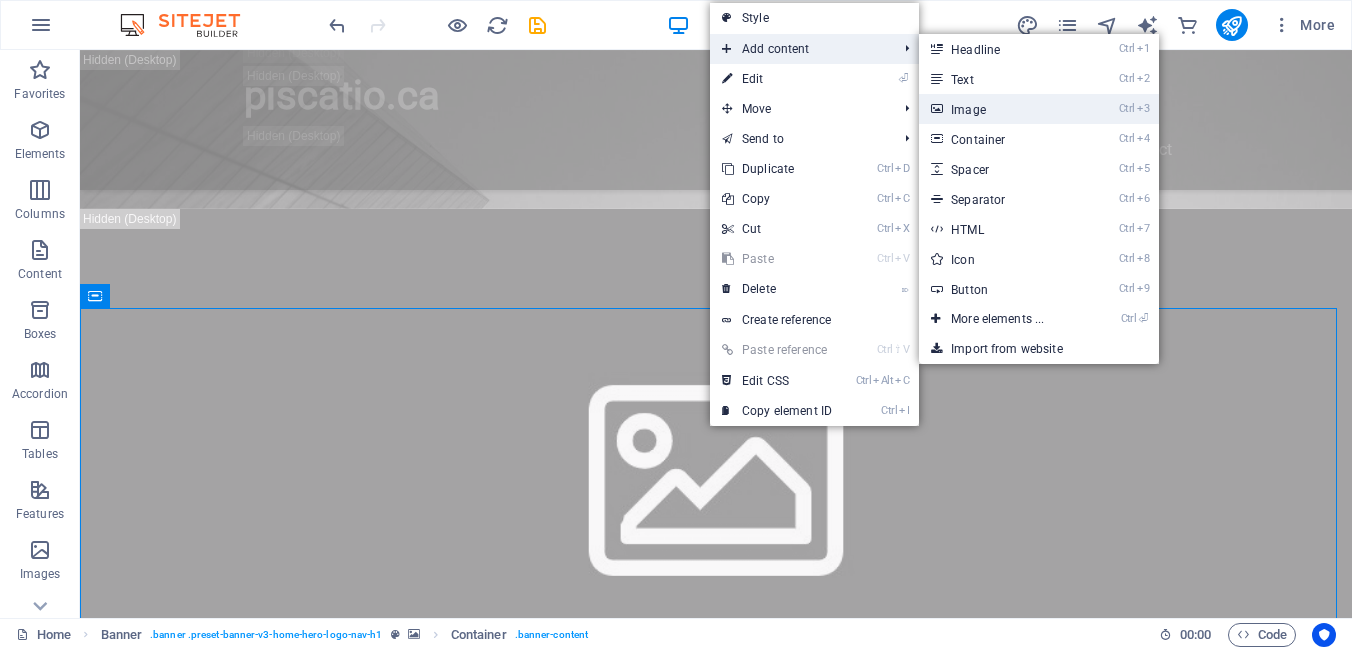 drag, startPoint x: 982, startPoint y: 110, endPoint x: 614, endPoint y: 66, distance: 370.6211 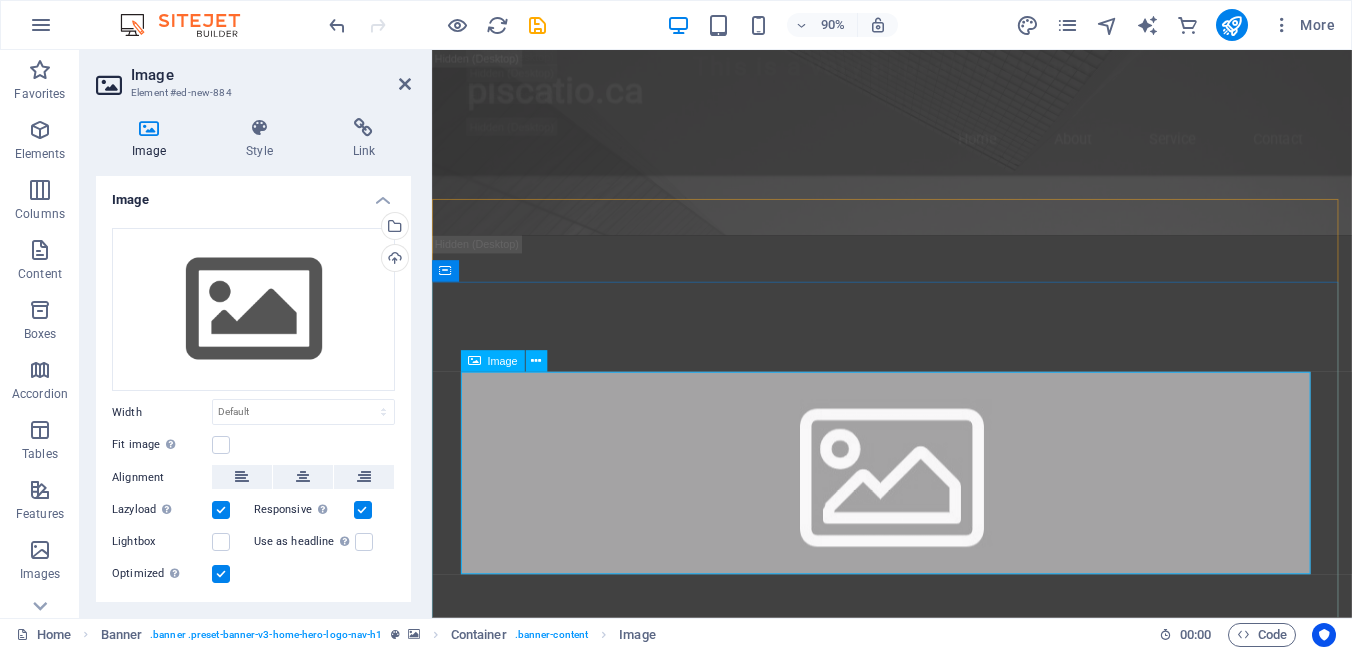 click on "Image" at bounding box center (502, 361) 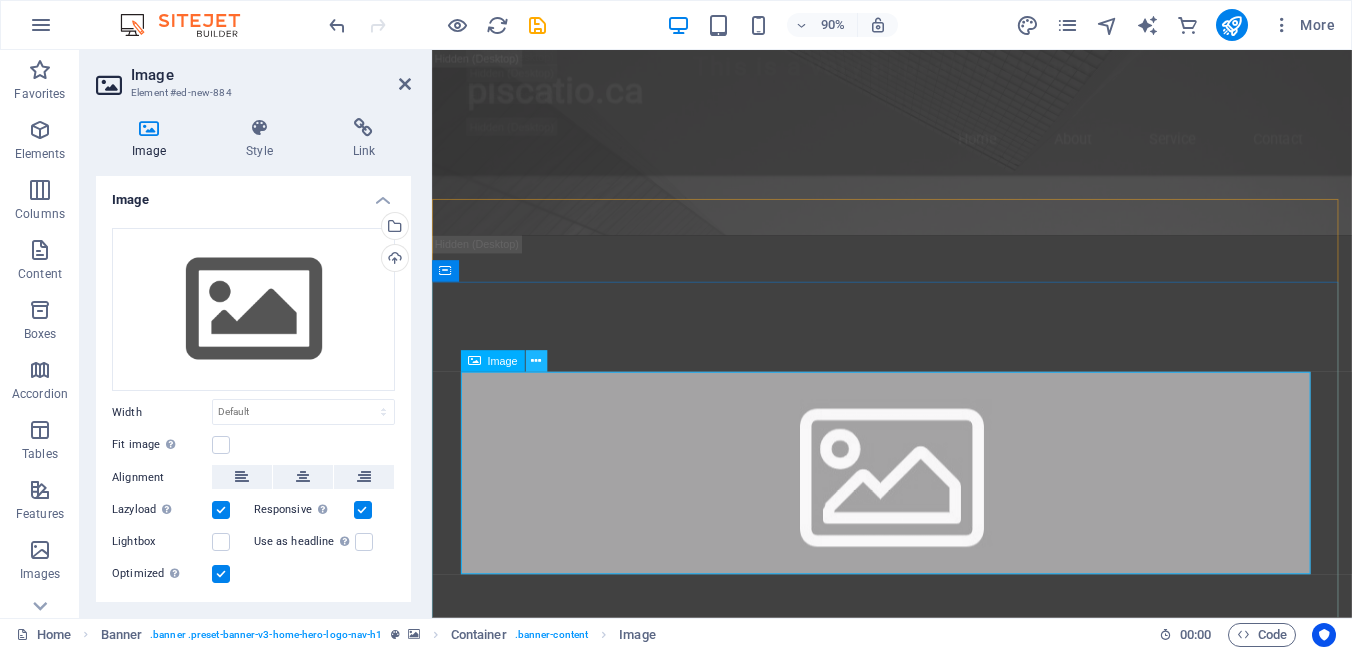 click at bounding box center [536, 362] 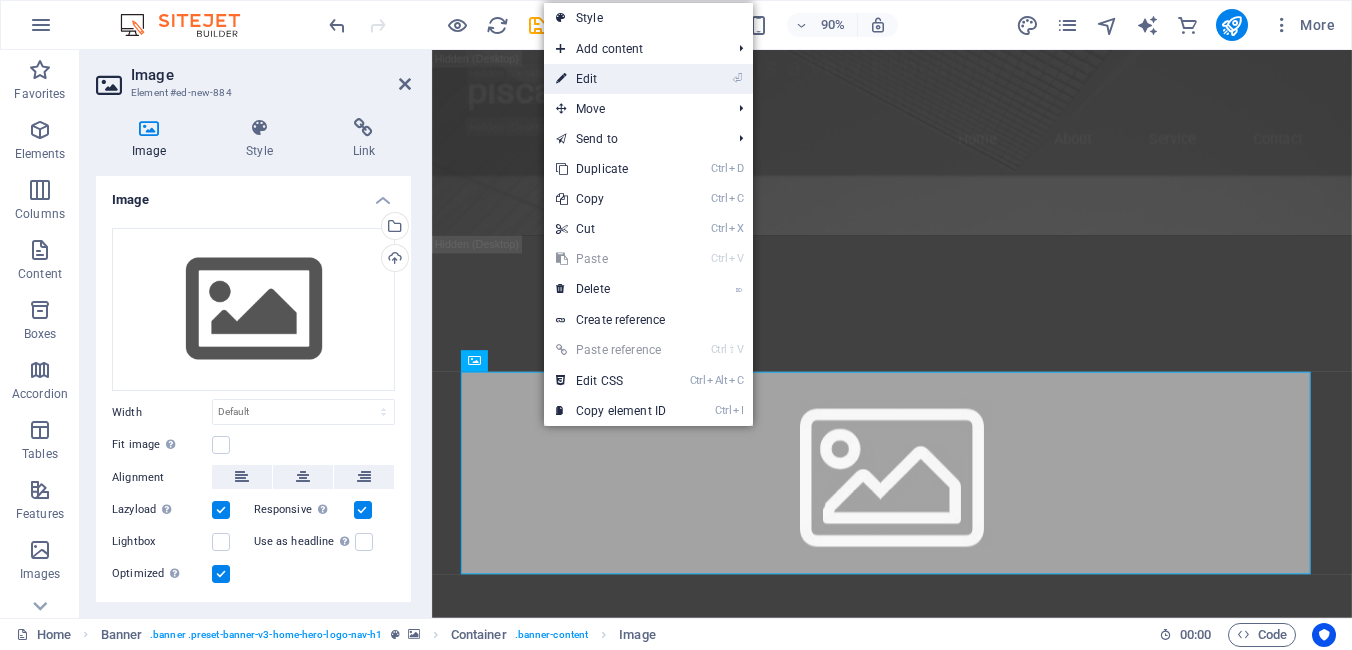click on "⏎  Edit" at bounding box center (611, 79) 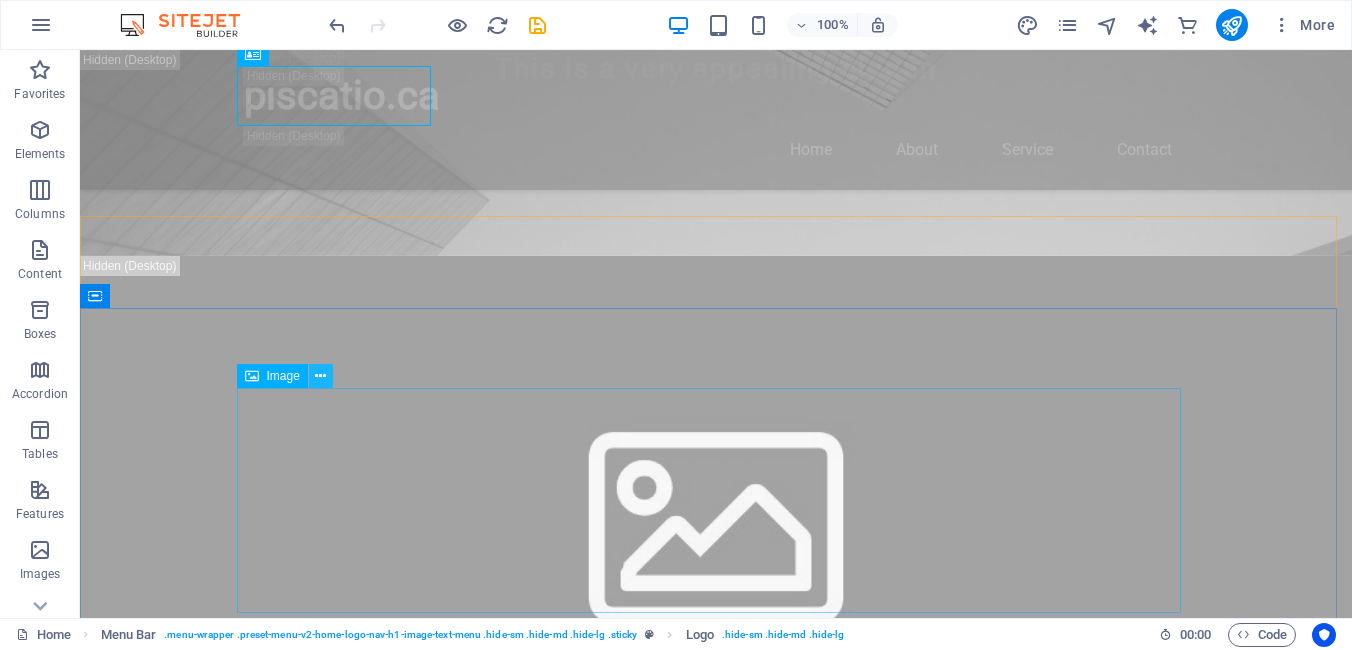click at bounding box center [320, 376] 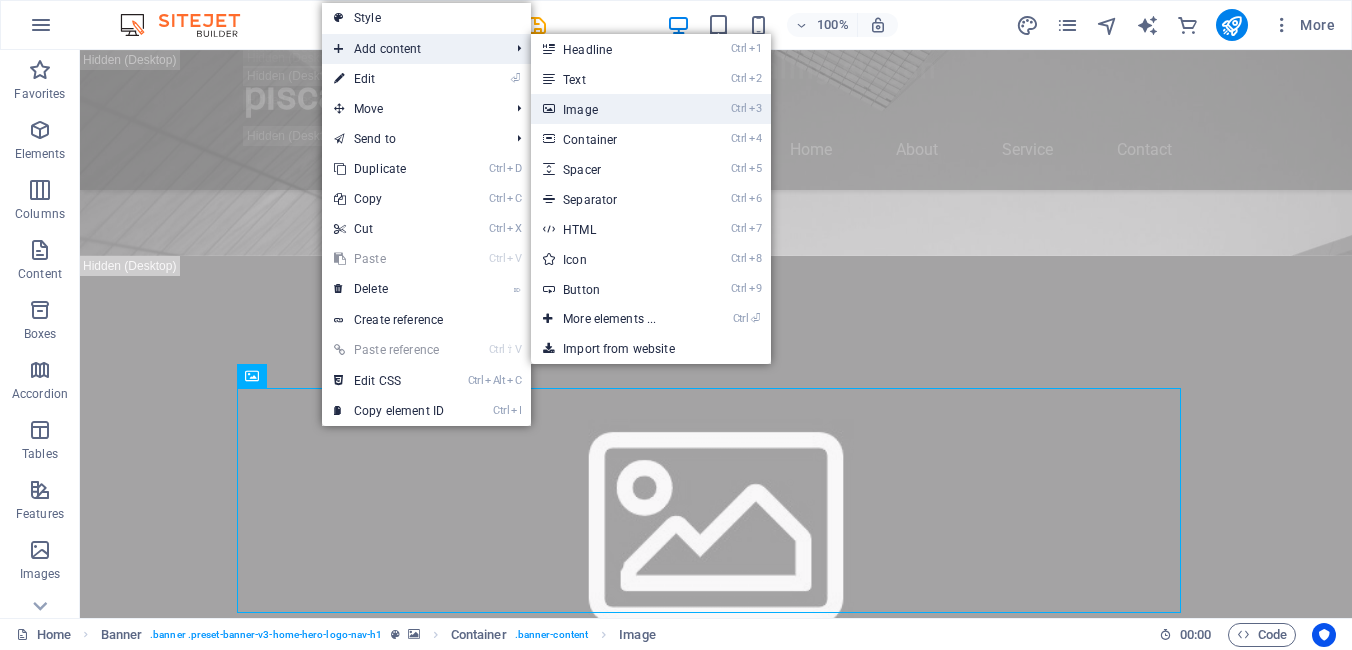 click on "Ctrl 3  Image" at bounding box center (613, 109) 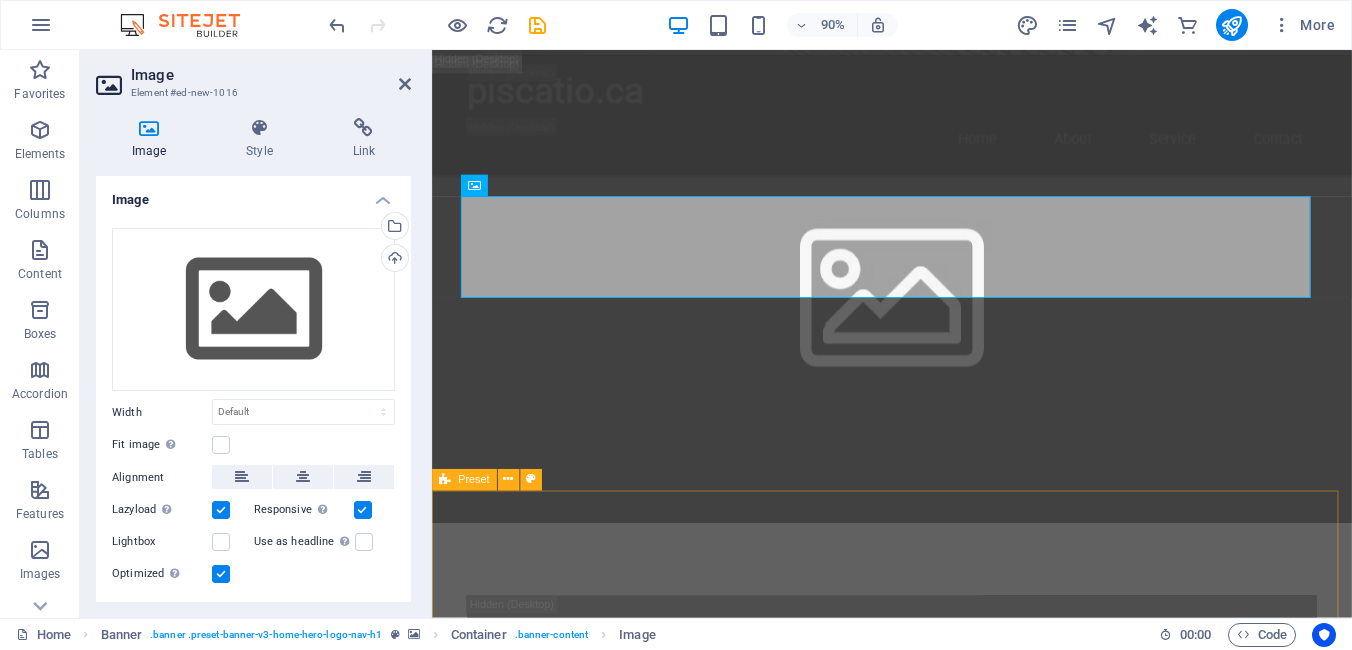 scroll, scrollTop: 1100, scrollLeft: 0, axis: vertical 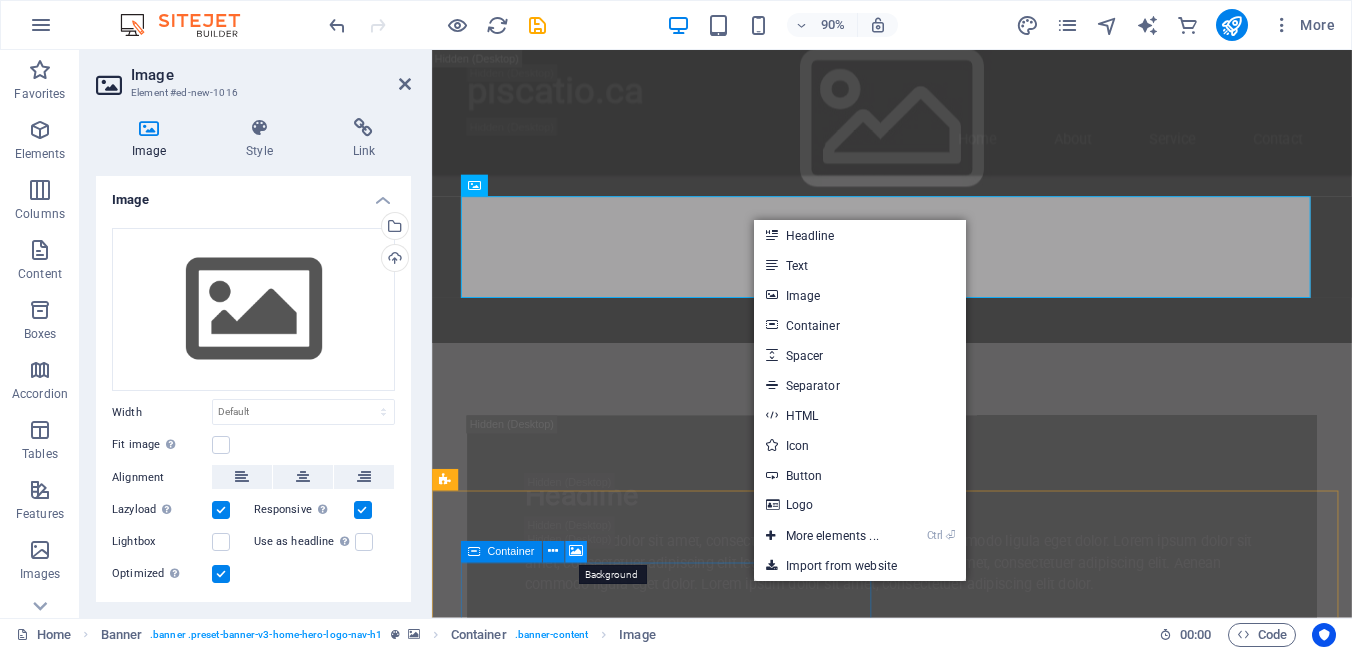 click at bounding box center [576, 551] 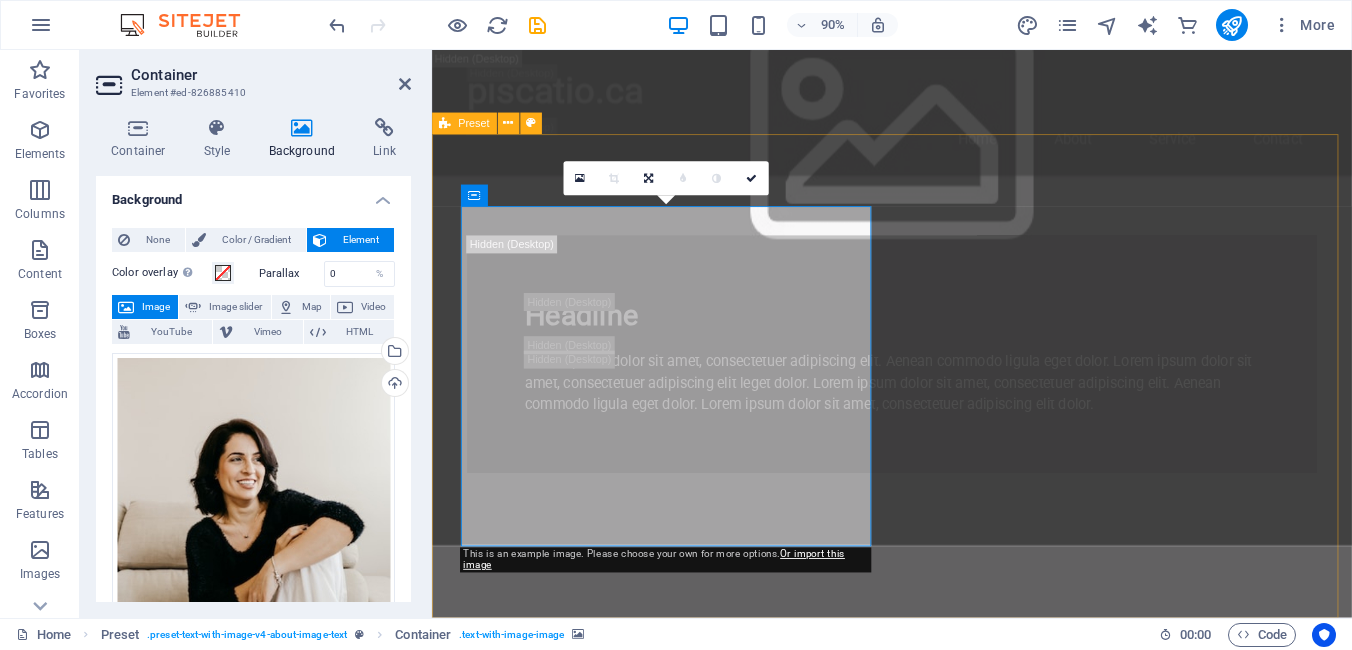 scroll, scrollTop: 1500, scrollLeft: 0, axis: vertical 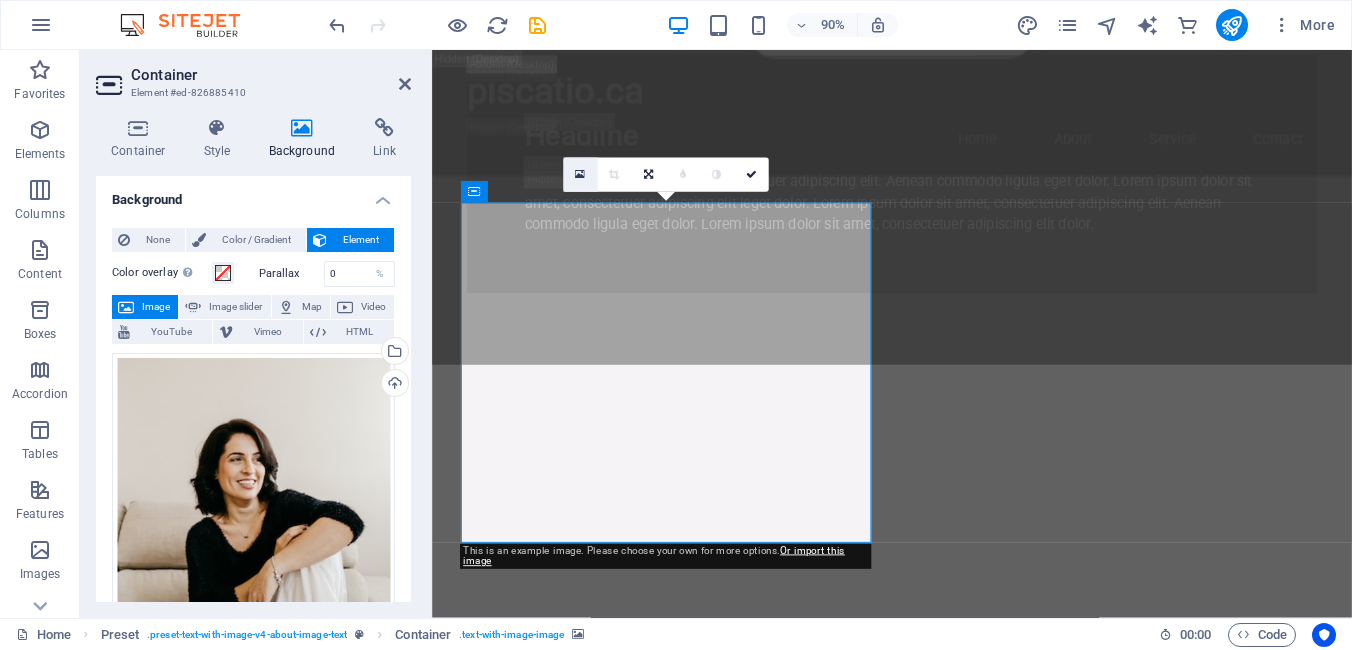 click at bounding box center [580, 174] 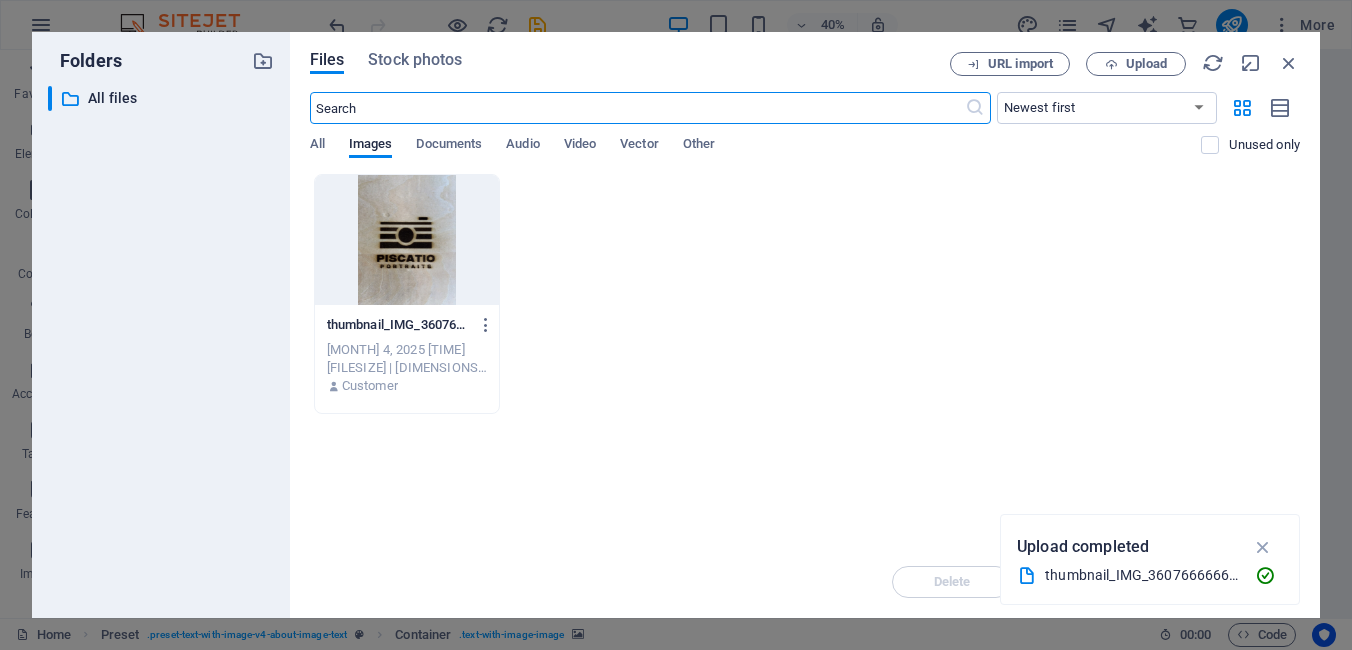 click at bounding box center [407, 240] 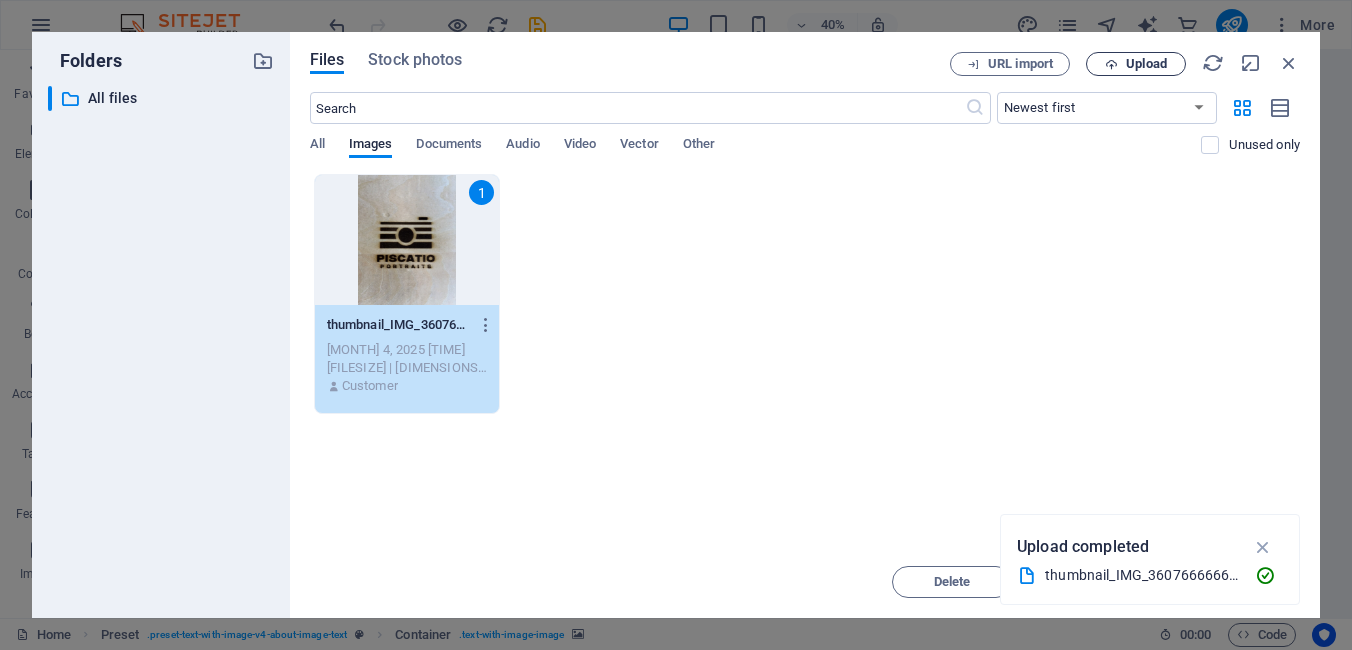 click on "Upload" at bounding box center [1146, 64] 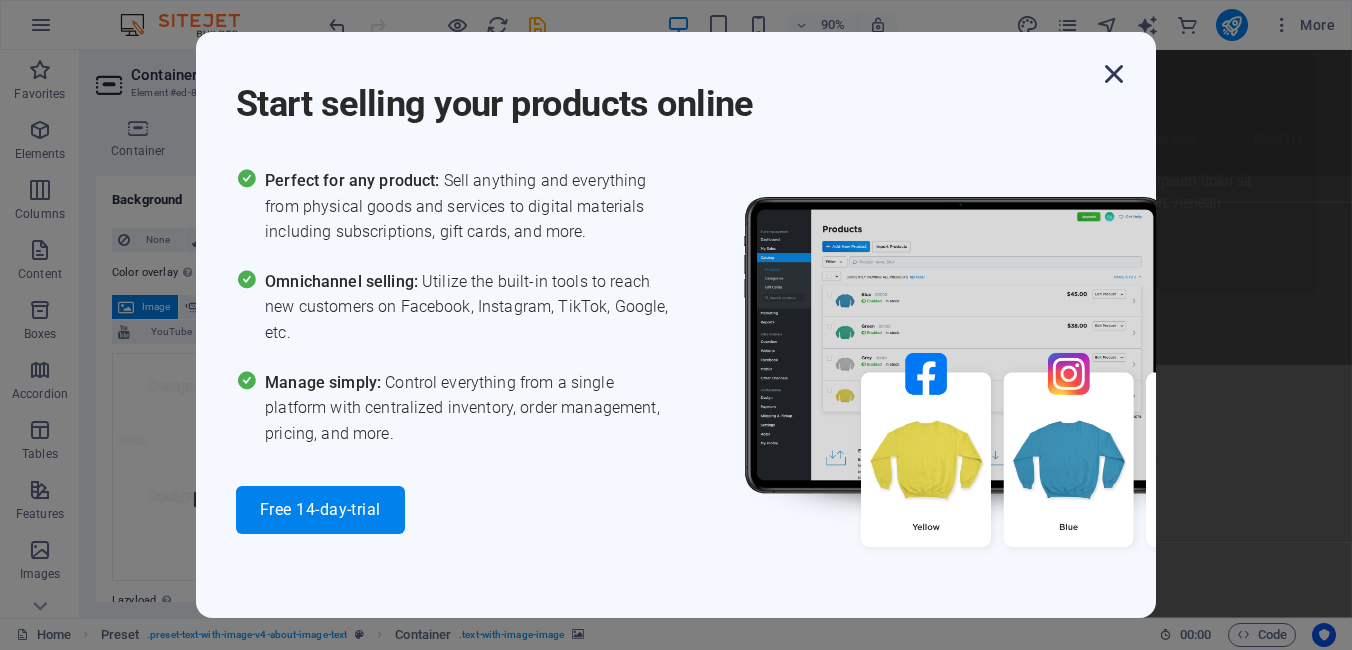 click at bounding box center [1114, 74] 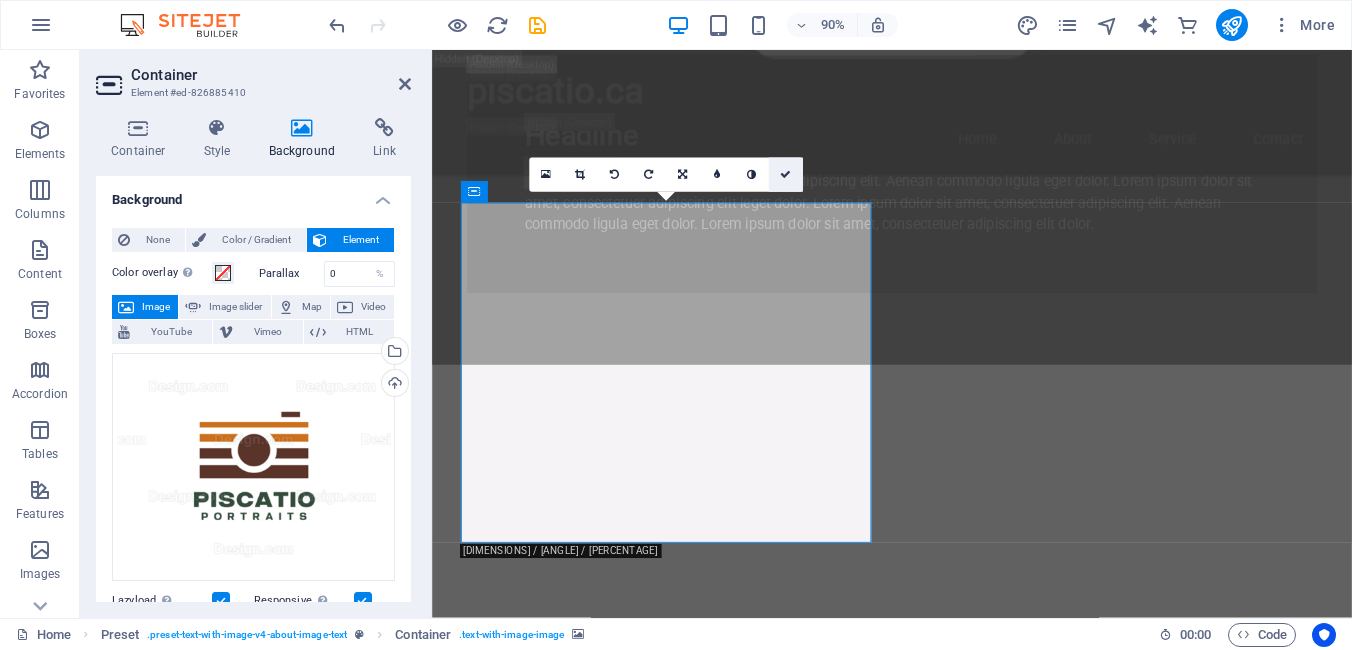 click at bounding box center [785, 175] 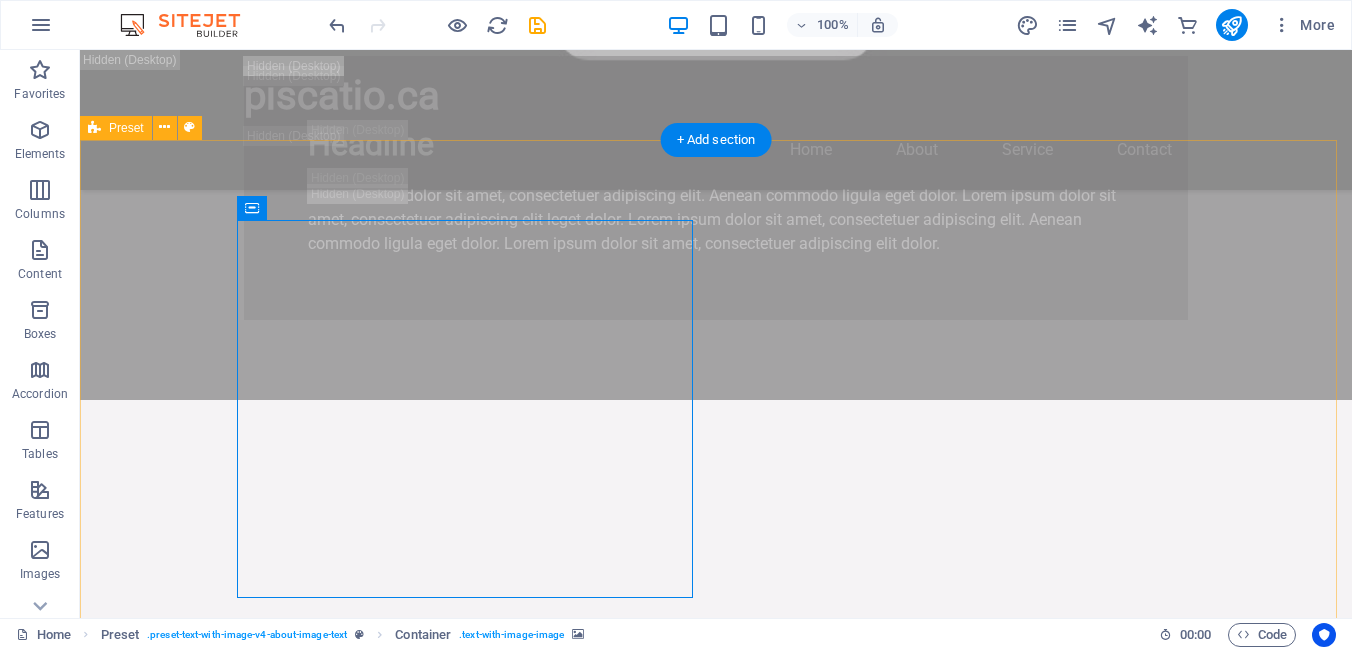 click on "Drop content here or  Add elements  Paste clipboard Welcome to Piscatio At Piscatio, we specialize in transforming your cherished digital memories into stunning wood portraits. Using advanced laser printing technology, we create personalized art pieces that celebrate your most important moments. Whether it's the laughter of friends, the love of family, or the beauty of nature, our custom portraits provide a unique and heartfelt way to preserve your memories. Learn More" at bounding box center (716, 2386) 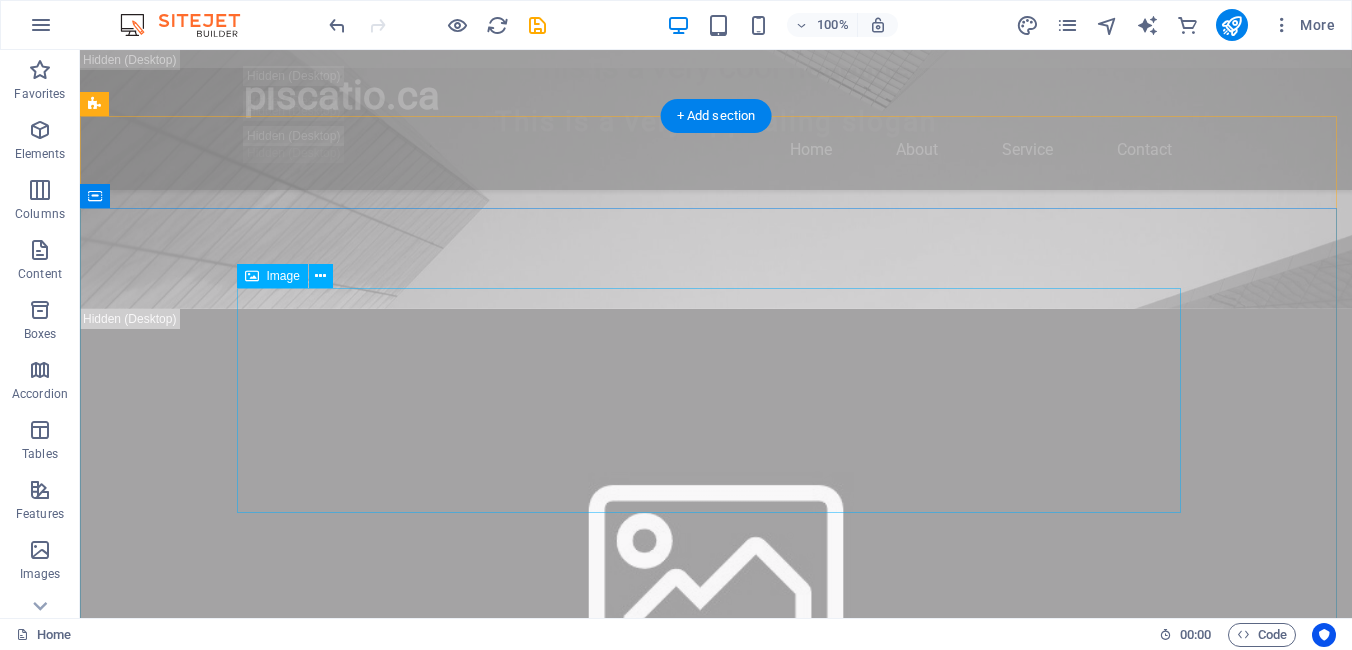 scroll, scrollTop: 900, scrollLeft: 0, axis: vertical 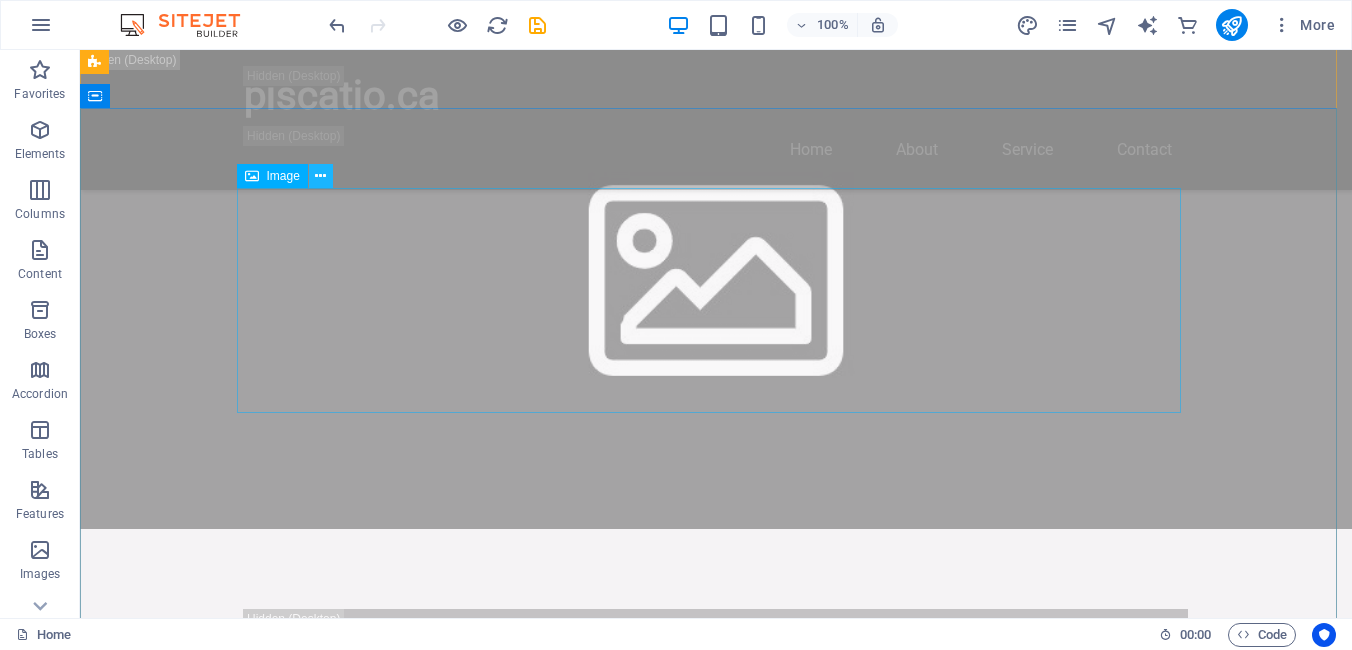 click at bounding box center (321, 176) 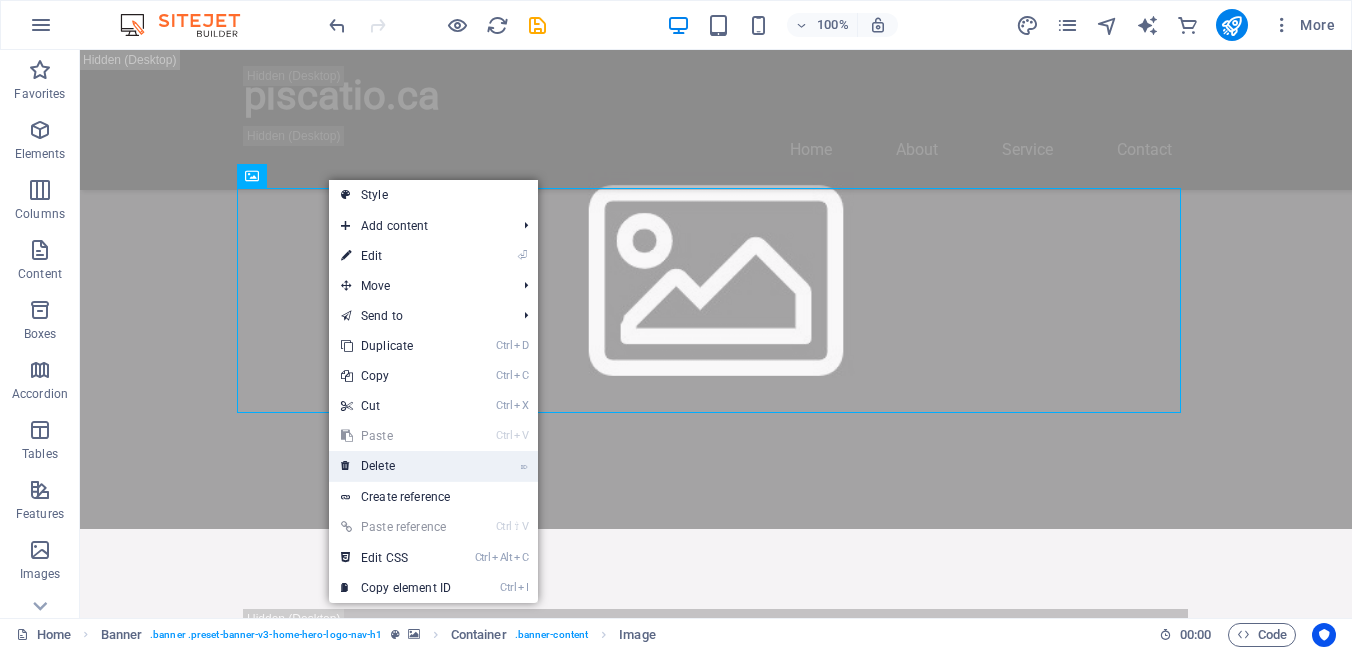 click on "⌦  Delete" at bounding box center (396, 466) 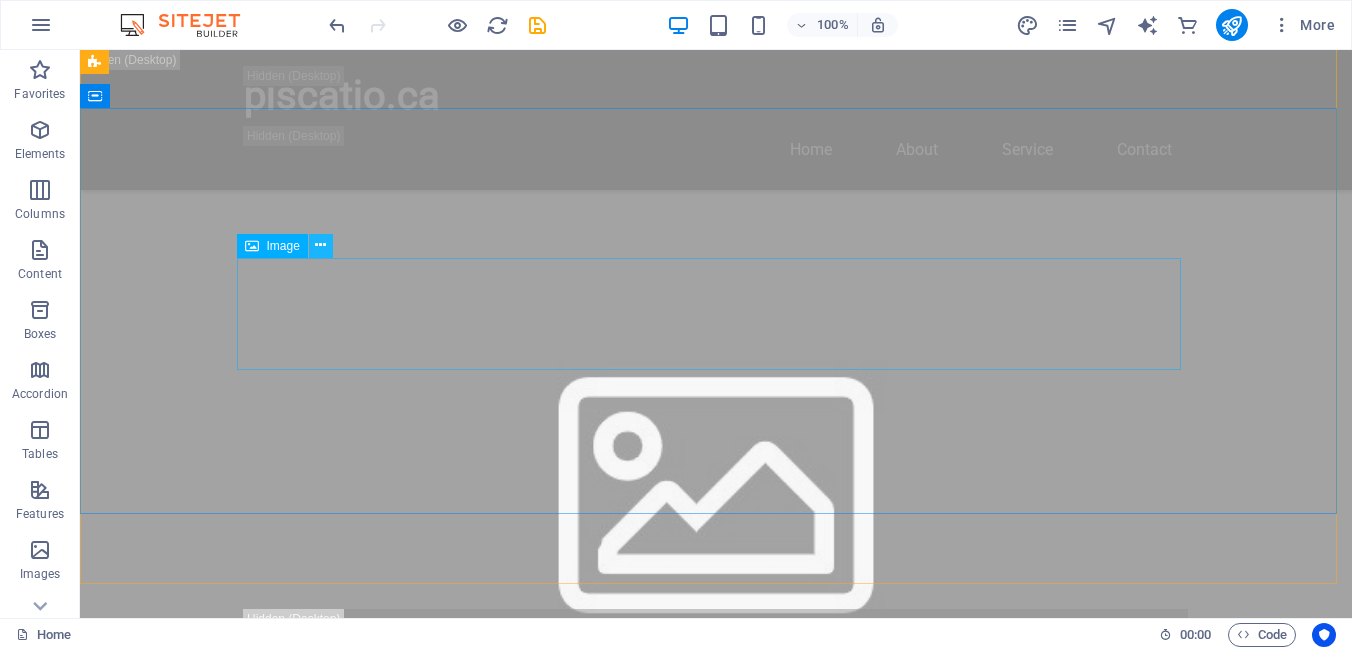 click at bounding box center (320, 245) 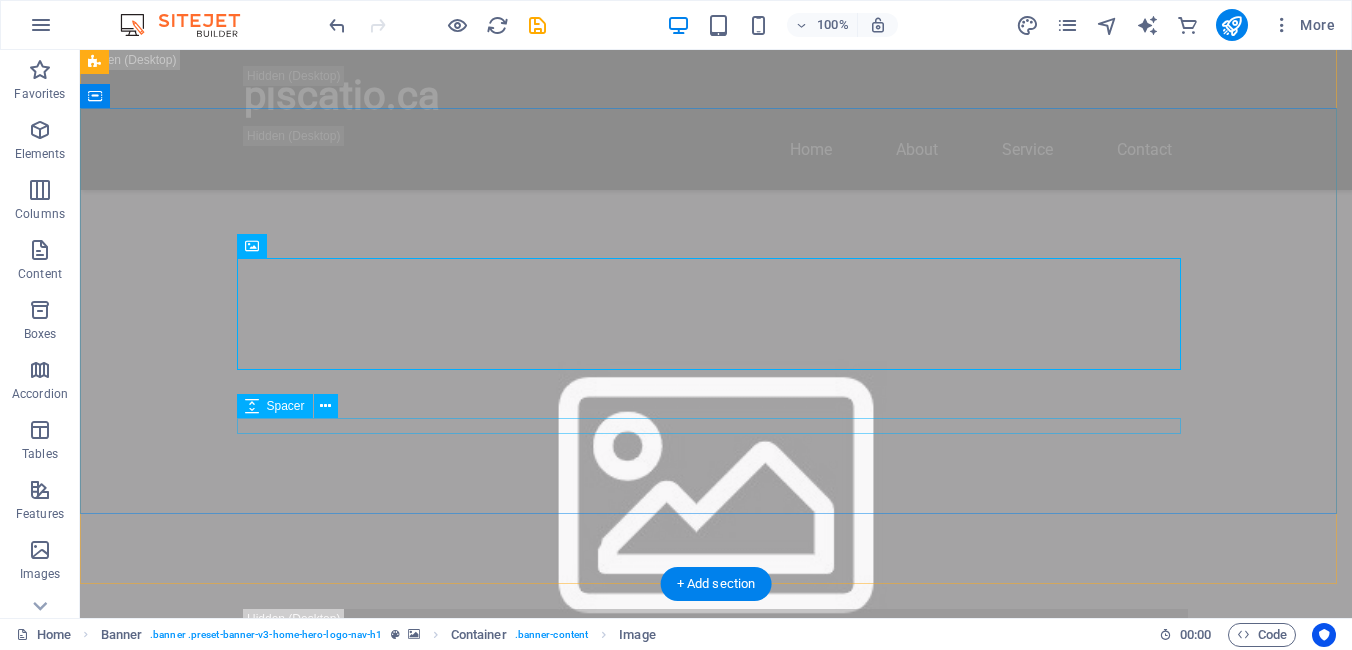 click at bounding box center (716, 1911) 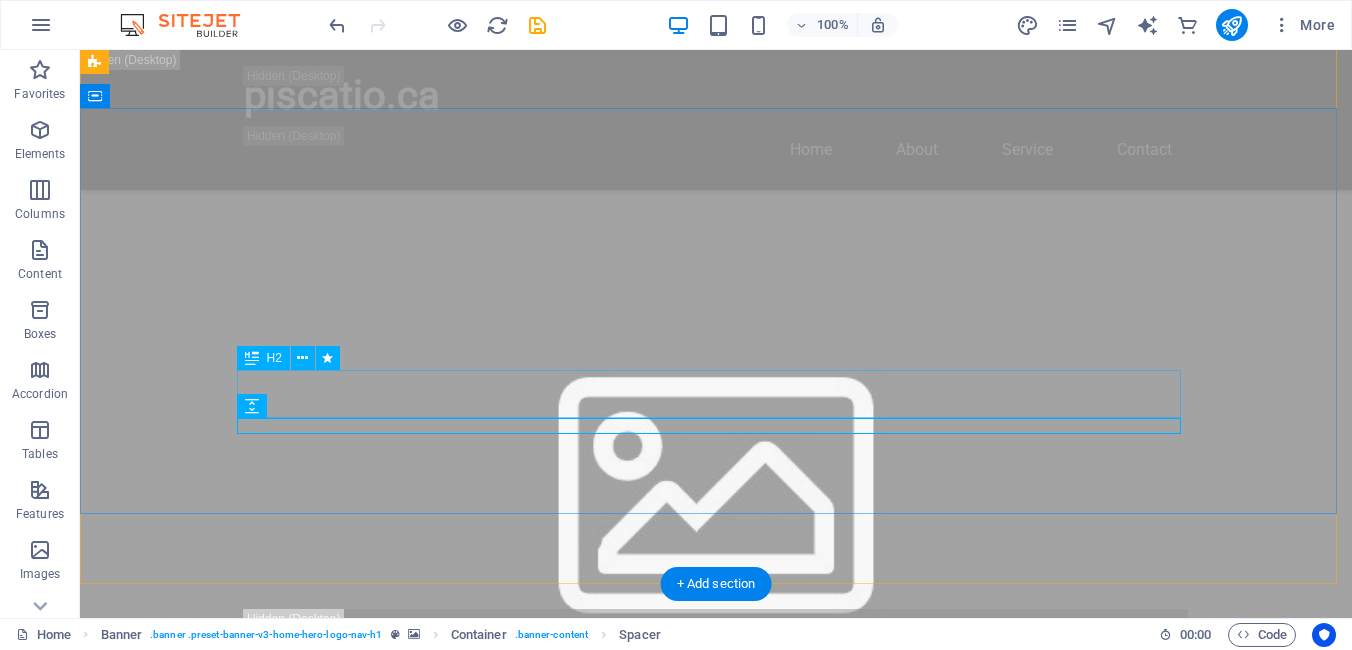 click on "Custom Laser-Printed Wood Portraits" at bounding box center [716, 1879] 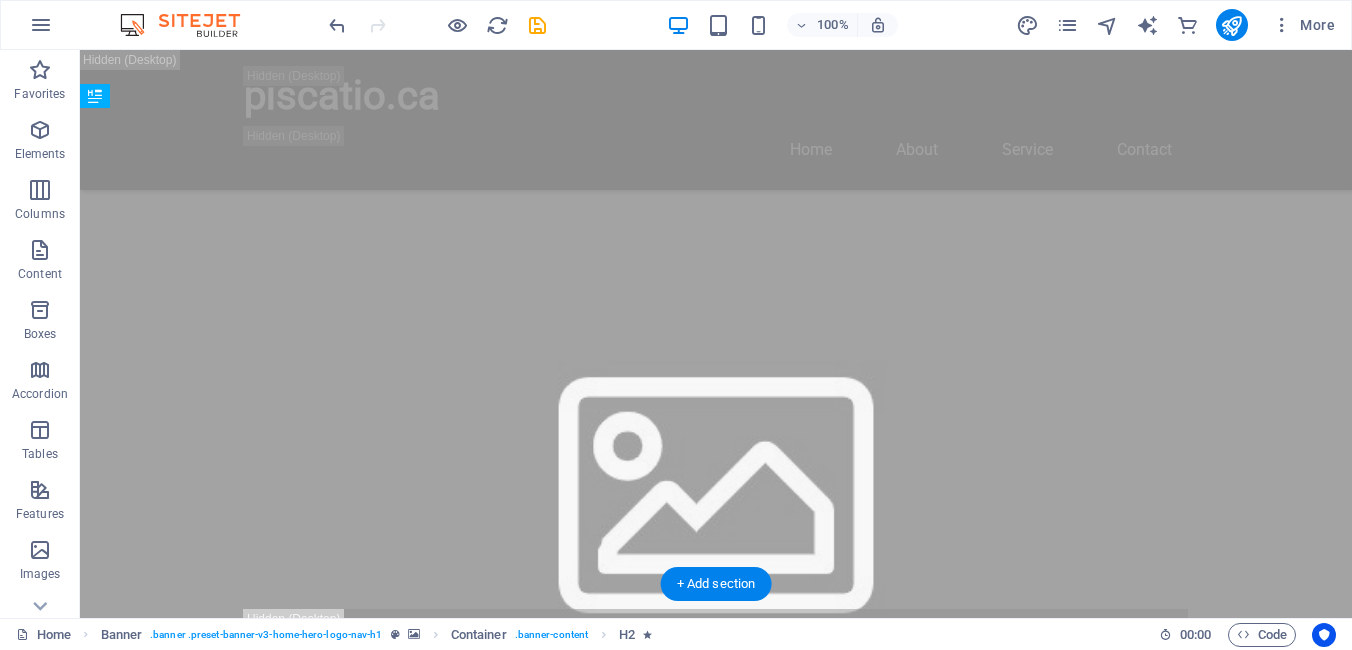 drag, startPoint x: 323, startPoint y: 408, endPoint x: 312, endPoint y: 273, distance: 135.4474 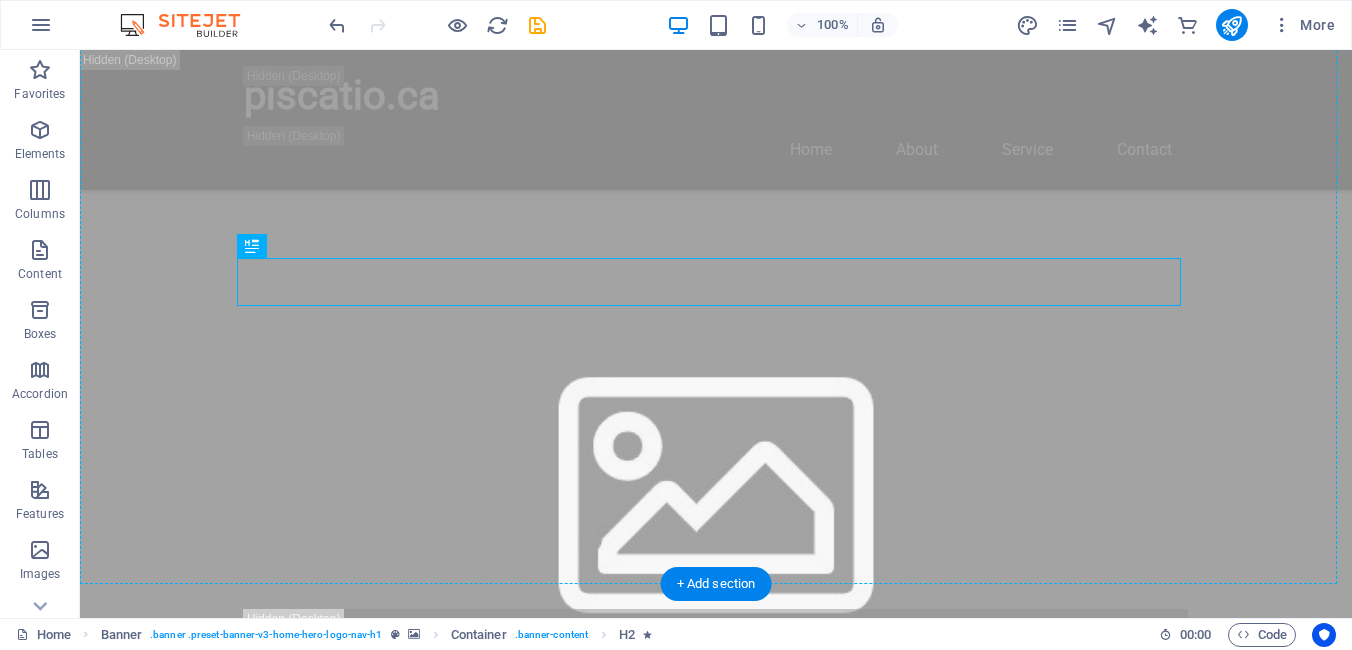 drag, startPoint x: 652, startPoint y: 285, endPoint x: 658, endPoint y: 171, distance: 114.15778 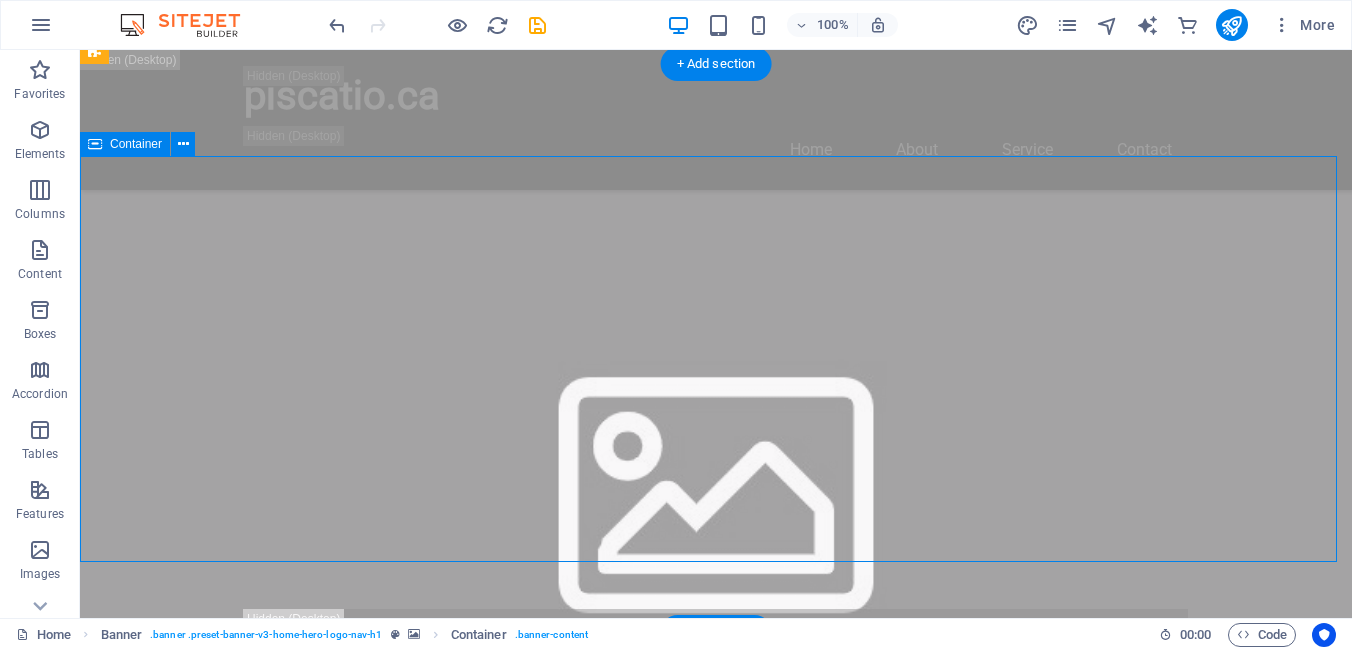 drag, startPoint x: 658, startPoint y: 169, endPoint x: 663, endPoint y: 286, distance: 117.10679 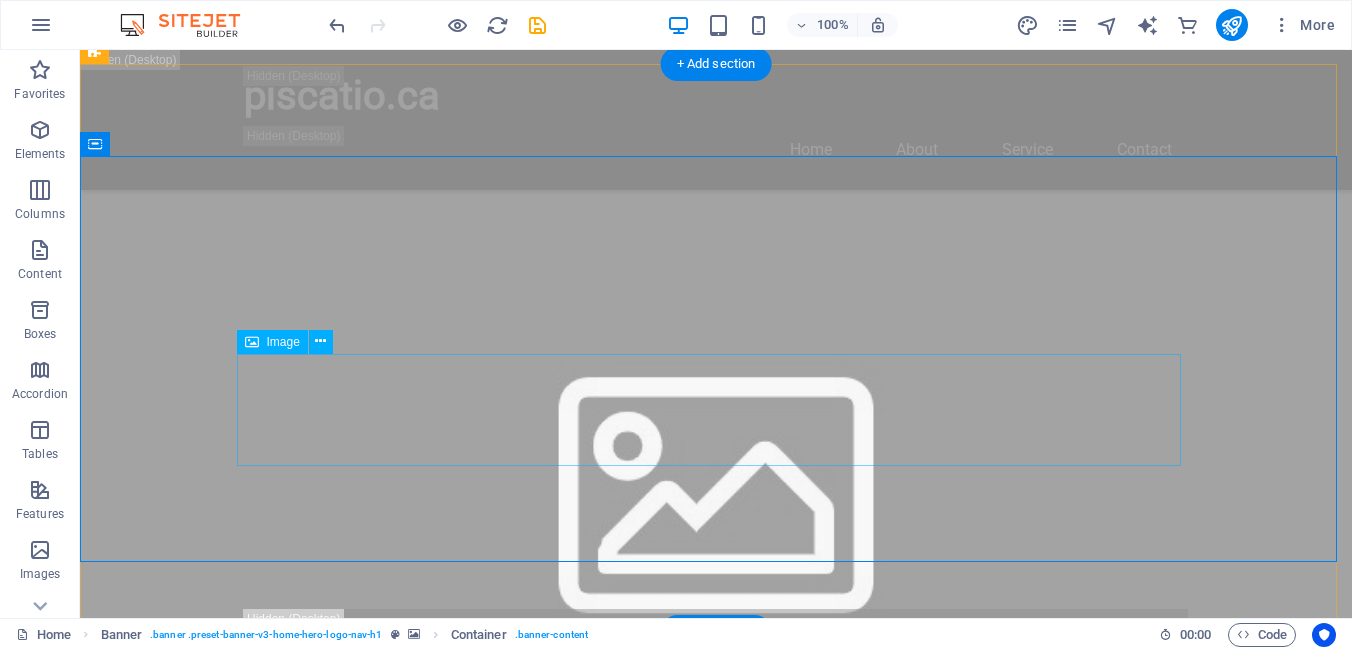 click at bounding box center [716, 1847] 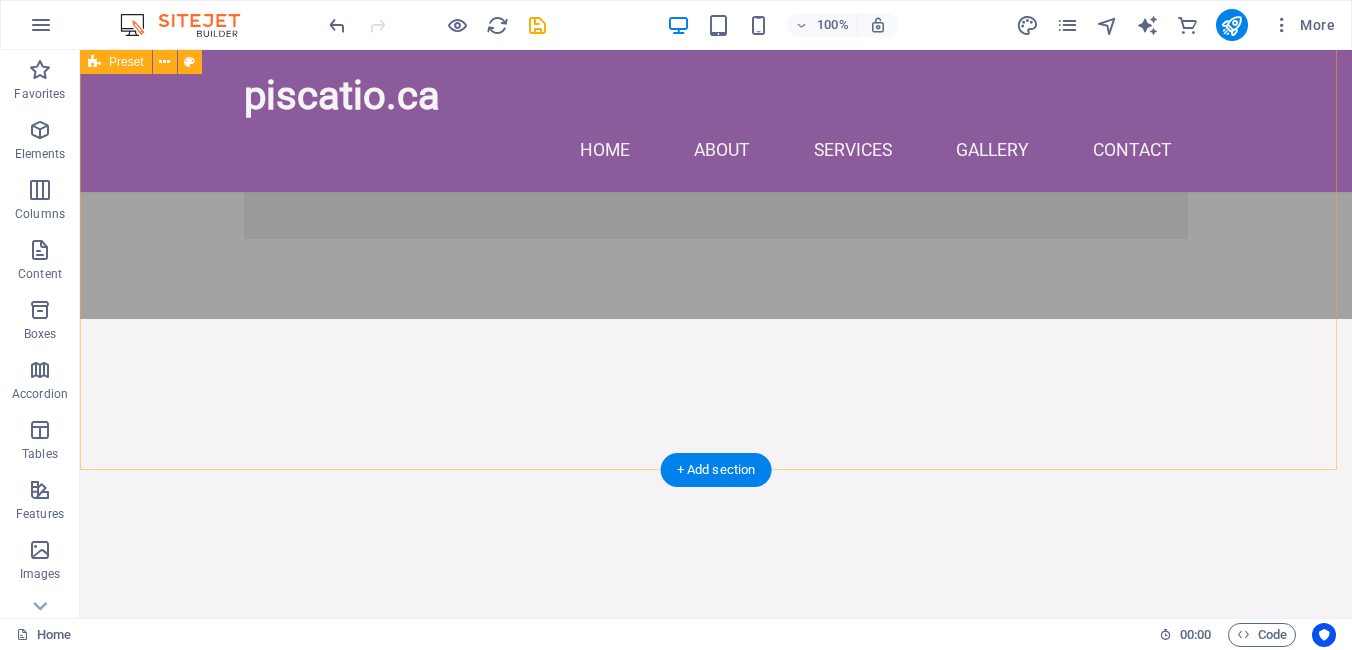scroll, scrollTop: 1500, scrollLeft: 0, axis: vertical 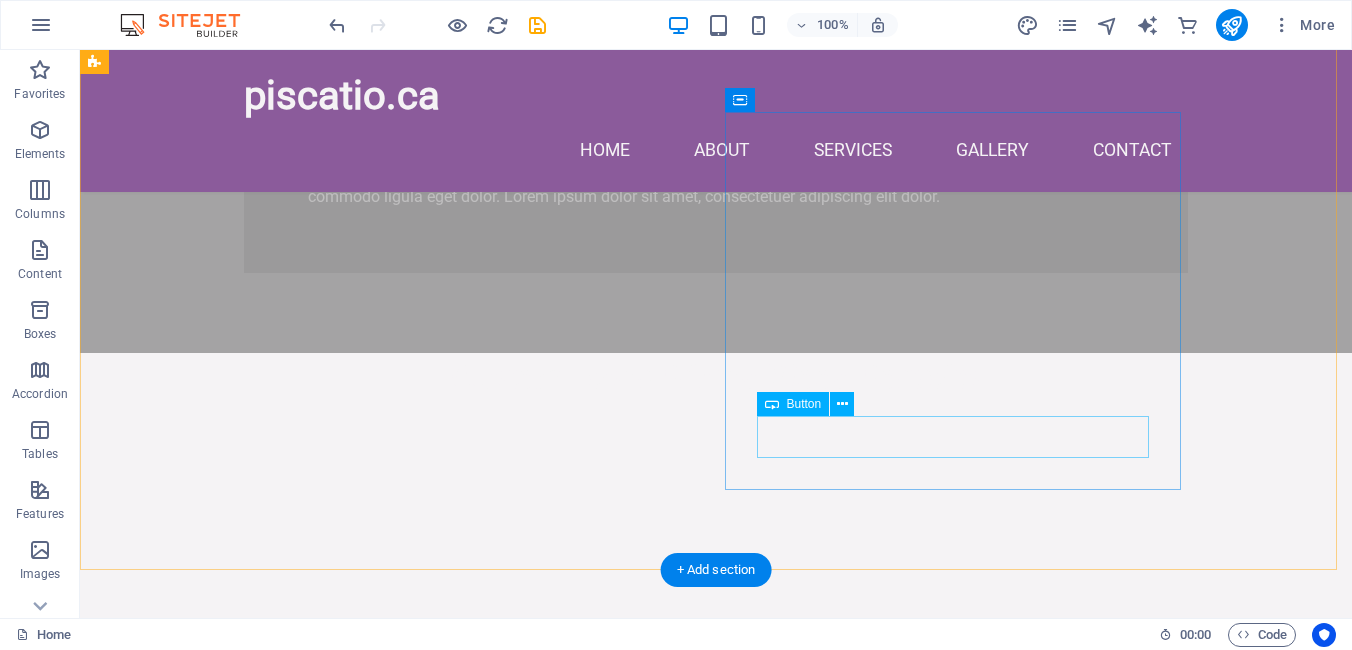 click on "Learn More" at bounding box center (568, 2265) 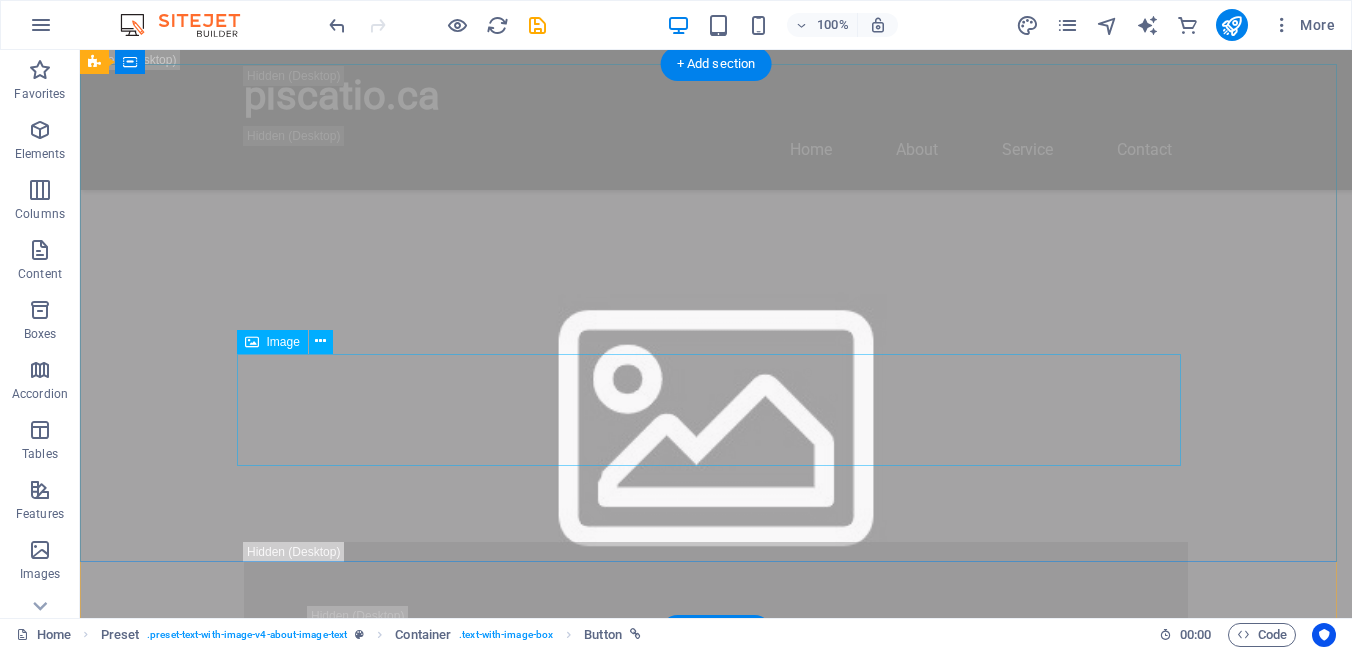 scroll, scrollTop: 900, scrollLeft: 0, axis: vertical 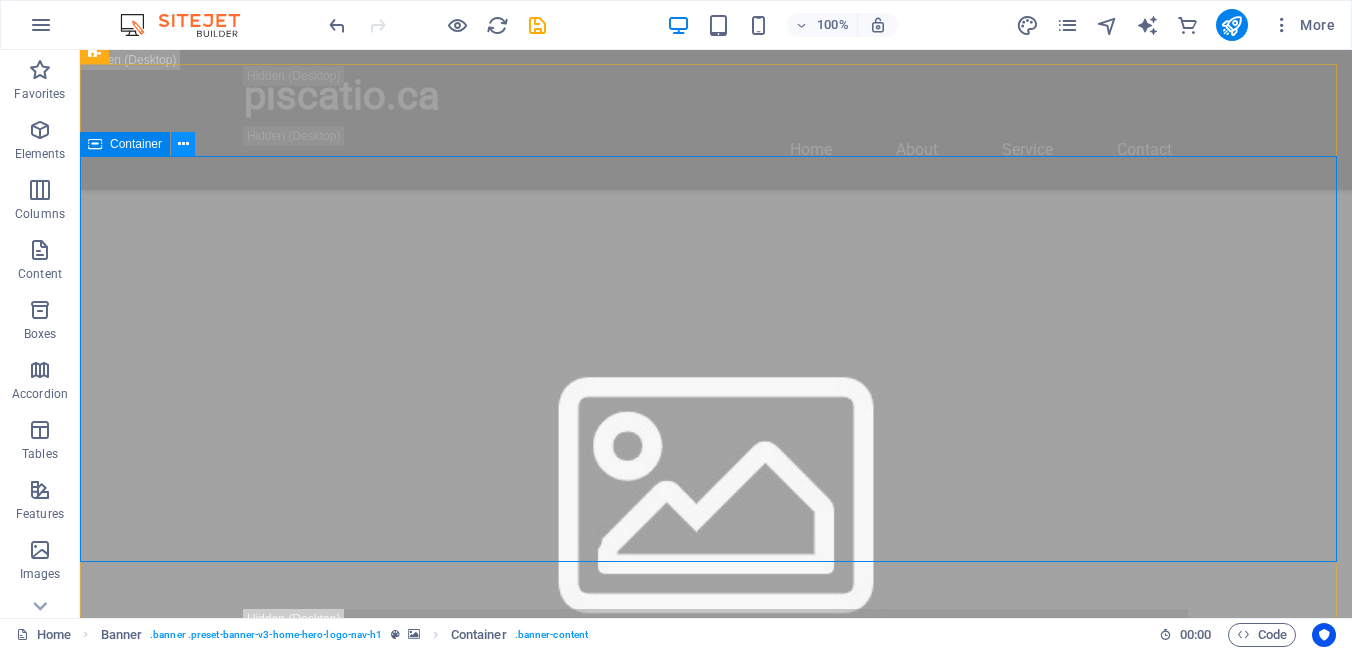click at bounding box center [183, 144] 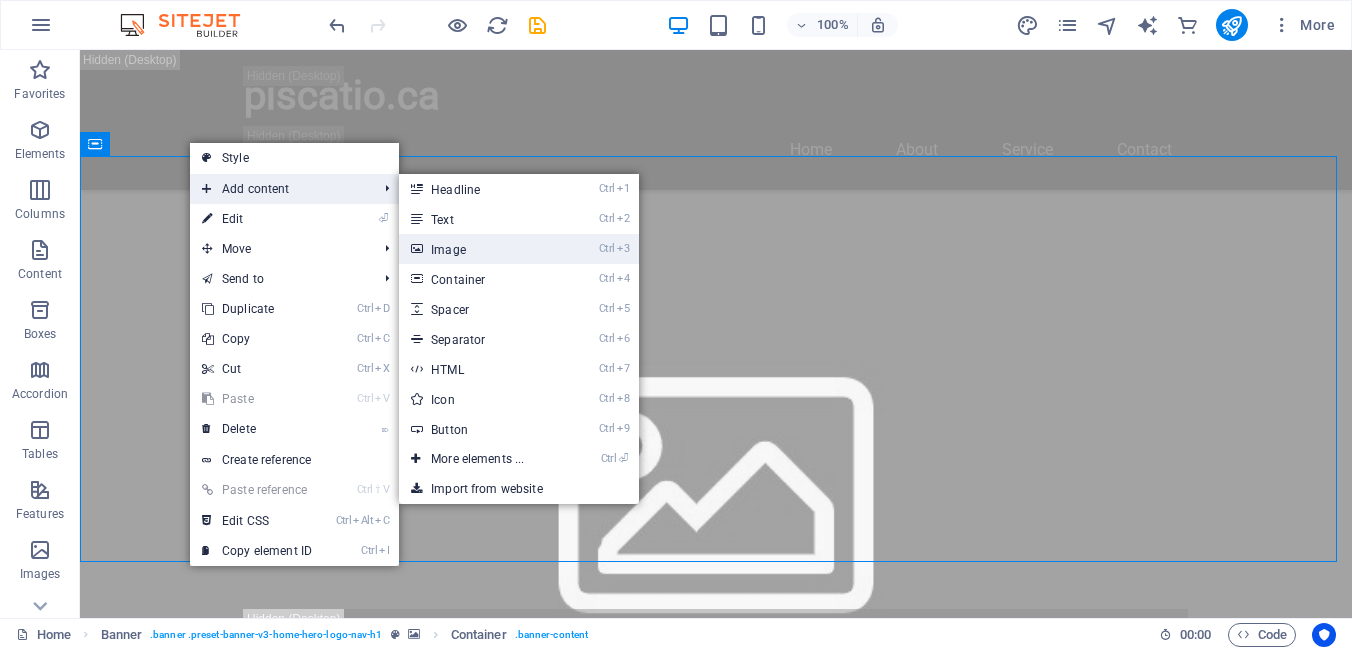 drag, startPoint x: 463, startPoint y: 249, endPoint x: 34, endPoint y: 222, distance: 429.84882 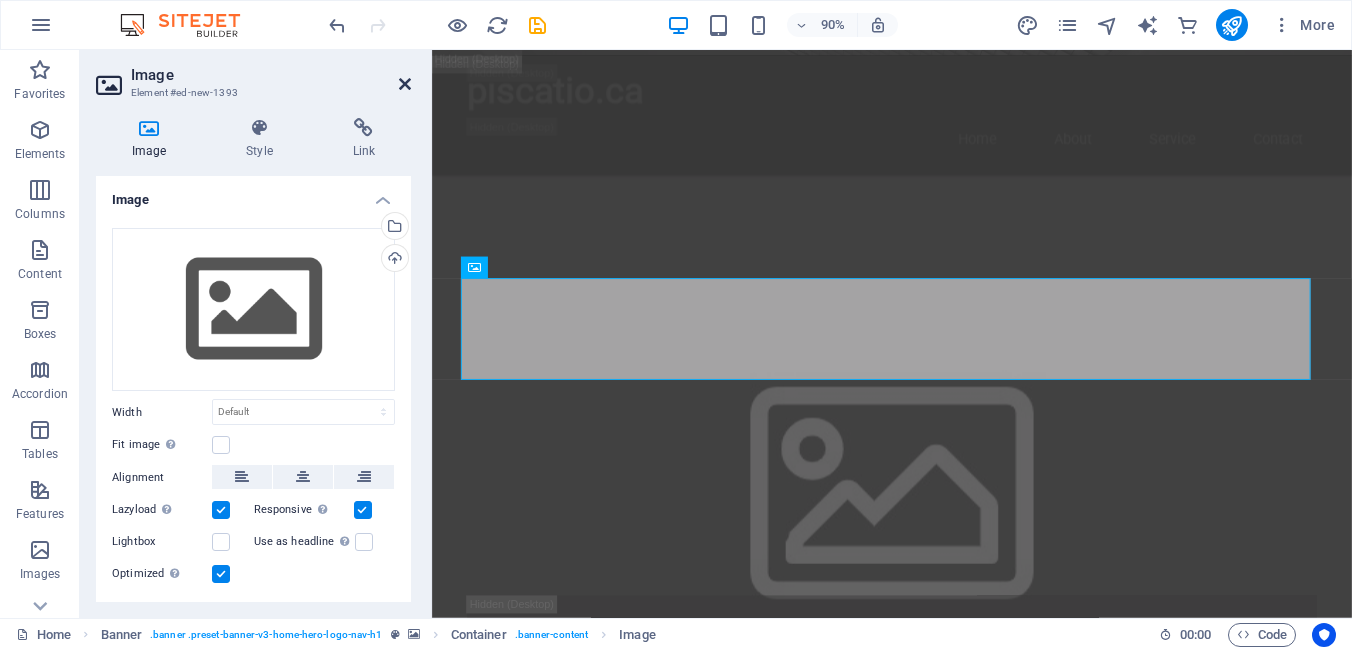 click at bounding box center (405, 84) 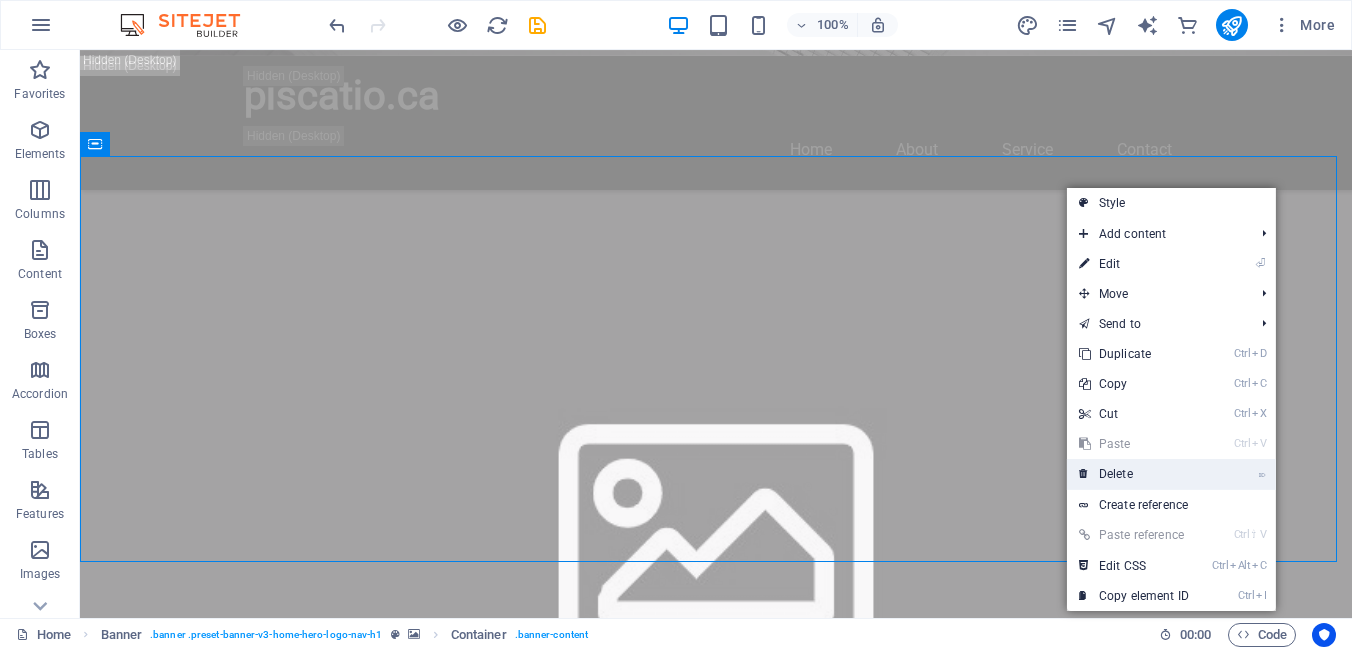 click on "⌦  Delete" at bounding box center [1134, 474] 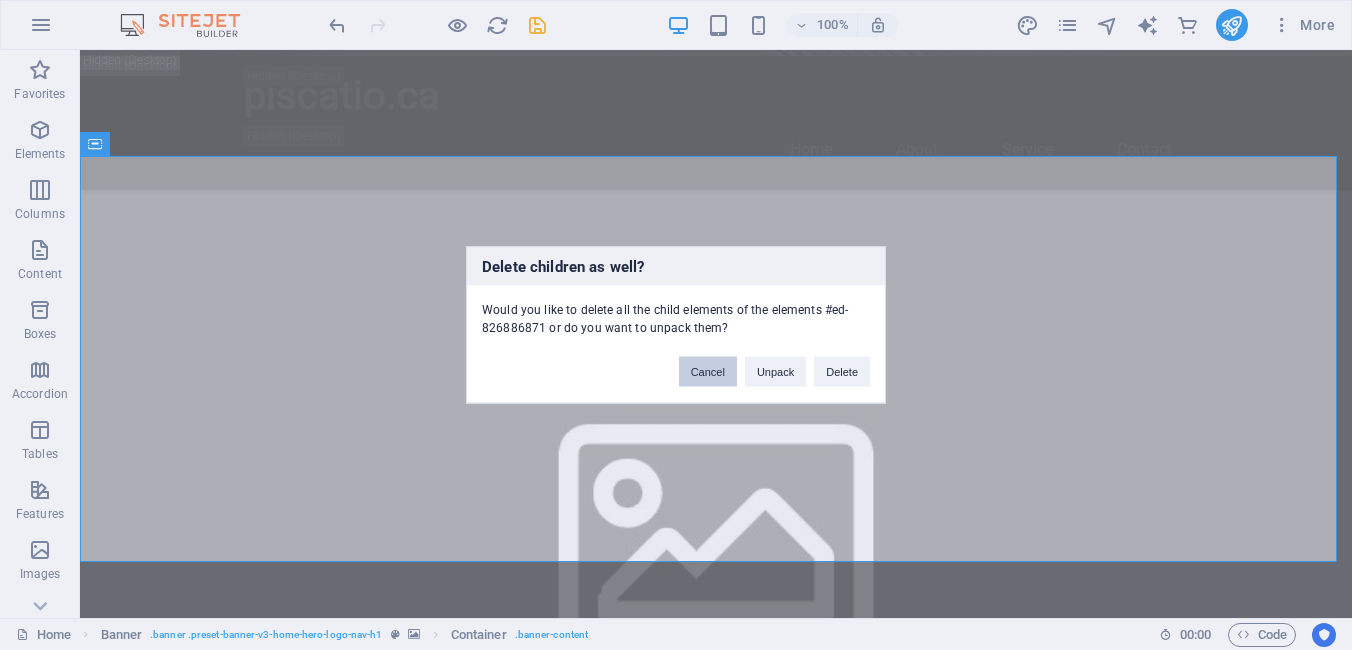 click on "Cancel" at bounding box center [708, 372] 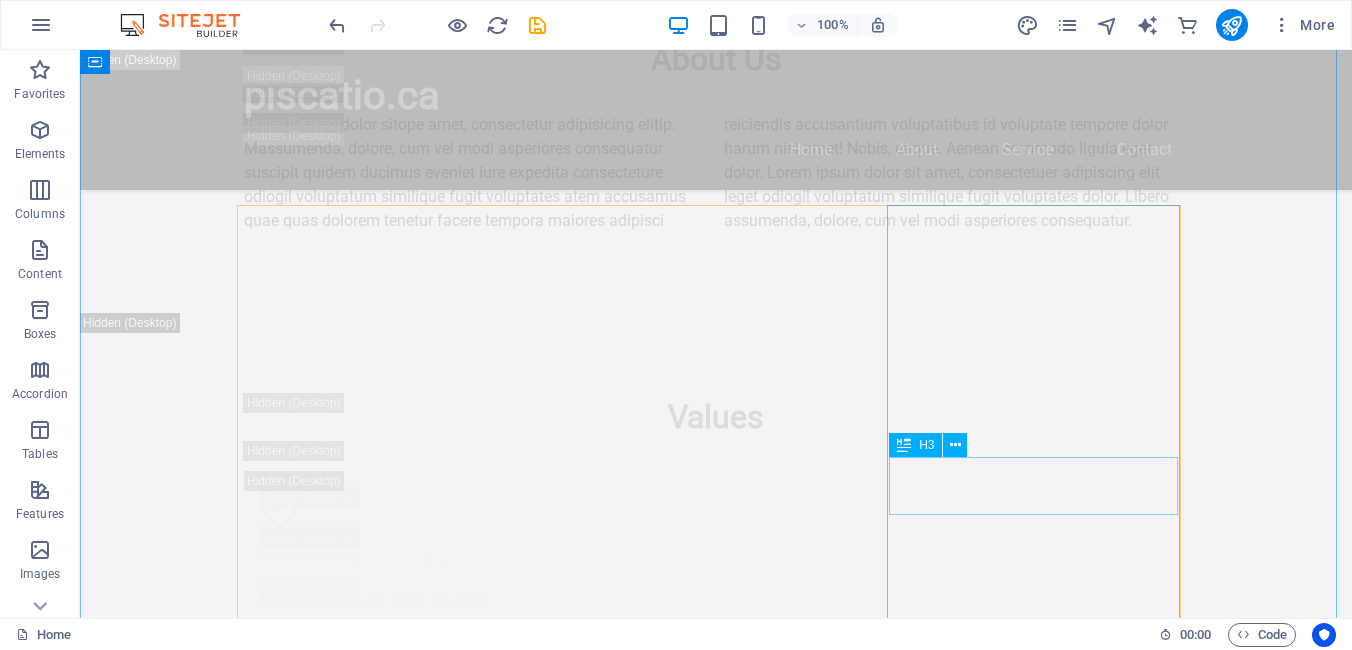 scroll, scrollTop: 4200, scrollLeft: 0, axis: vertical 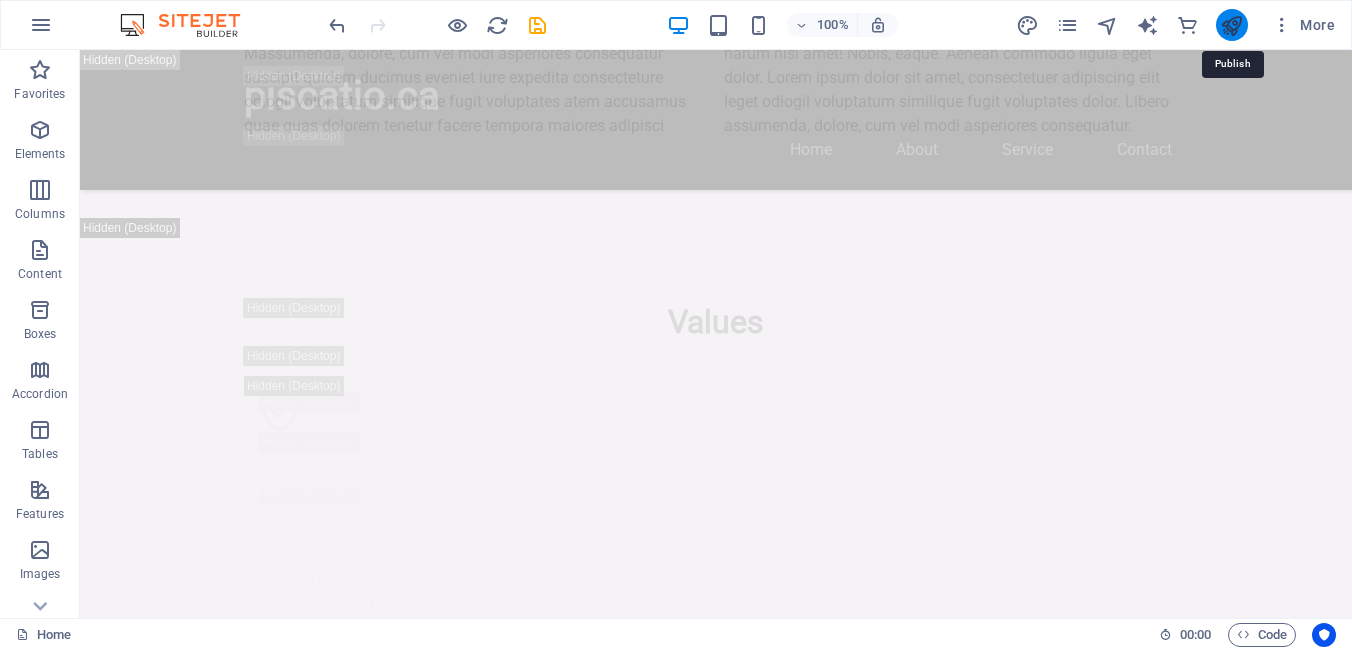 click at bounding box center [1231, 25] 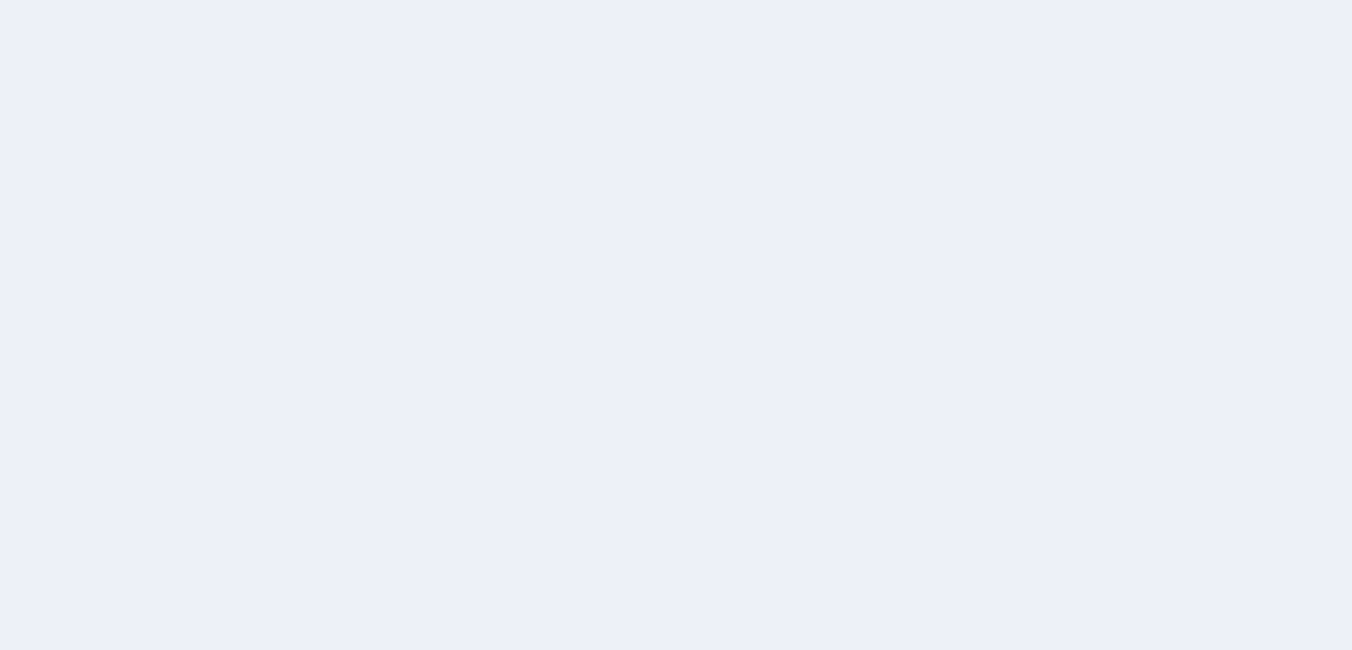 scroll, scrollTop: 0, scrollLeft: 0, axis: both 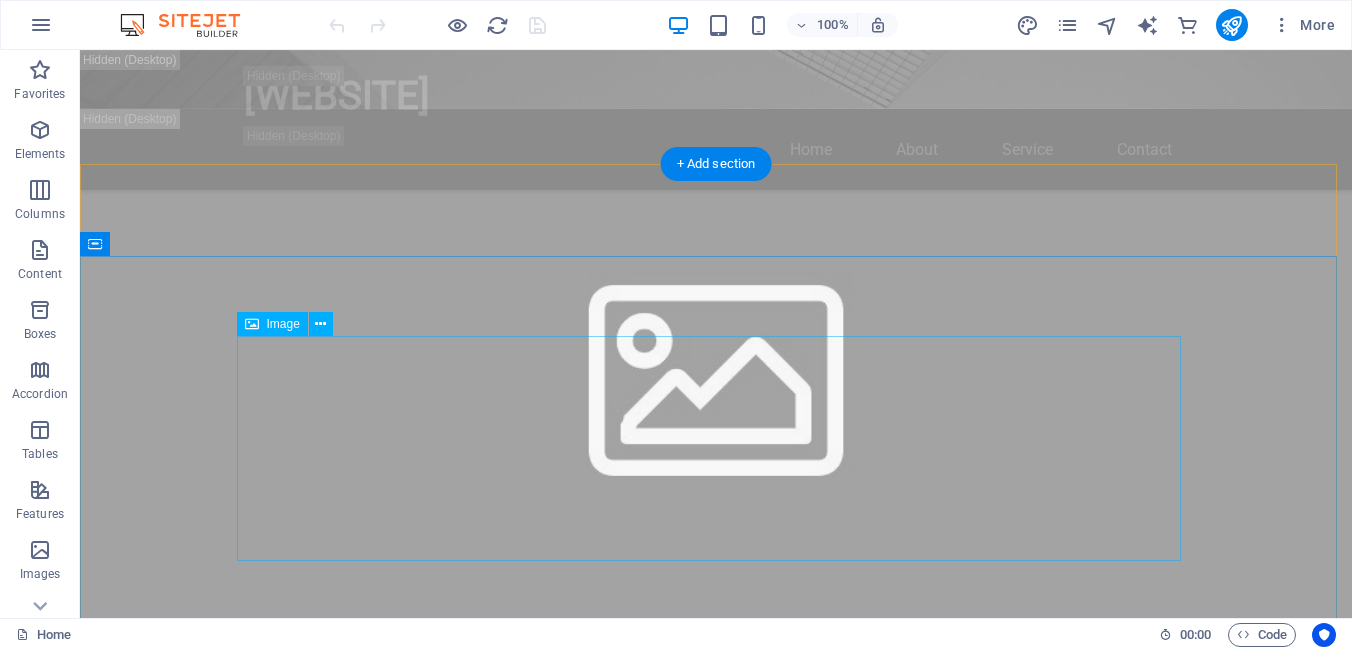 click at bounding box center (716, 2223) 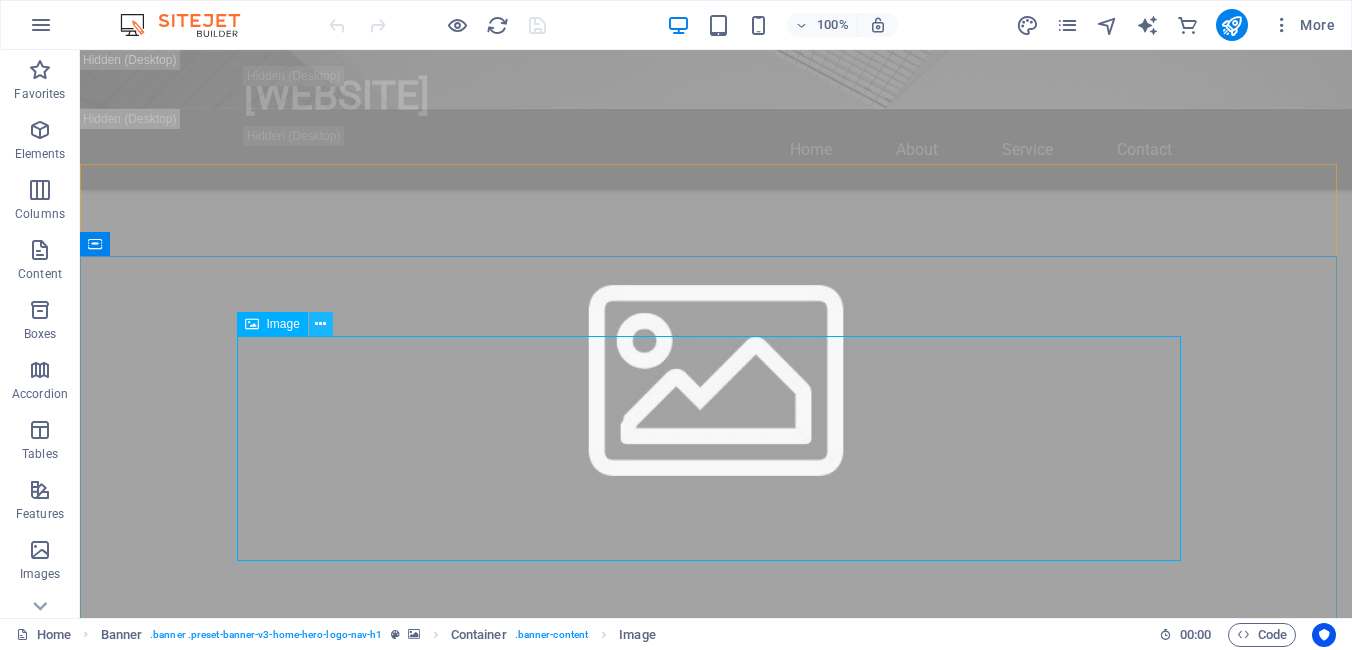 click at bounding box center (321, 324) 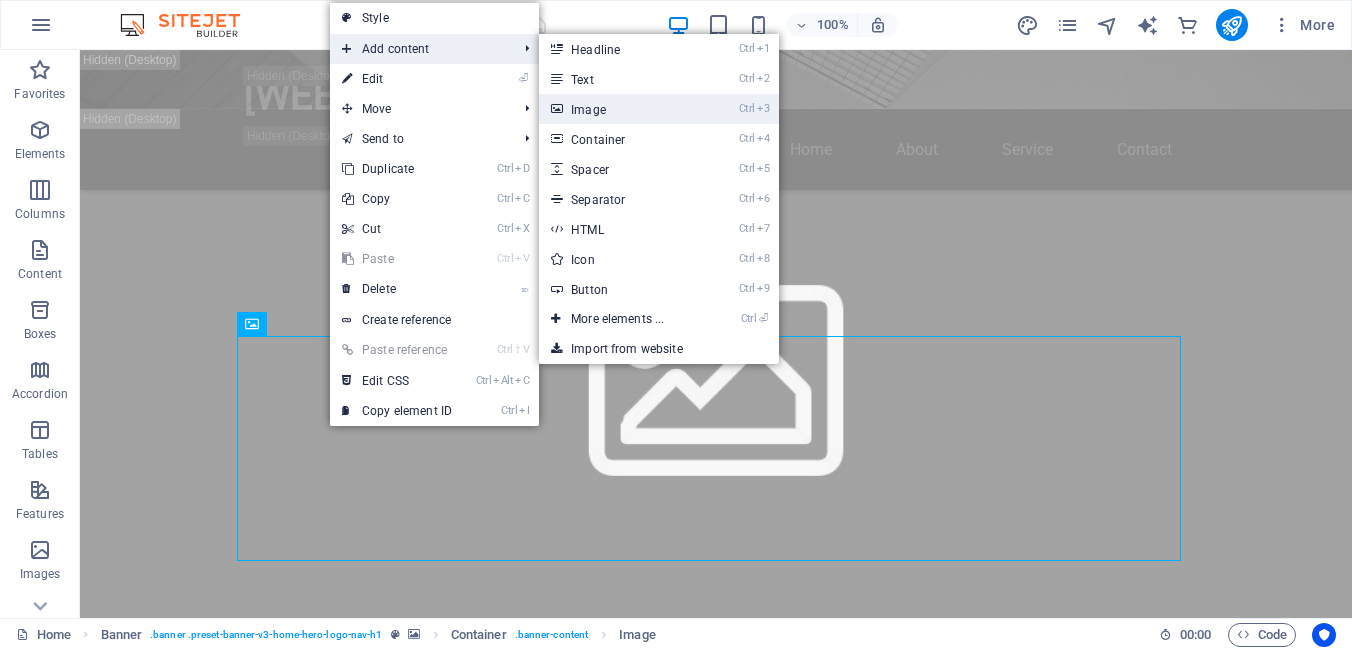 click on "Ctrl 3  Image" at bounding box center (621, 109) 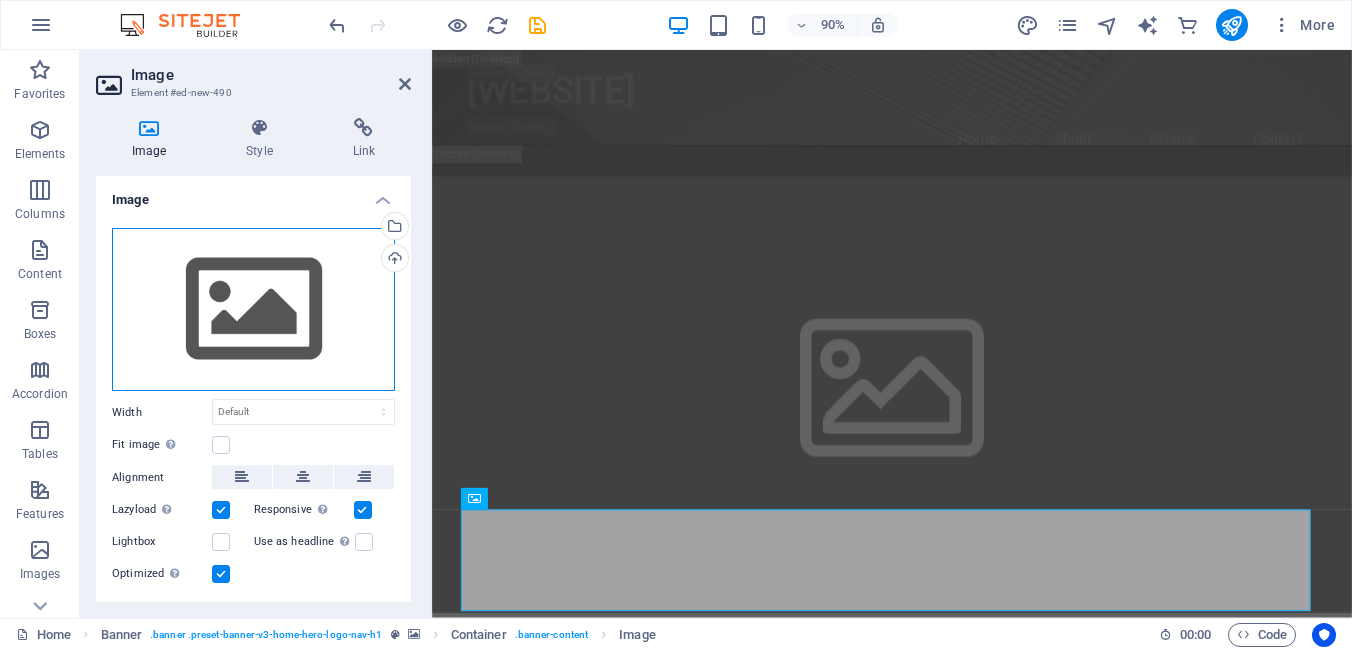 click on "Drag files here, click to choose files or select files from Files or our free stock photos & videos" at bounding box center (253, 310) 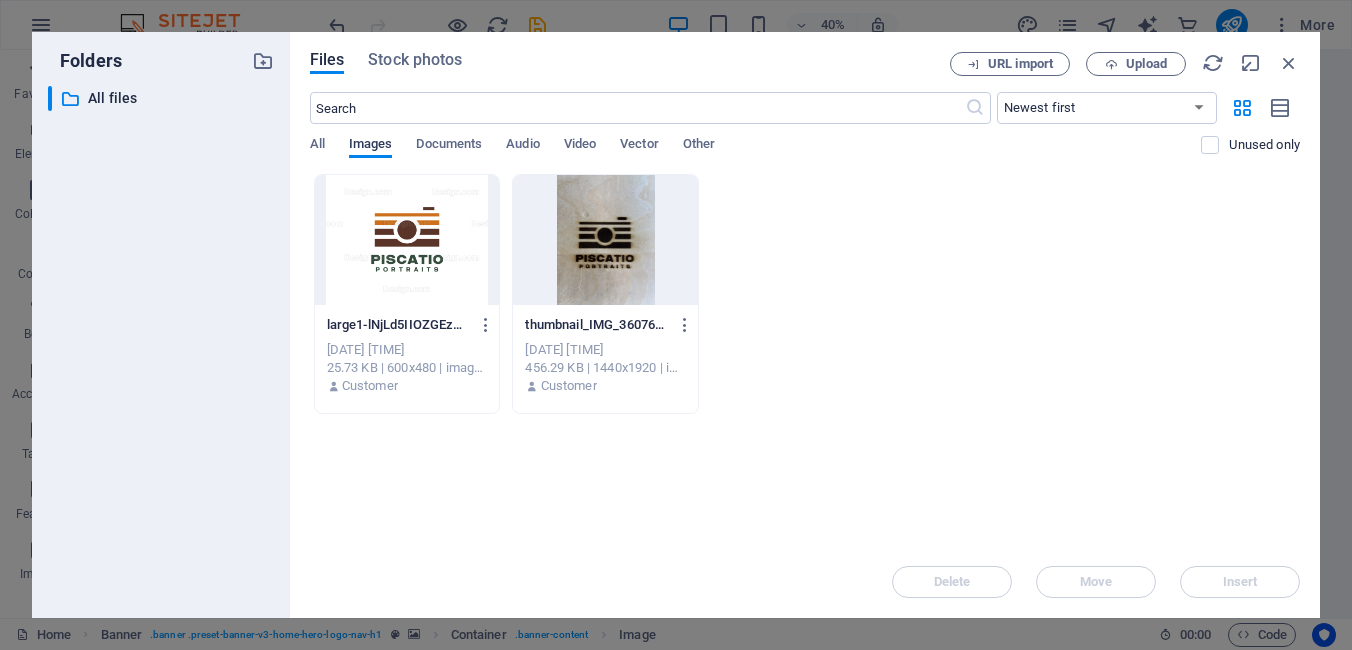 click on "Images" at bounding box center (371, 146) 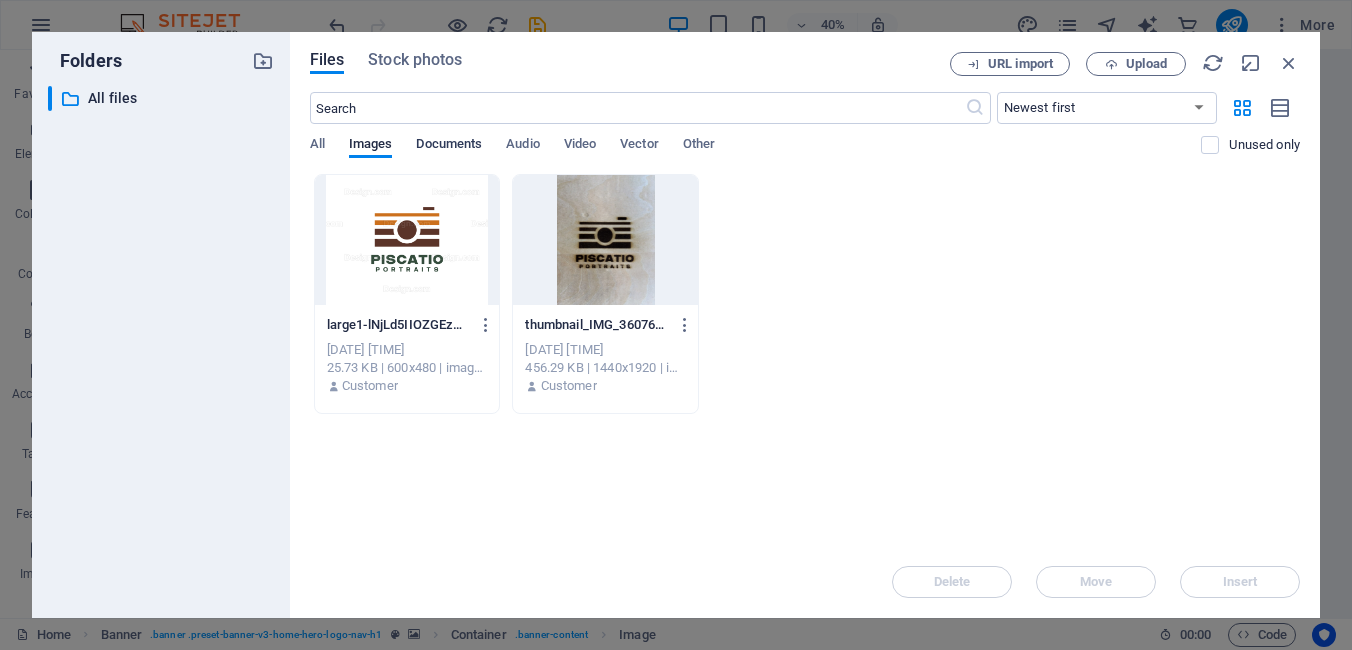 click on "Documents" at bounding box center (449, 146) 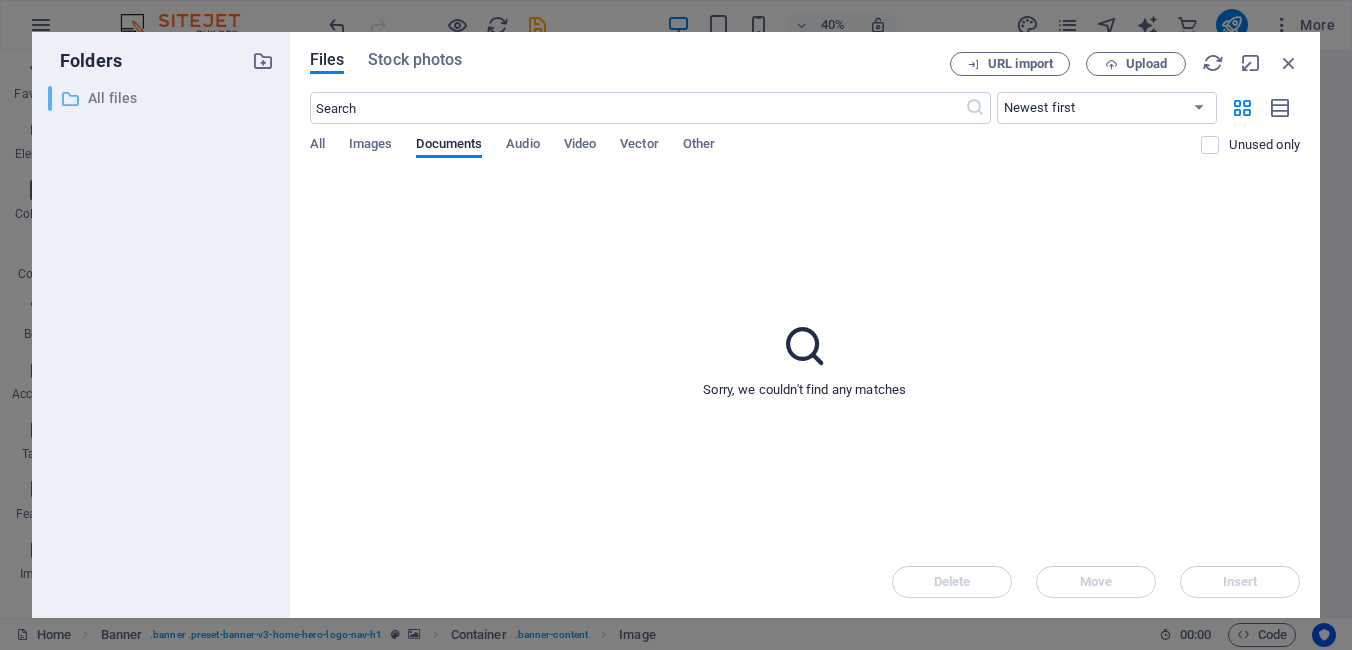 click on "All files" at bounding box center (162, 98) 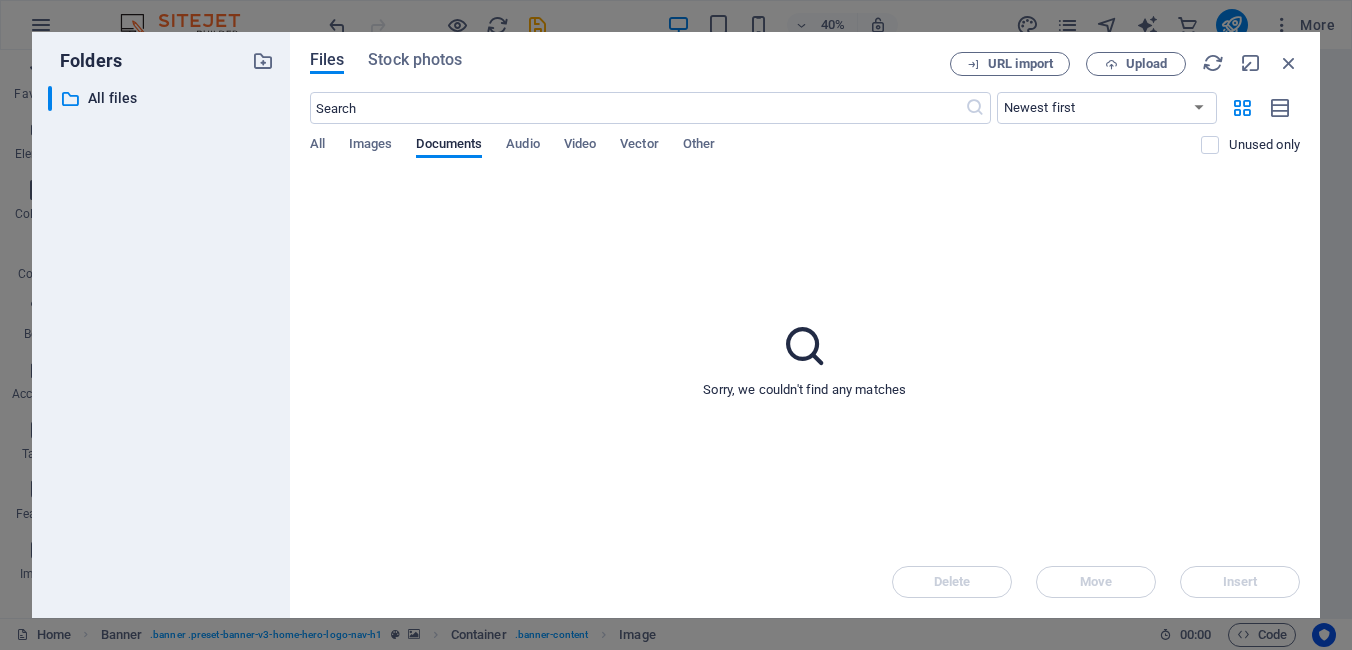 click on "Files" at bounding box center [327, 60] 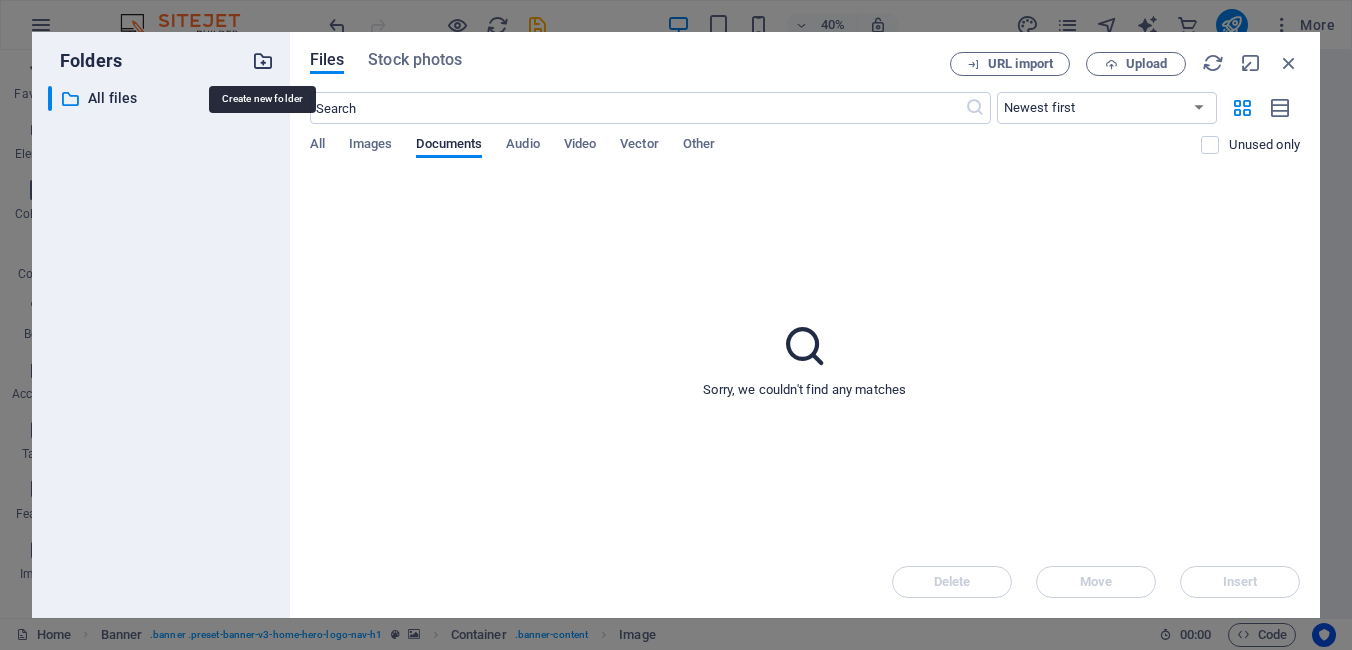 click at bounding box center [263, 61] 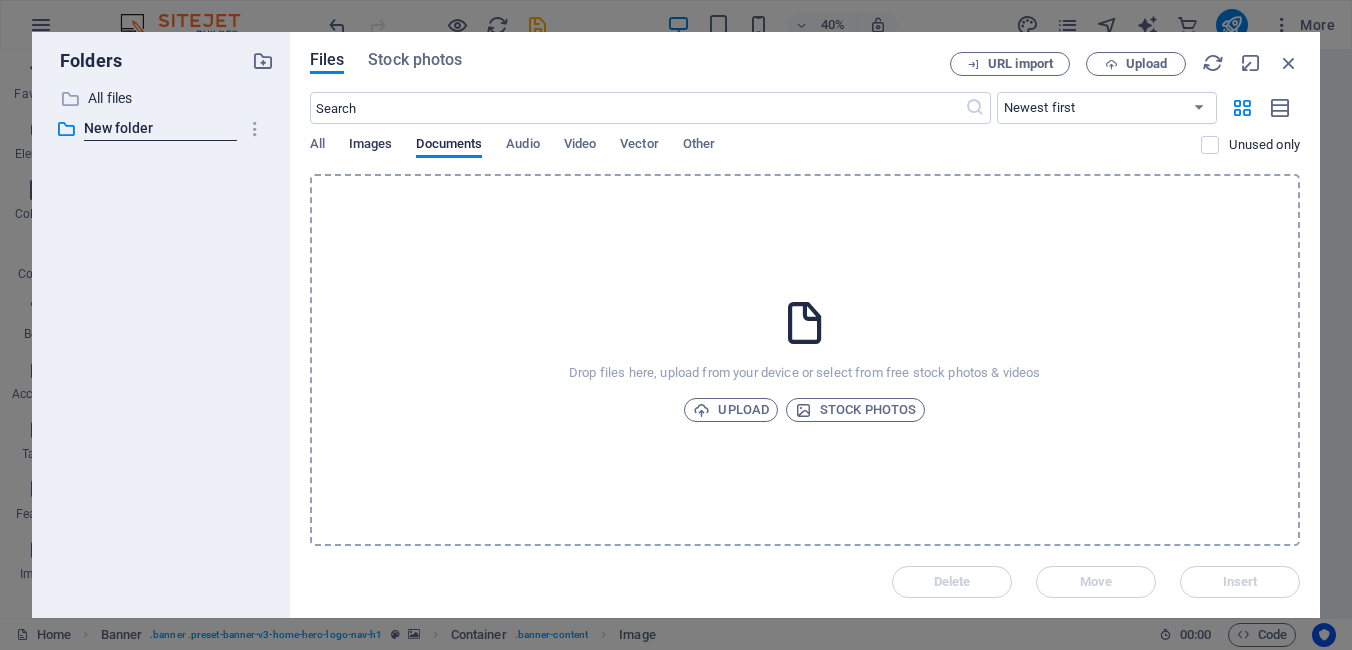 click on "Images" at bounding box center (371, 146) 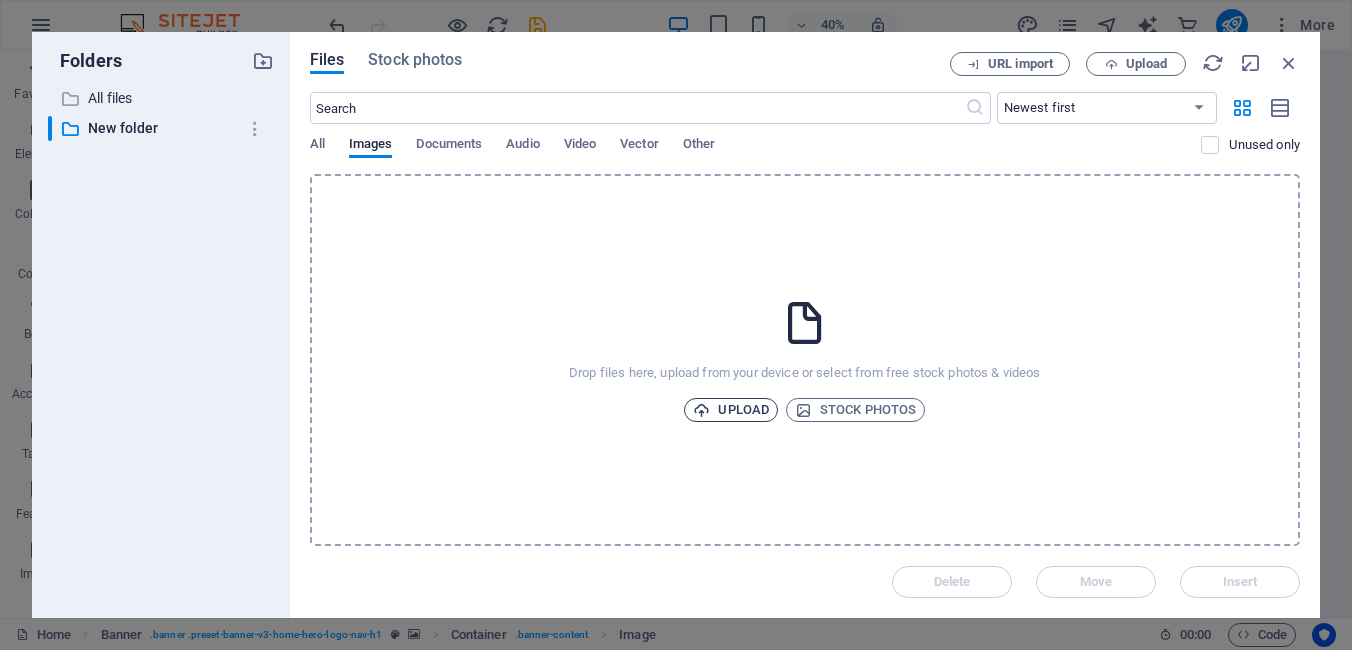 click on "Upload" at bounding box center [731, 410] 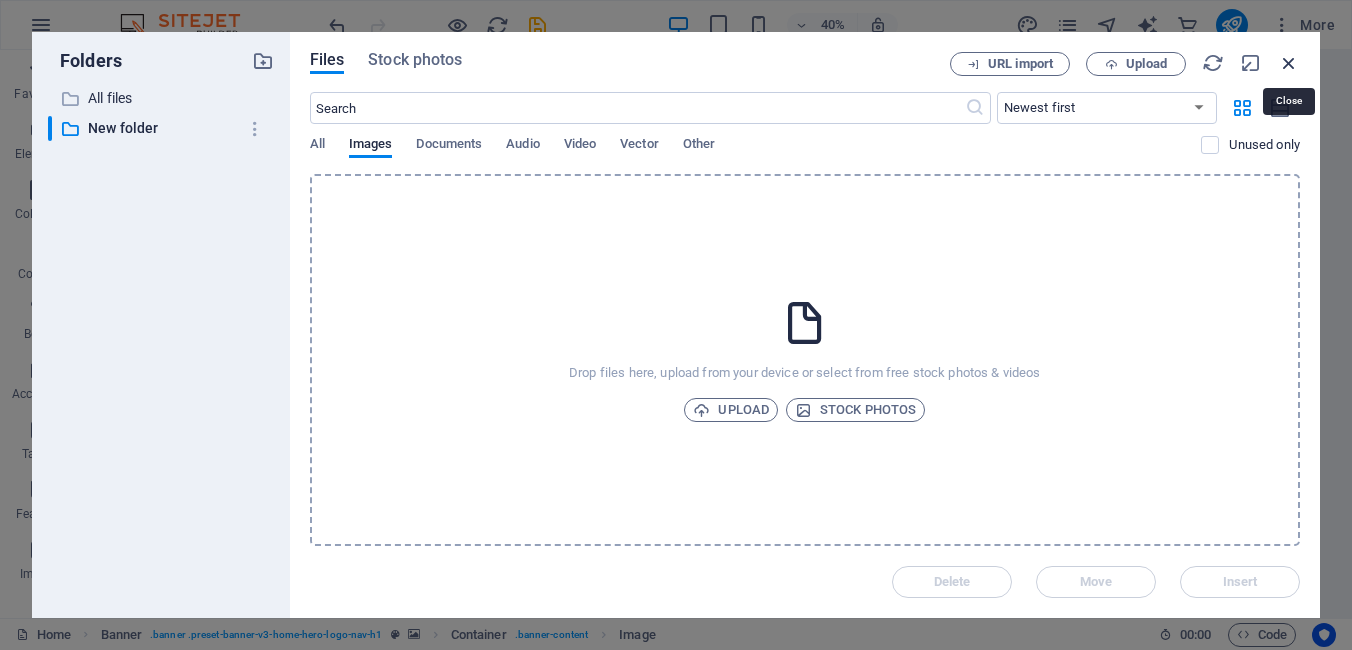click at bounding box center (1289, 63) 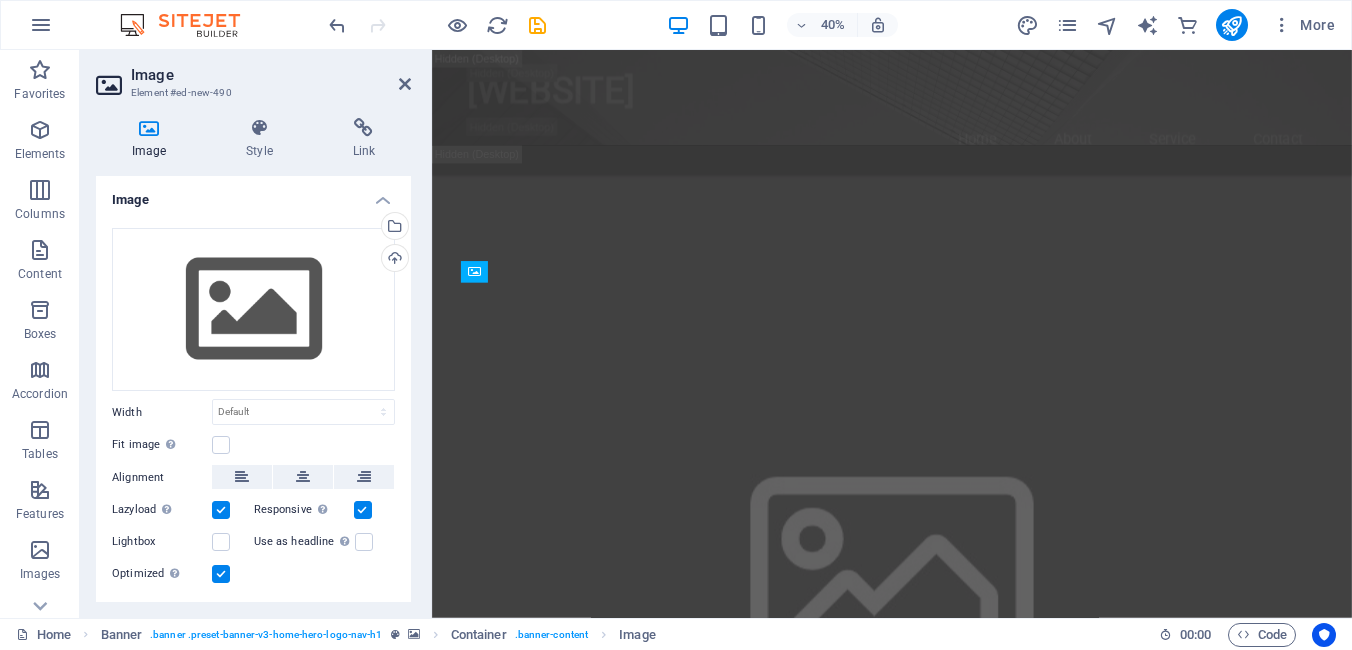 scroll, scrollTop: 1052, scrollLeft: 0, axis: vertical 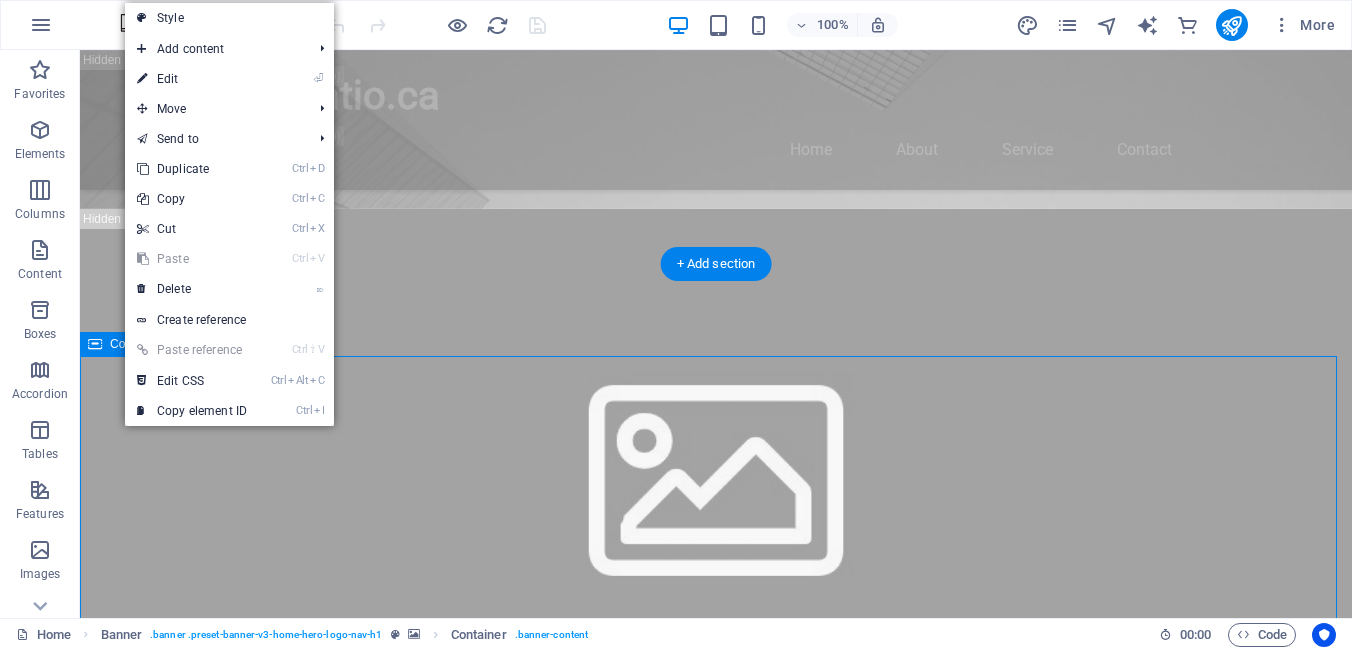 click at bounding box center (716, 2444) 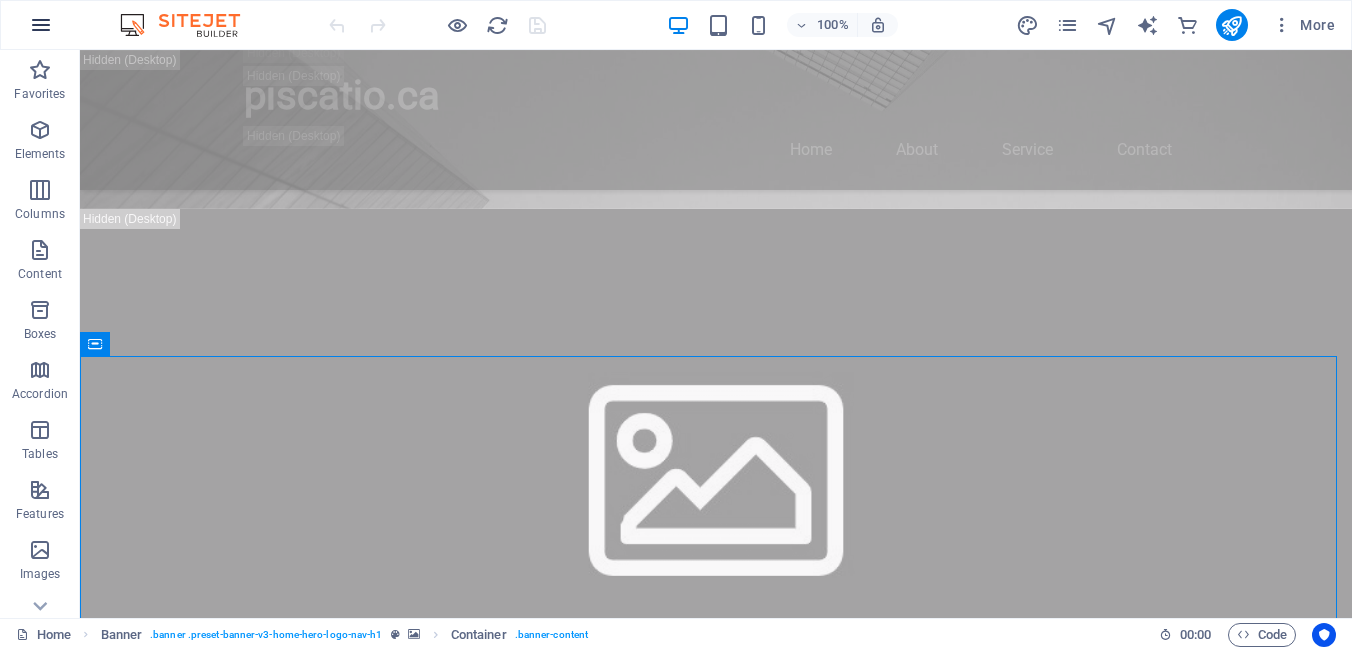 click at bounding box center (41, 25) 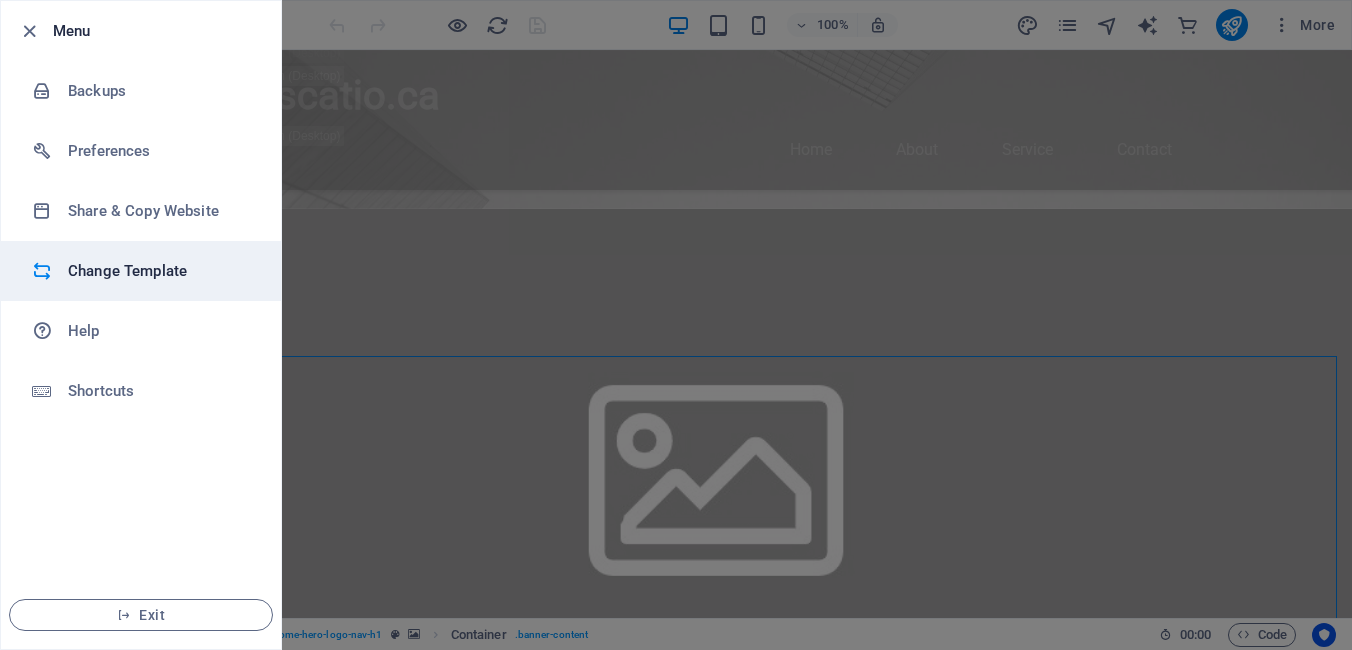click on "Change Template" at bounding box center [160, 271] 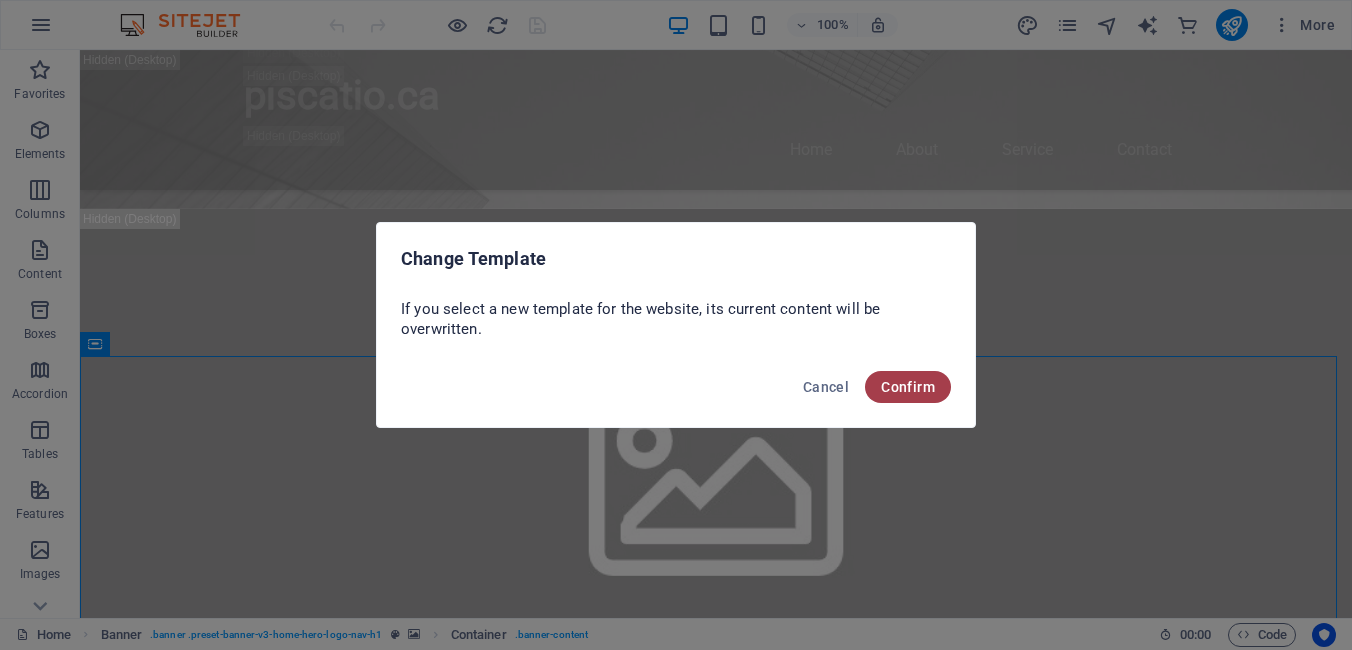 click on "Confirm" at bounding box center (908, 387) 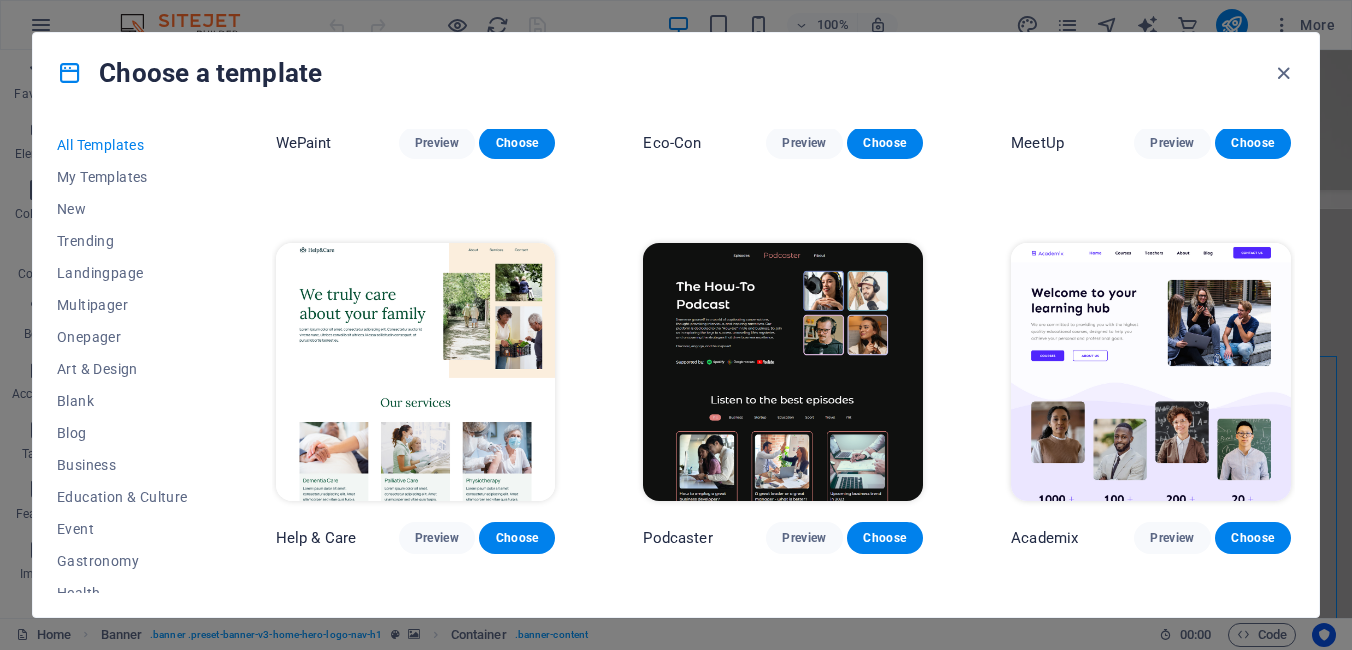 scroll, scrollTop: 1900, scrollLeft: 0, axis: vertical 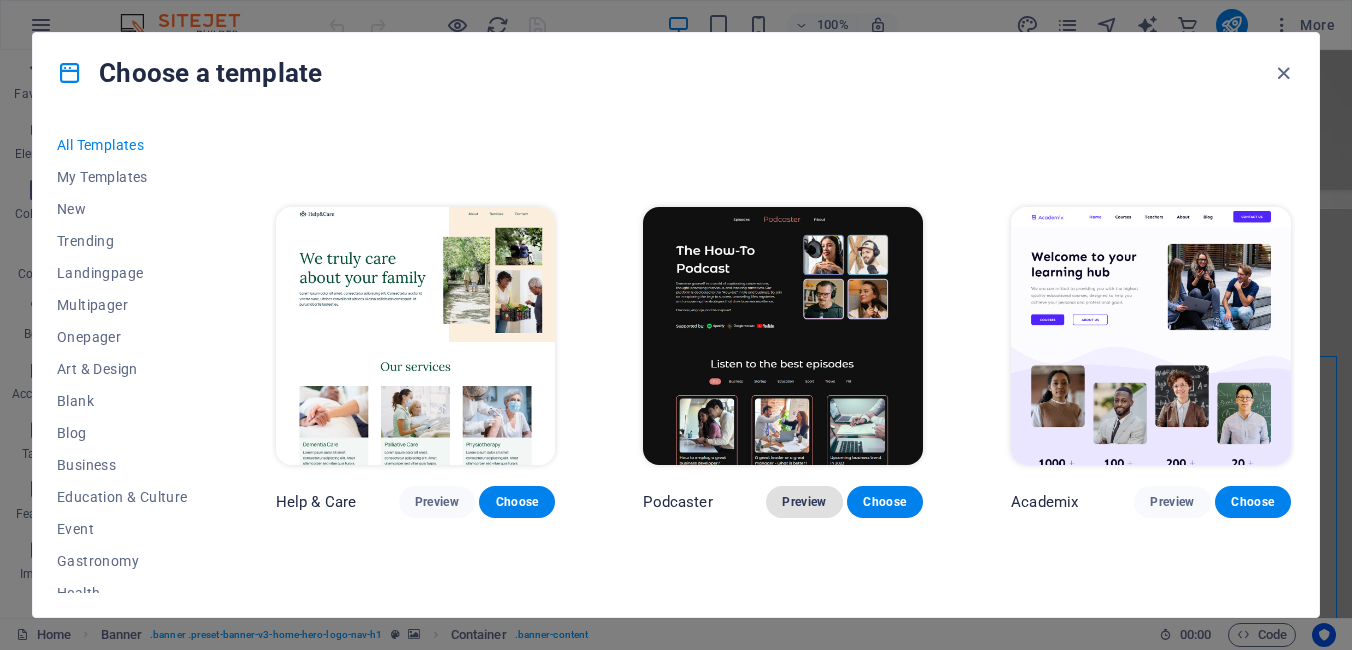 click on "Preview" at bounding box center (804, 502) 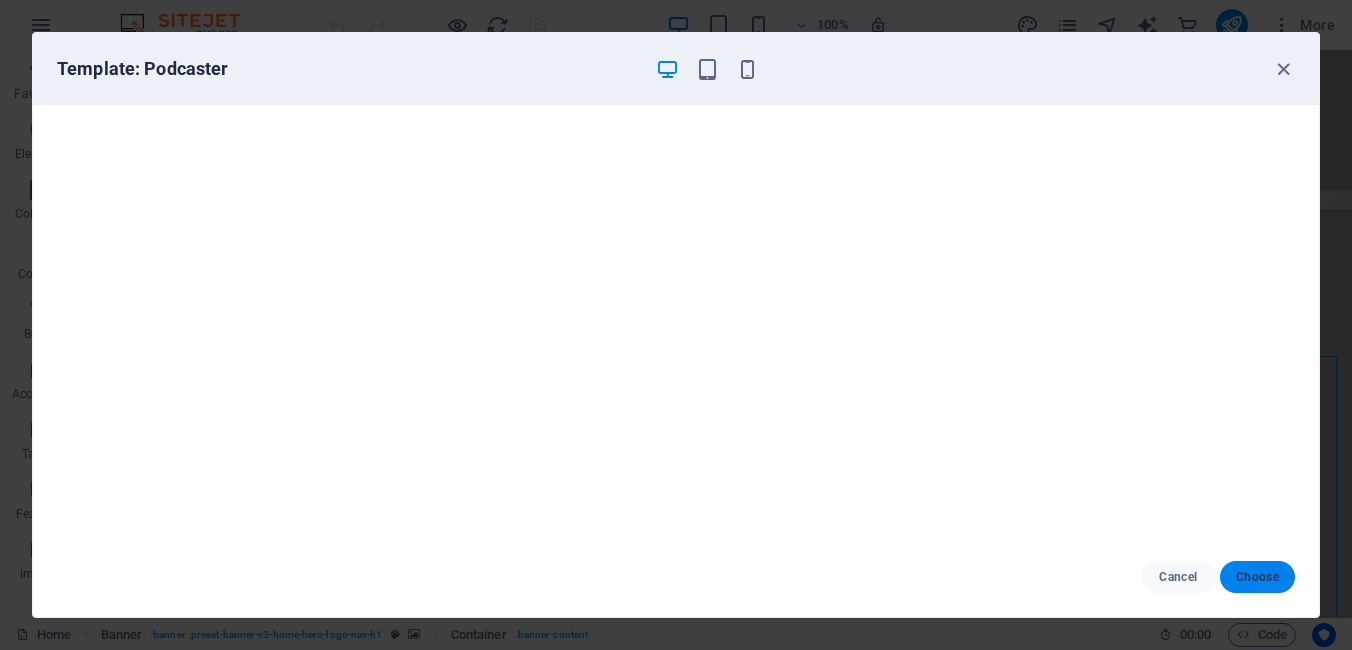 click on "Choose" at bounding box center (1257, 577) 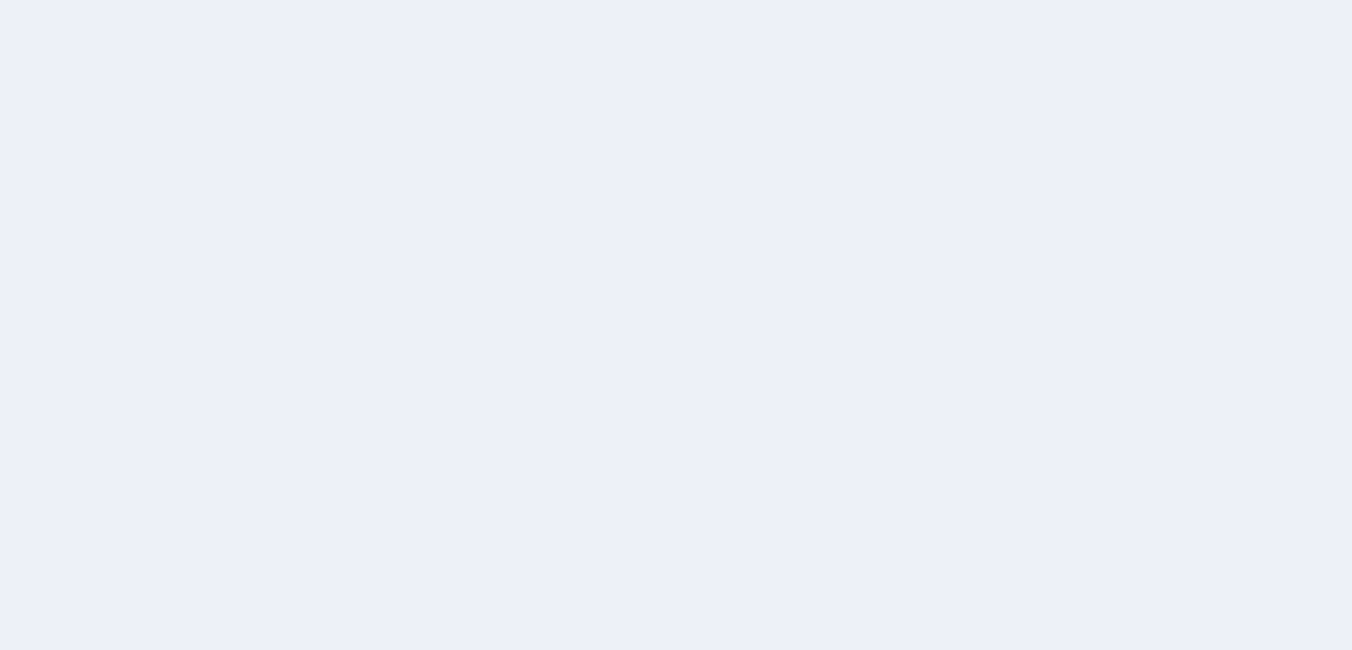 scroll, scrollTop: 0, scrollLeft: 0, axis: both 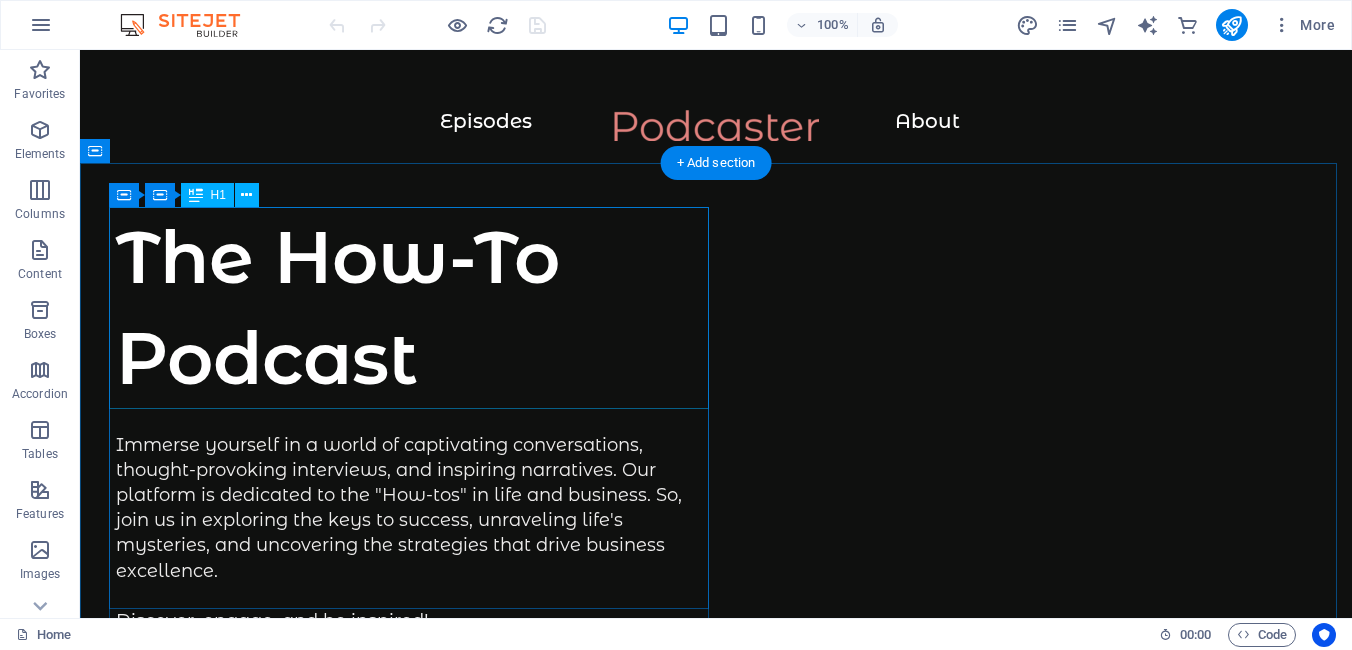 click on "The How-To Podcast" at bounding box center (416, 308) 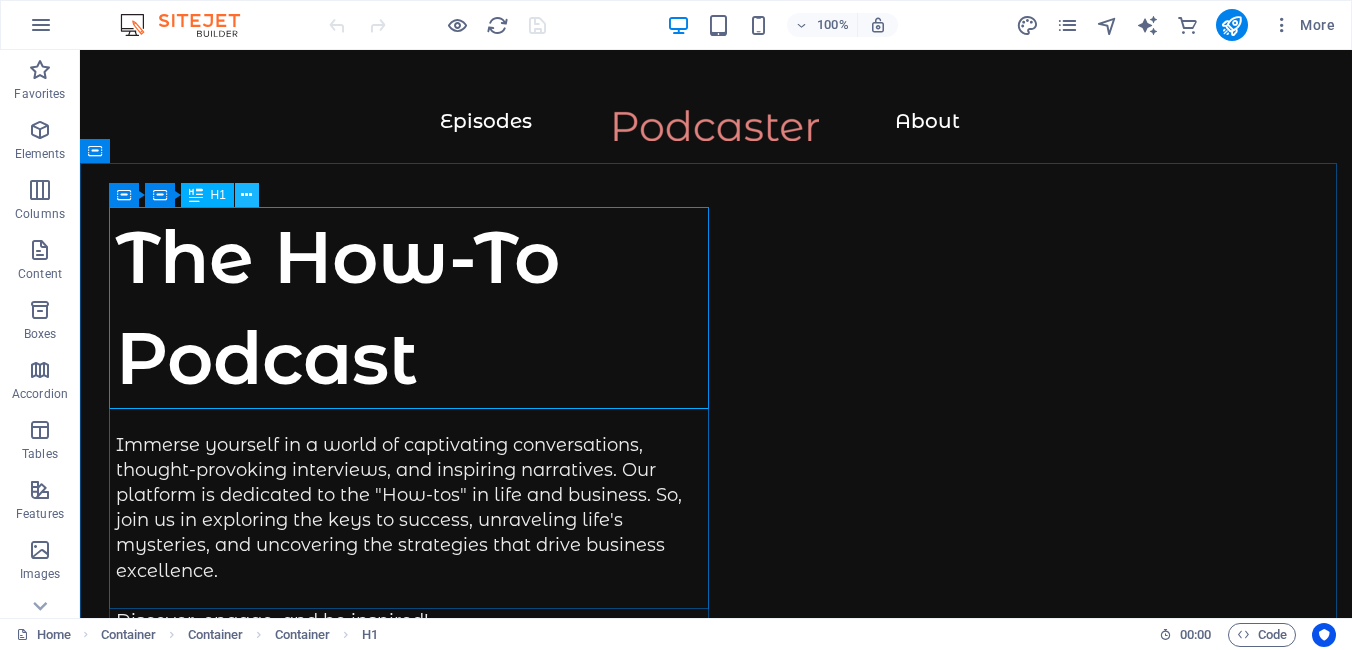 click at bounding box center [247, 195] 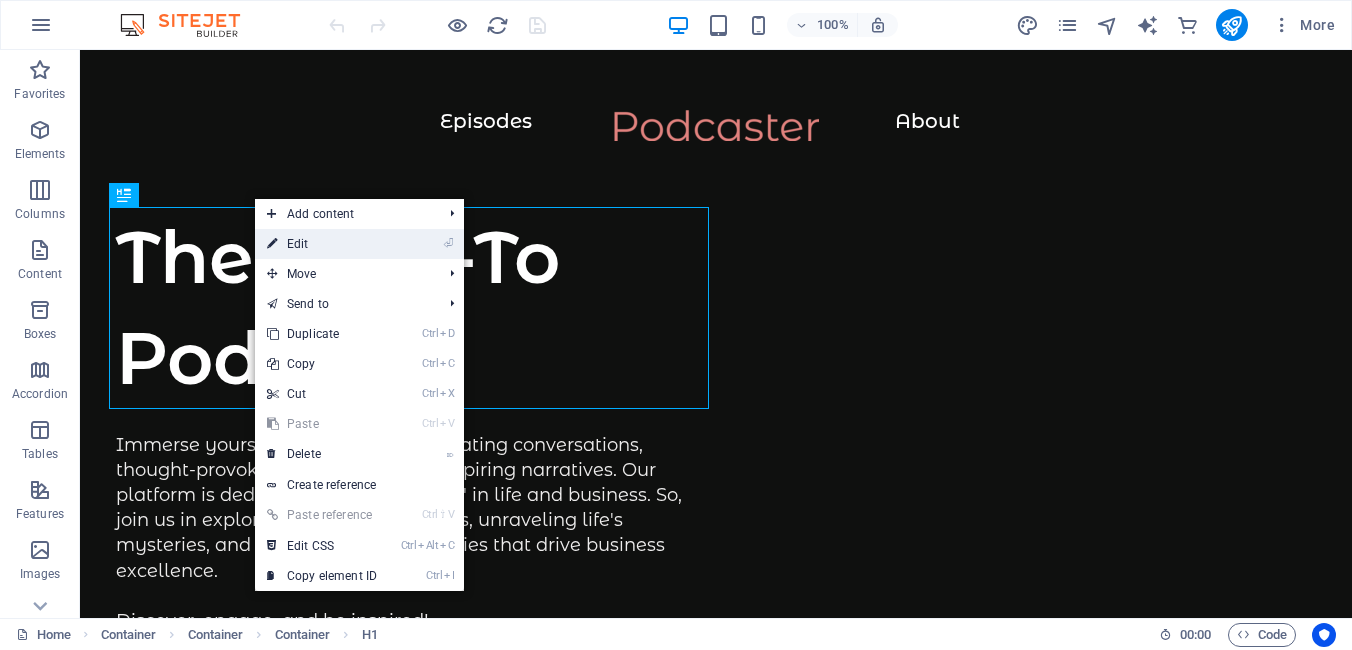 click on "⏎  Edit" at bounding box center [322, 244] 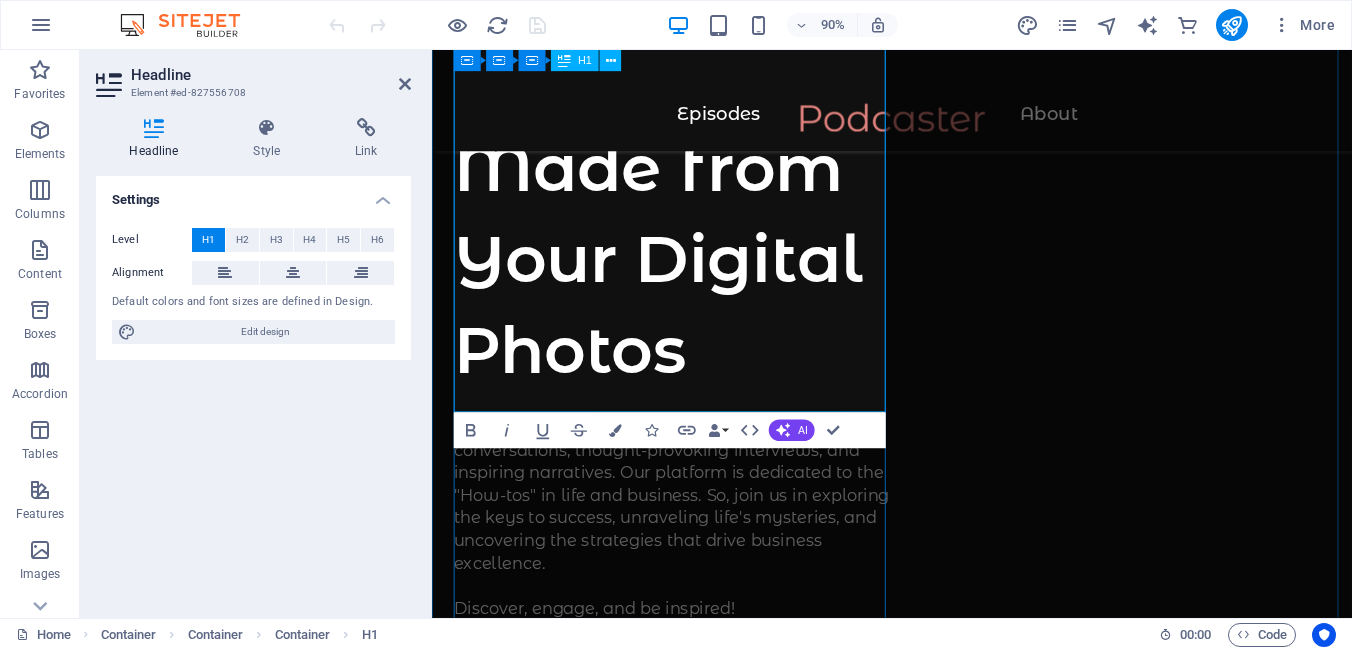 scroll, scrollTop: 700, scrollLeft: 0, axis: vertical 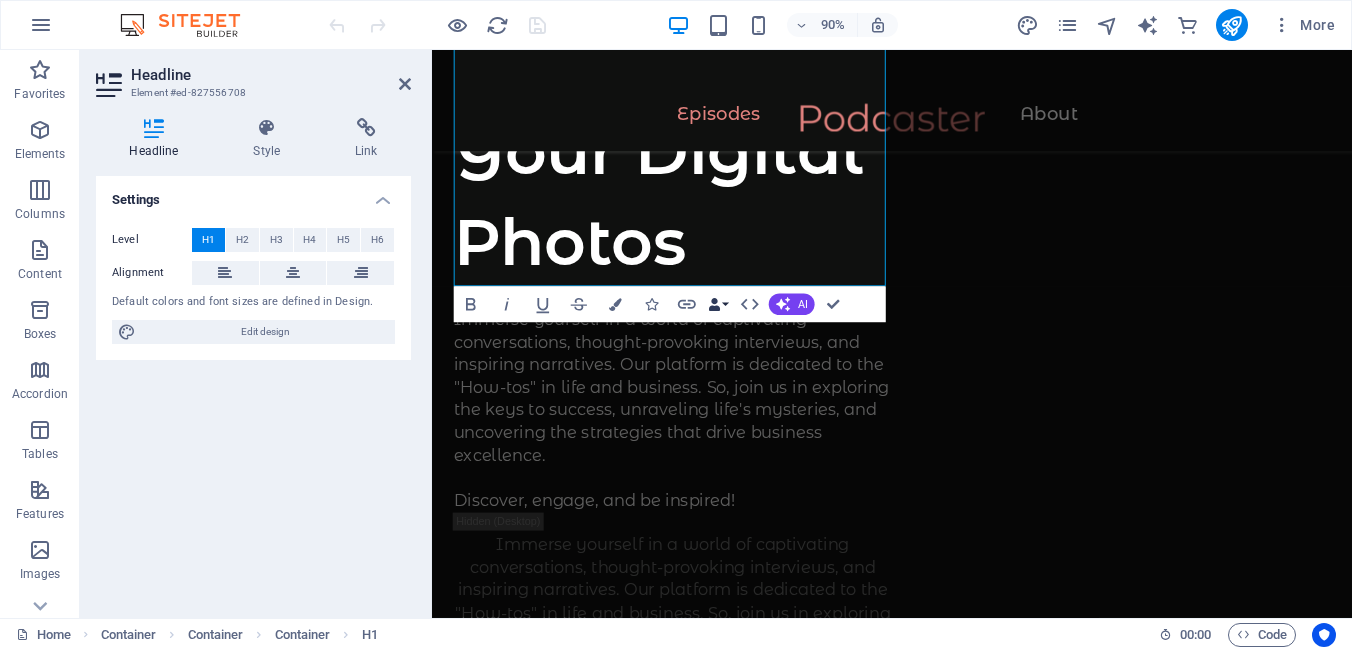 drag, startPoint x: 722, startPoint y: 303, endPoint x: 760, endPoint y: 227, distance: 84.97058 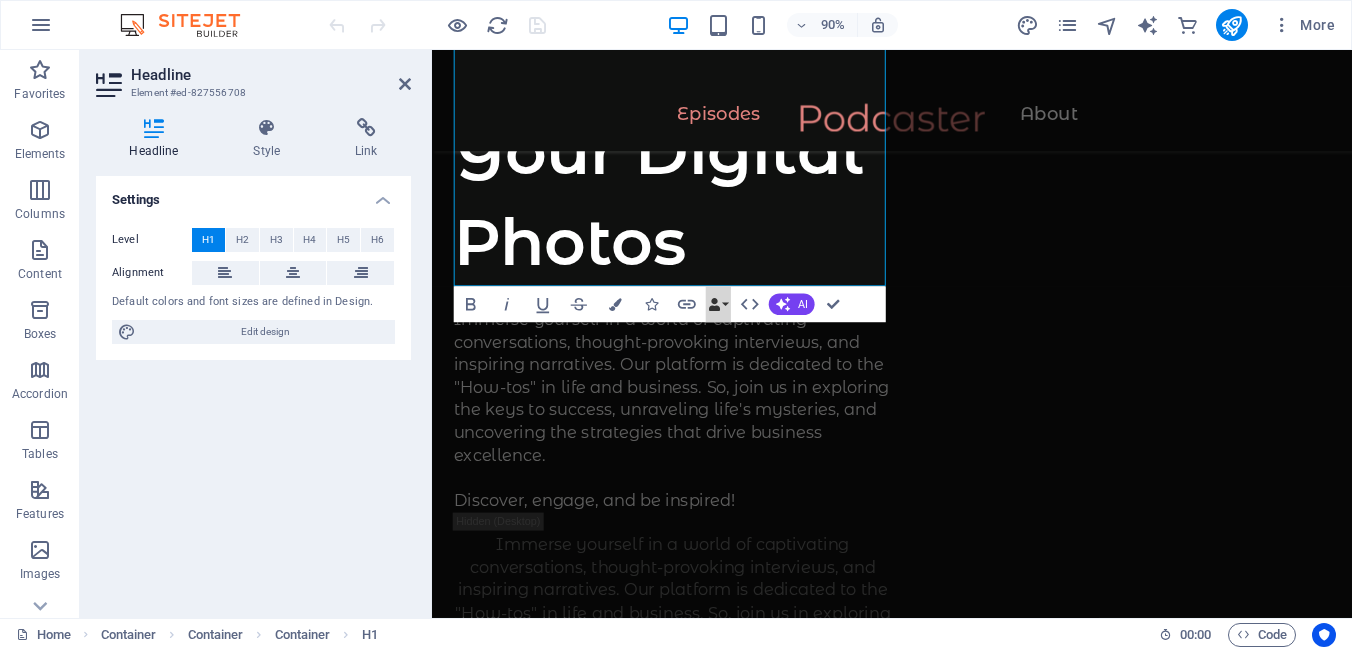 click on "Data Bindings" at bounding box center [718, 305] 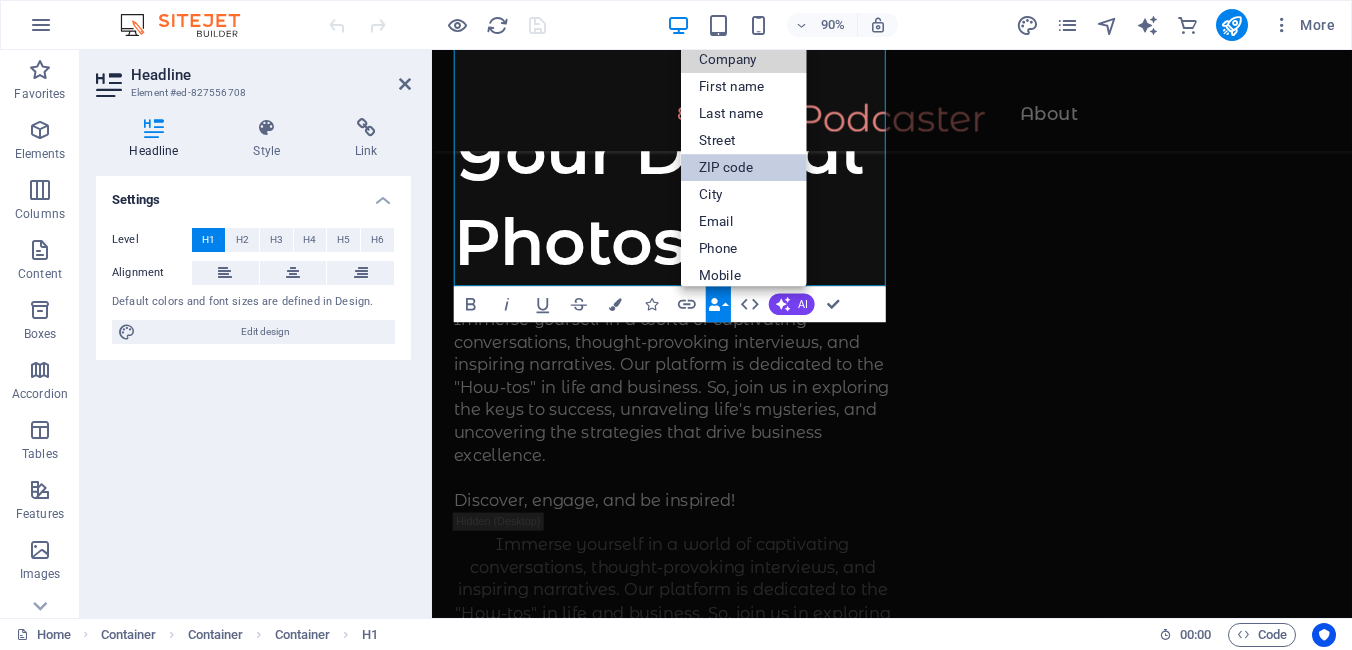 click on "[FIRST] [LAST] [STREET] [ZIP] [CITY] [EMAIL] [PHONE] [PHONE] [PHONE] [CUSTOM] [CUSTOM] [CUSTOM] [CUSTOM] [CUSTOM] [CUSTOM]" at bounding box center (743, 262) 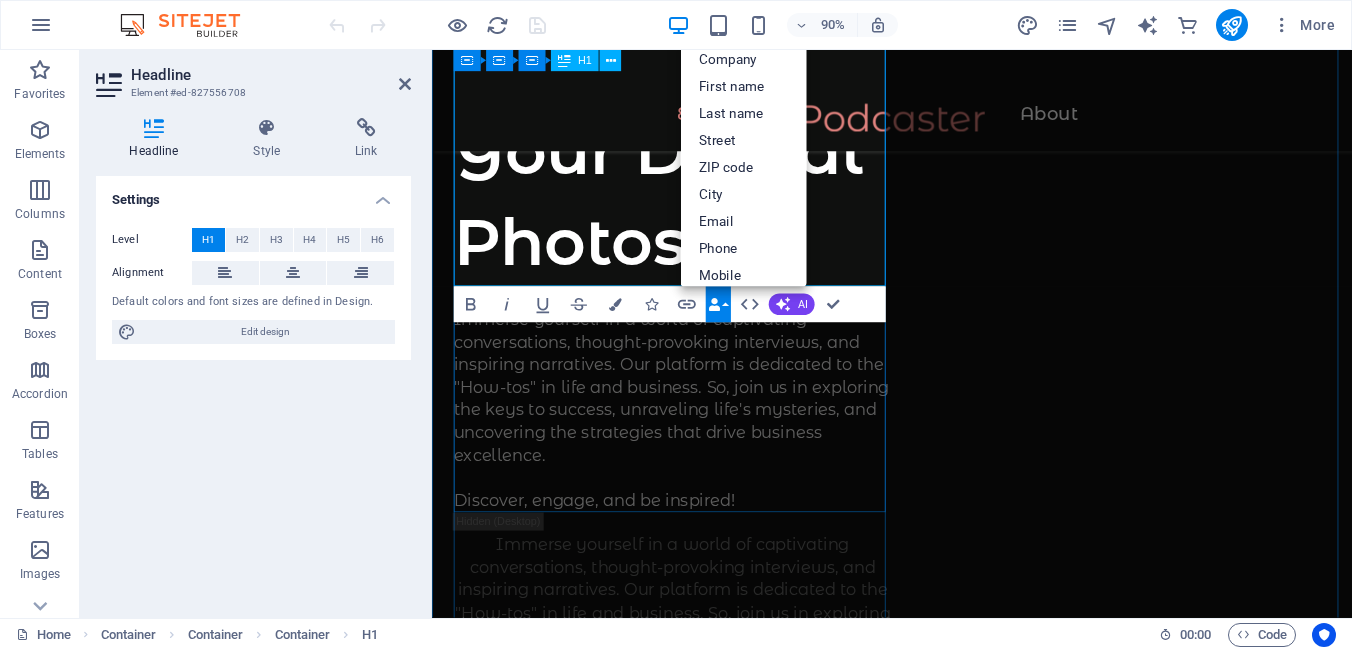 click on "Custom Laser-Printed Wood Portraits – Made from Your Digital Photos" at bounding box center (699, -90) 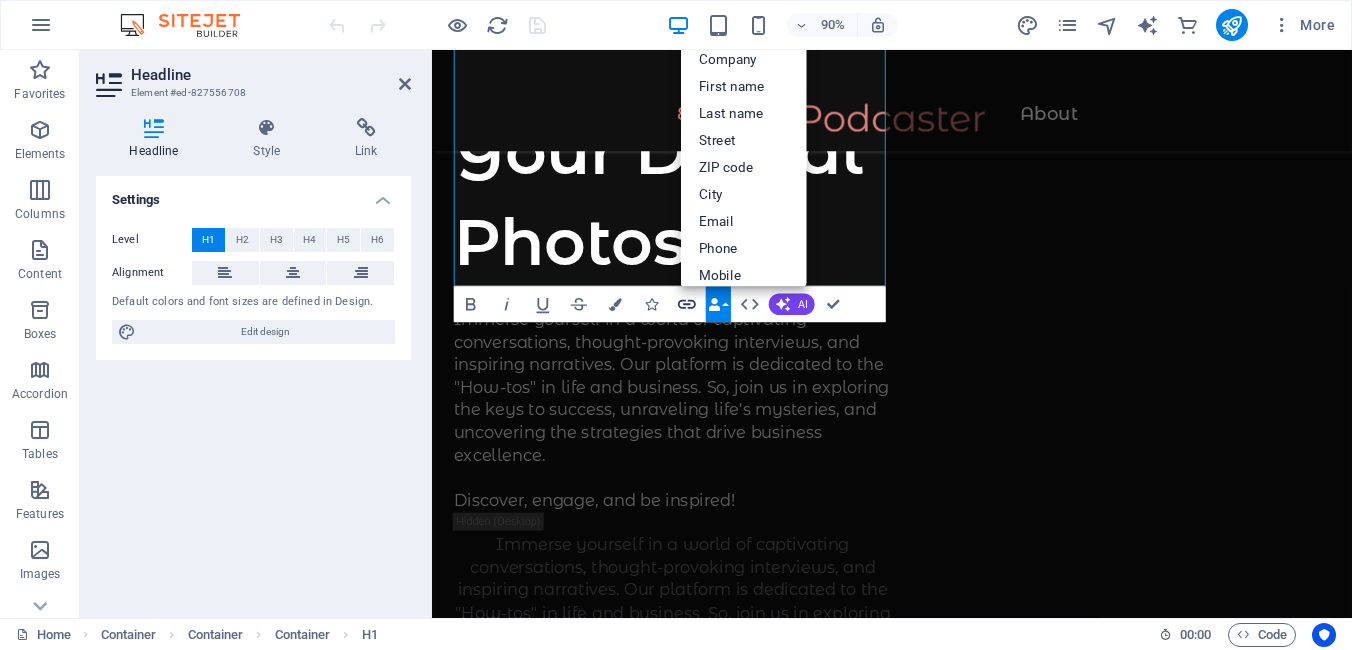 click 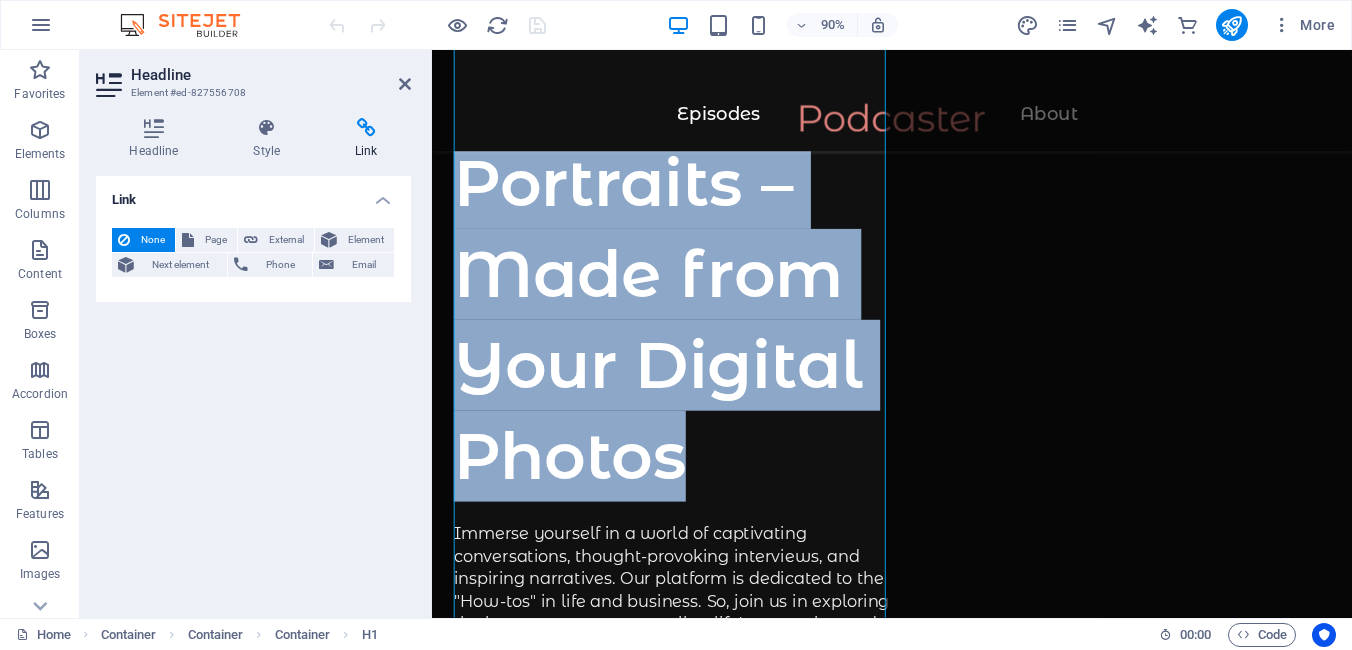 scroll, scrollTop: 0, scrollLeft: 0, axis: both 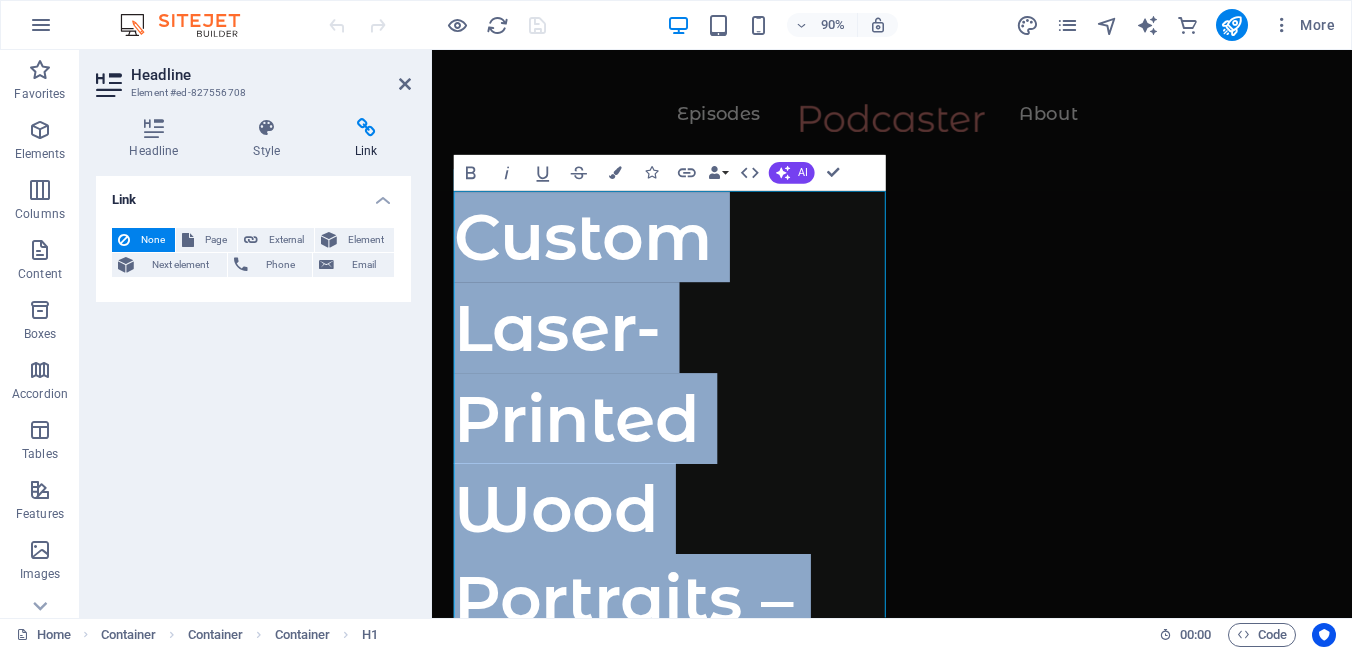 drag, startPoint x: 761, startPoint y: 277, endPoint x: 854, endPoint y: 247, distance: 97.71899 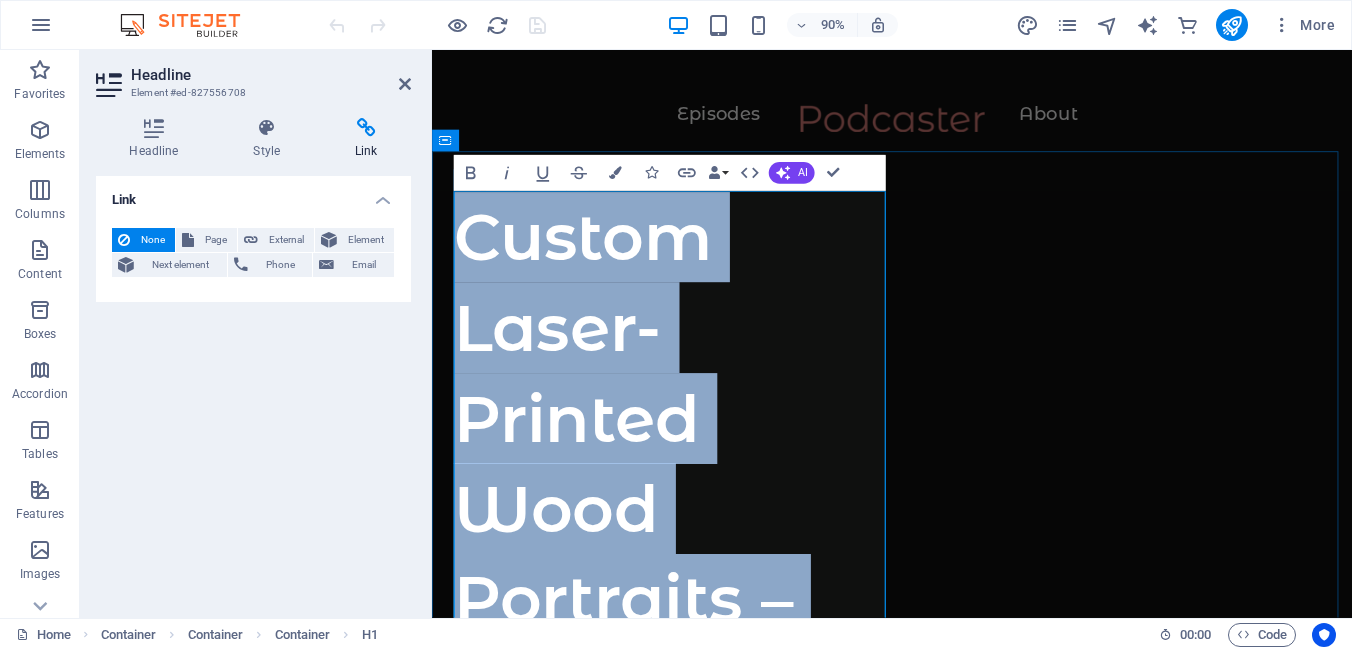 drag, startPoint x: 559, startPoint y: 362, endPoint x: 589, endPoint y: 481, distance: 122.72327 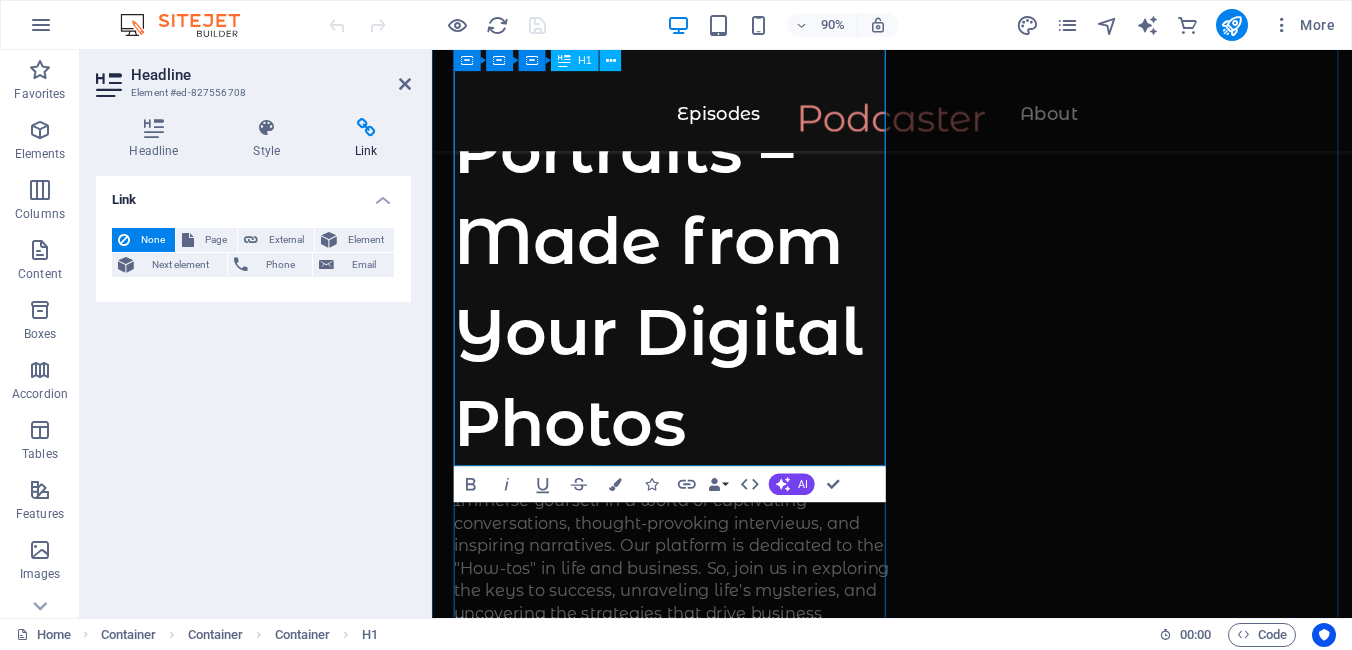scroll, scrollTop: 500, scrollLeft: 0, axis: vertical 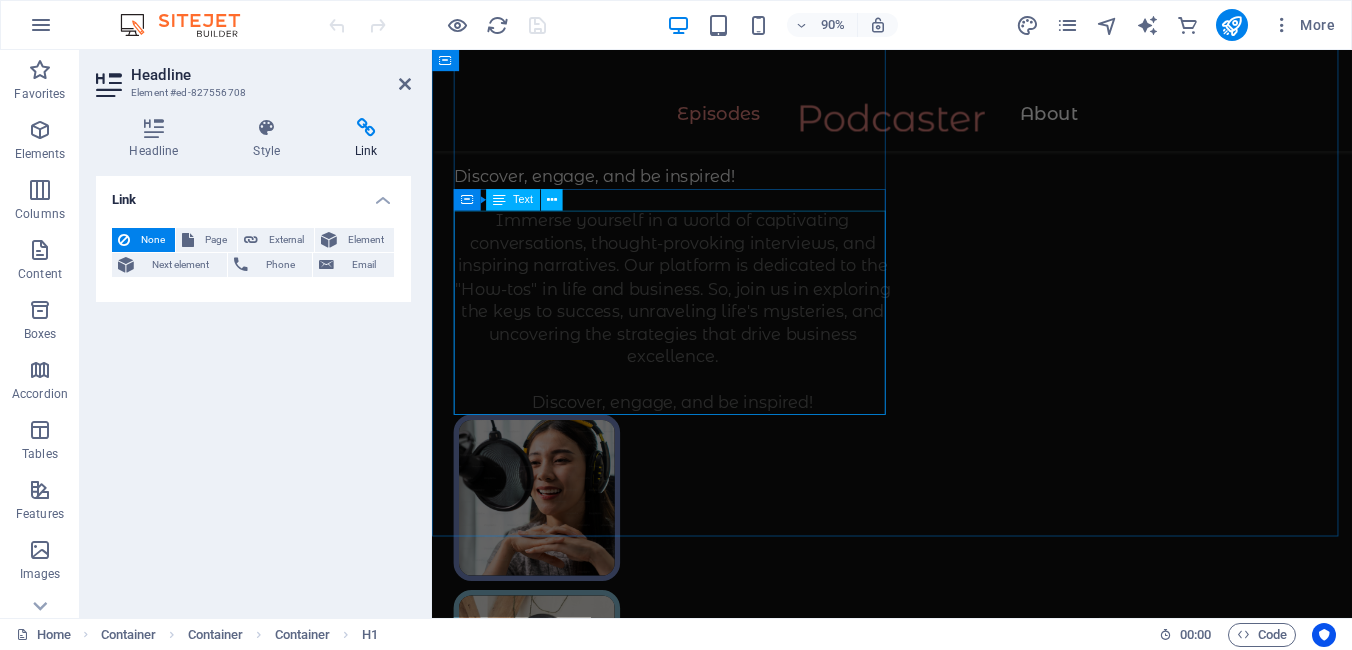 drag, startPoint x: 784, startPoint y: 475, endPoint x: 619, endPoint y: 318, distance: 227.75865 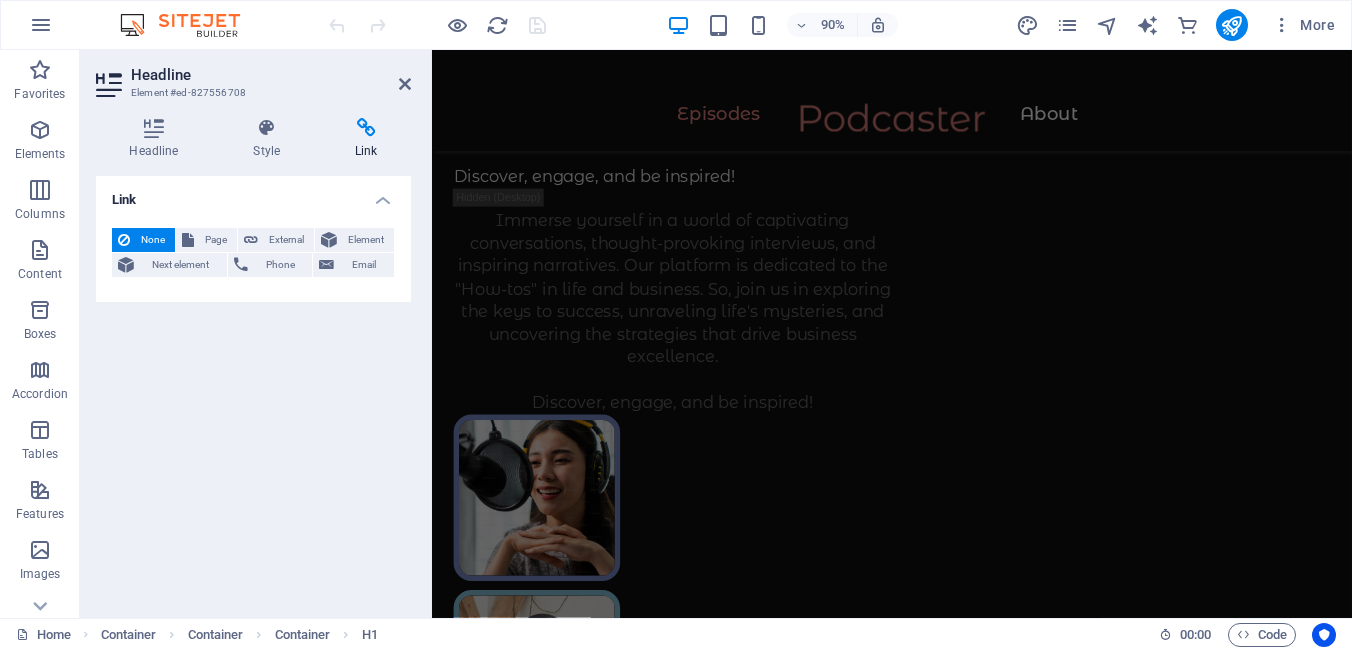 click on "Link None Page External Element Next element [PHONE] [EMAIL] Page Home Legal Notice Privacy Subpage Element
URL [PHONE] [EMAIL] Link target New tab Same tab Overlay Title Additional link description, should not be the same as the link text. The title is most often shown as a tooltip text when the mouse moves over the element. Leave empty if uncertain. Relationship Sets the  relationship of this link to the link target . For example, the value "nofollow" instructs search engines not to follow the link. Can be left empty. alternate author bookmark external help license next nofollow noreferrer noopener prev search tag" at bounding box center (253, 389) 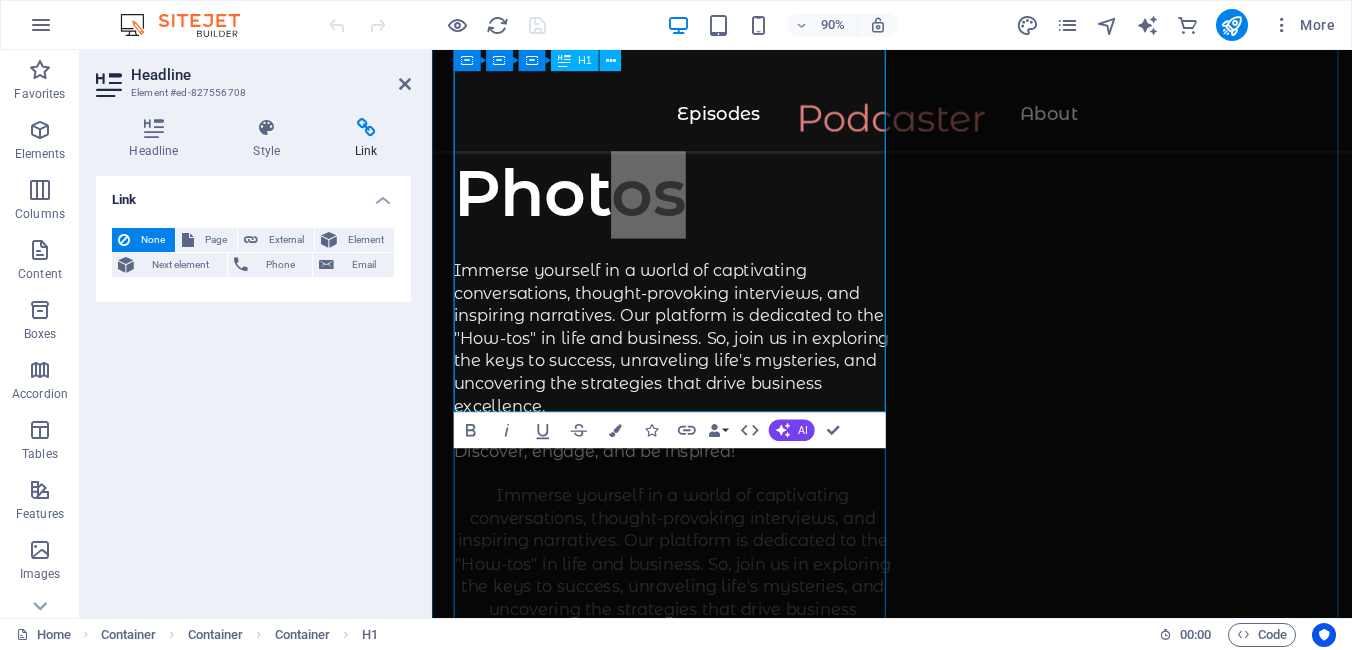 scroll, scrollTop: 559, scrollLeft: 0, axis: vertical 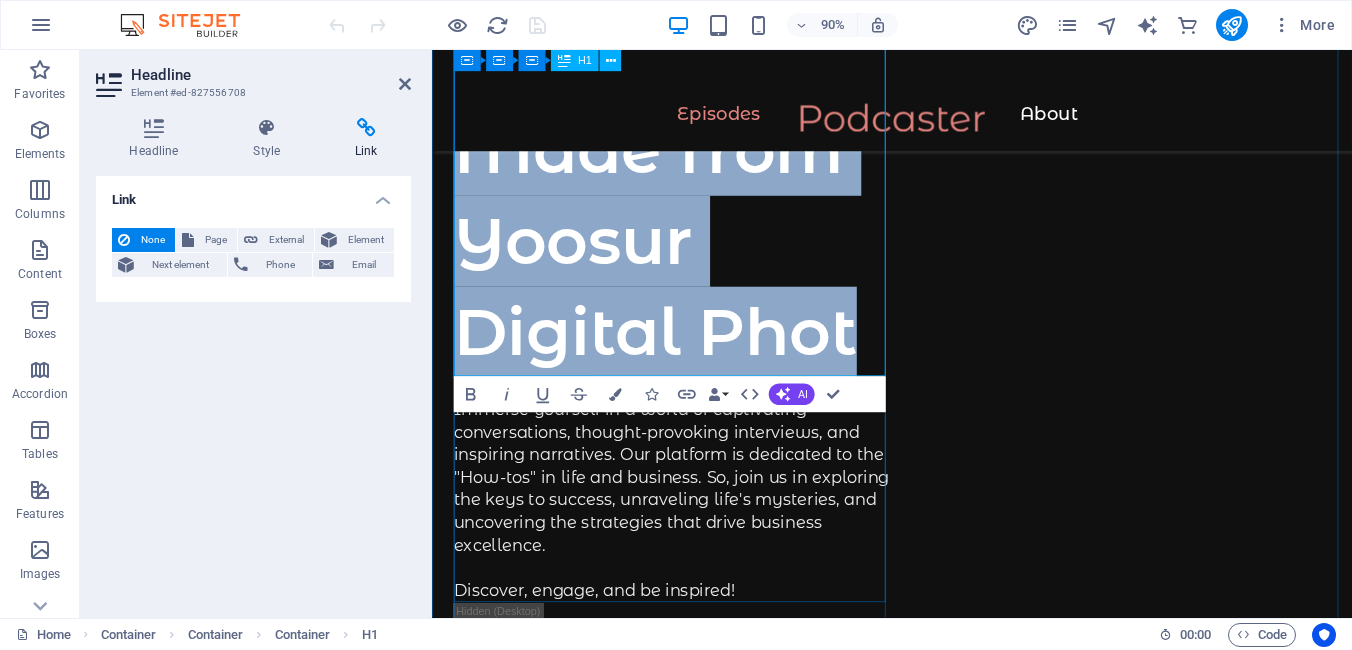 drag, startPoint x: 903, startPoint y: 367, endPoint x: 476, endPoint y: 183, distance: 464.957 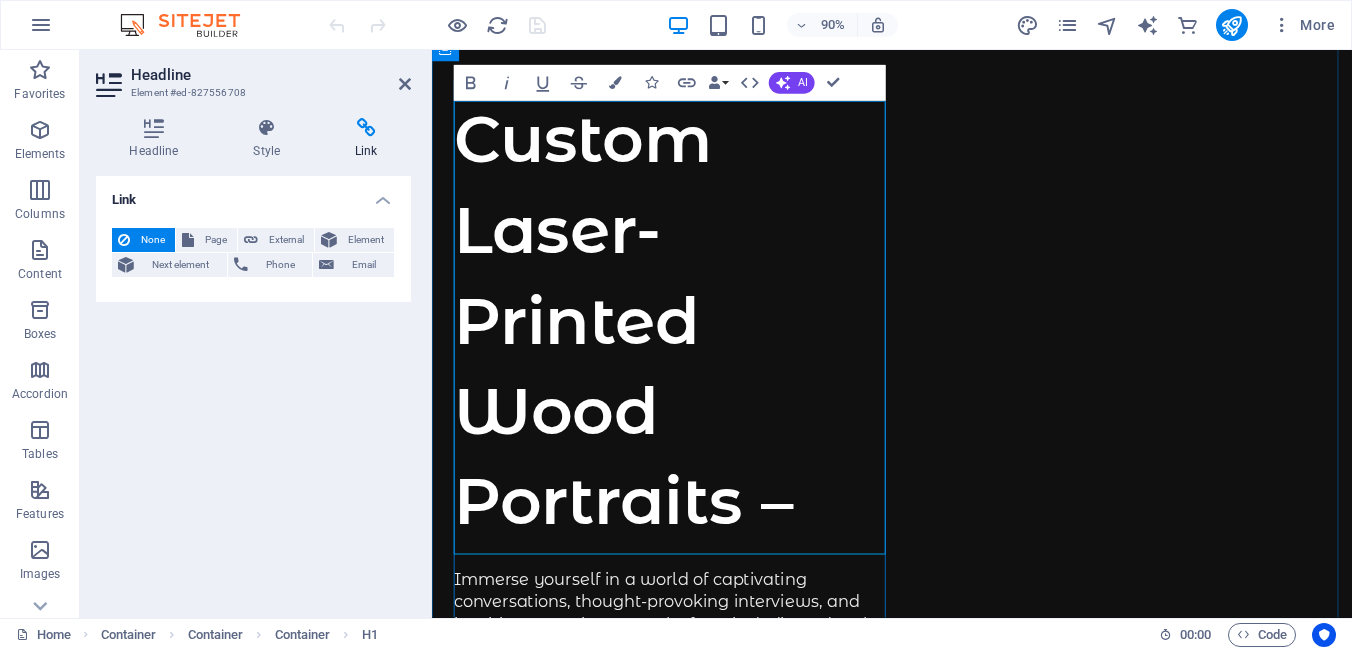 scroll, scrollTop: 100, scrollLeft: 0, axis: vertical 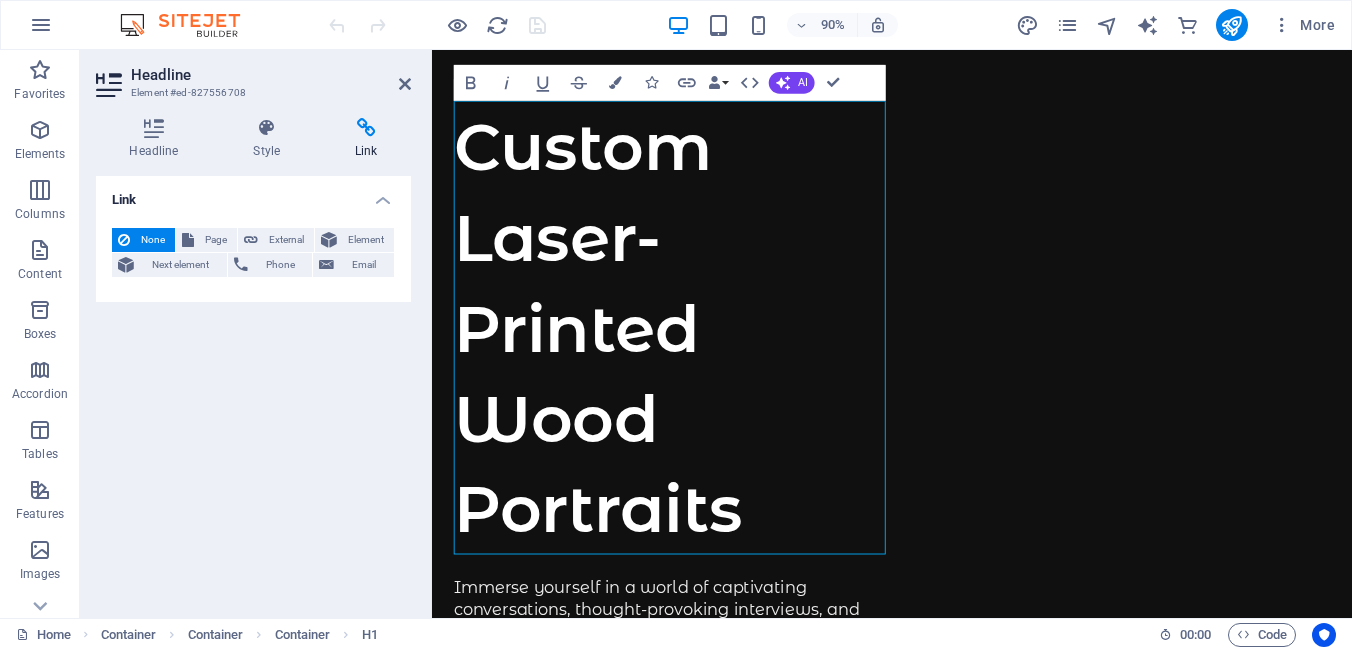 click at bounding box center [111, 85] 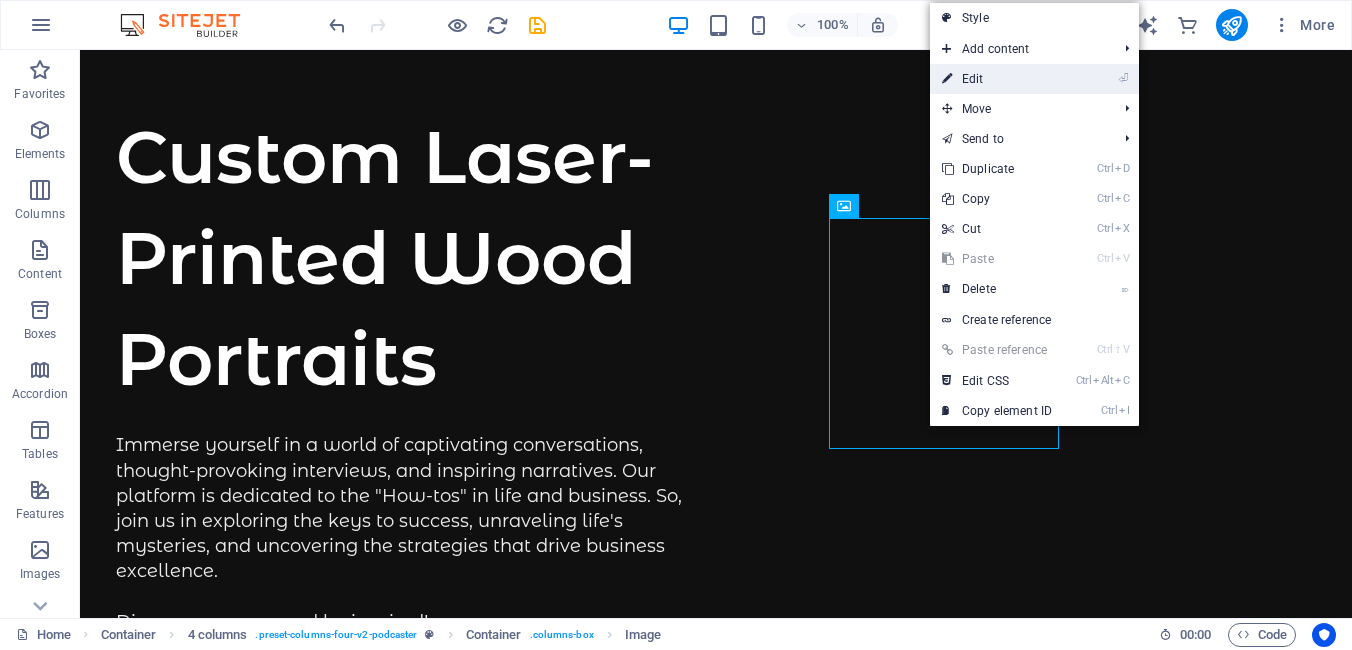 click on "⏎  Edit" at bounding box center [997, 79] 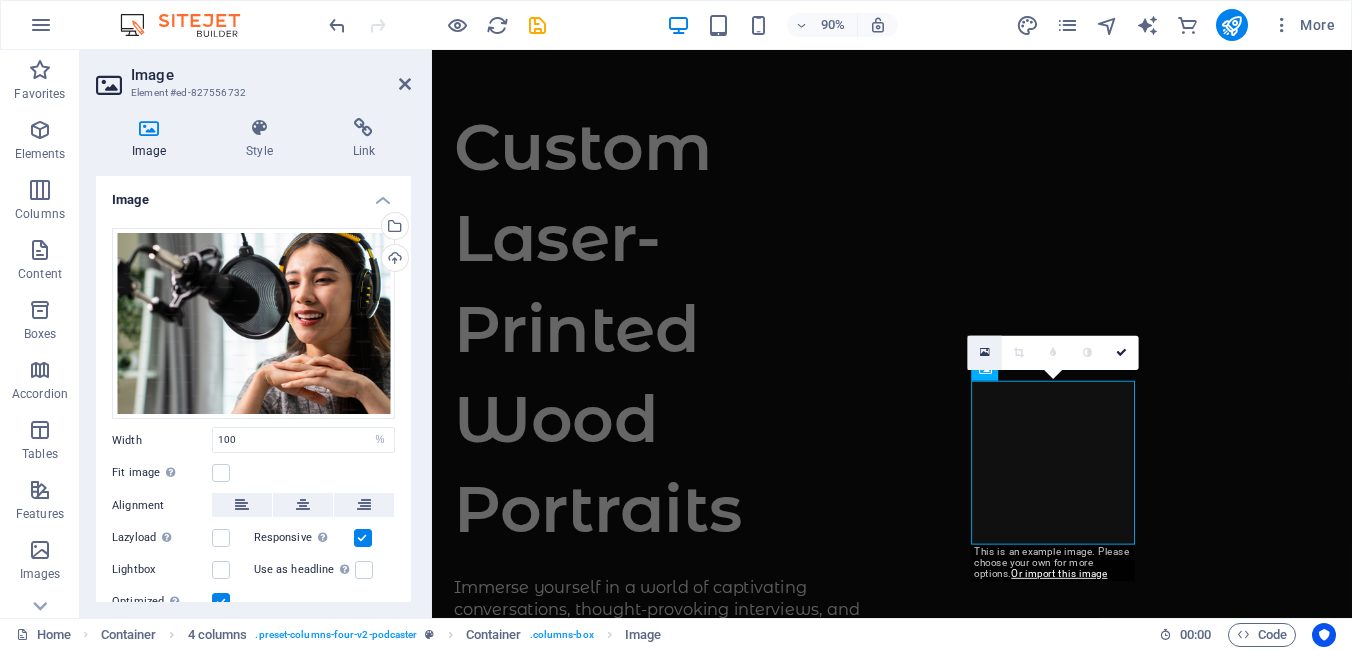 click at bounding box center [985, 353] 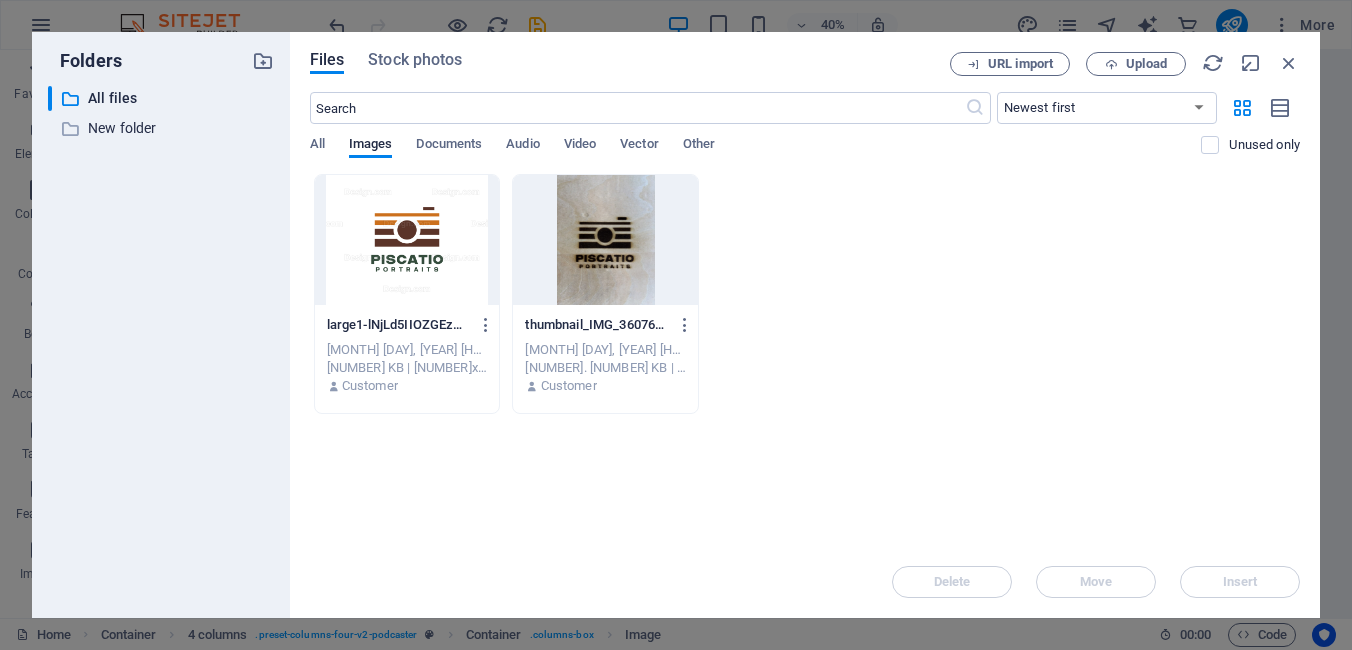 click at bounding box center (407, 240) 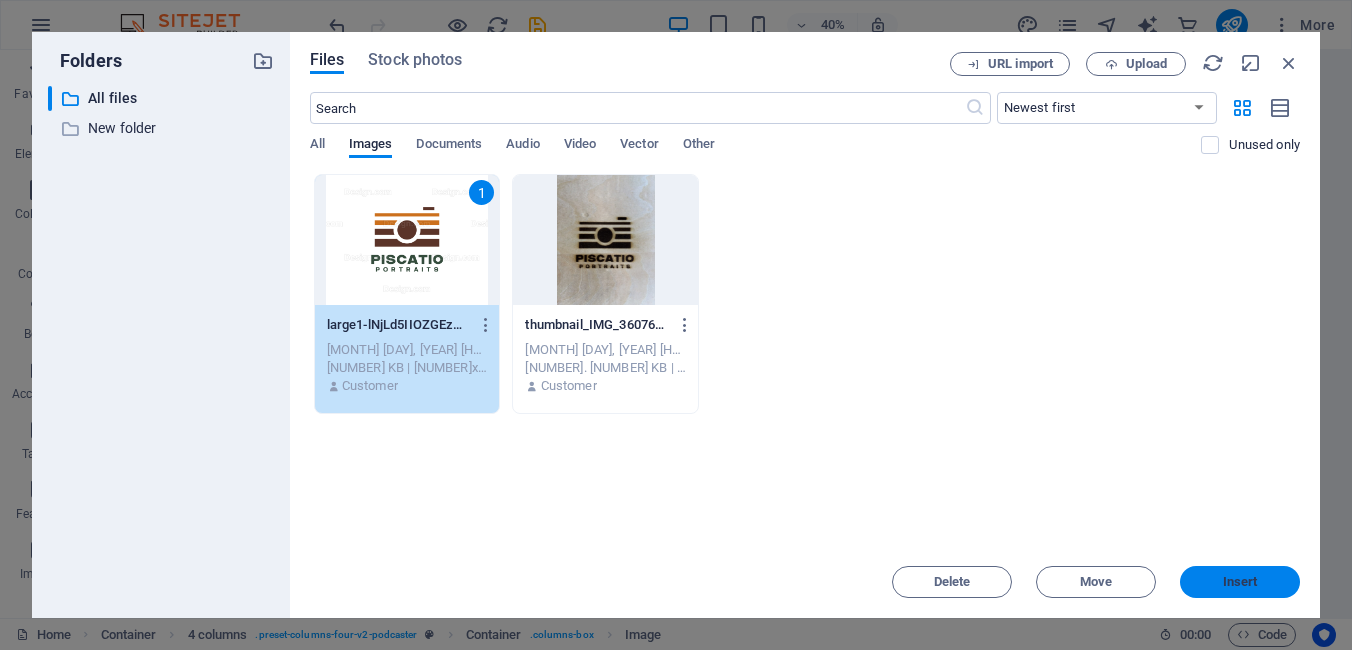 click on "Insert" at bounding box center [1240, 582] 